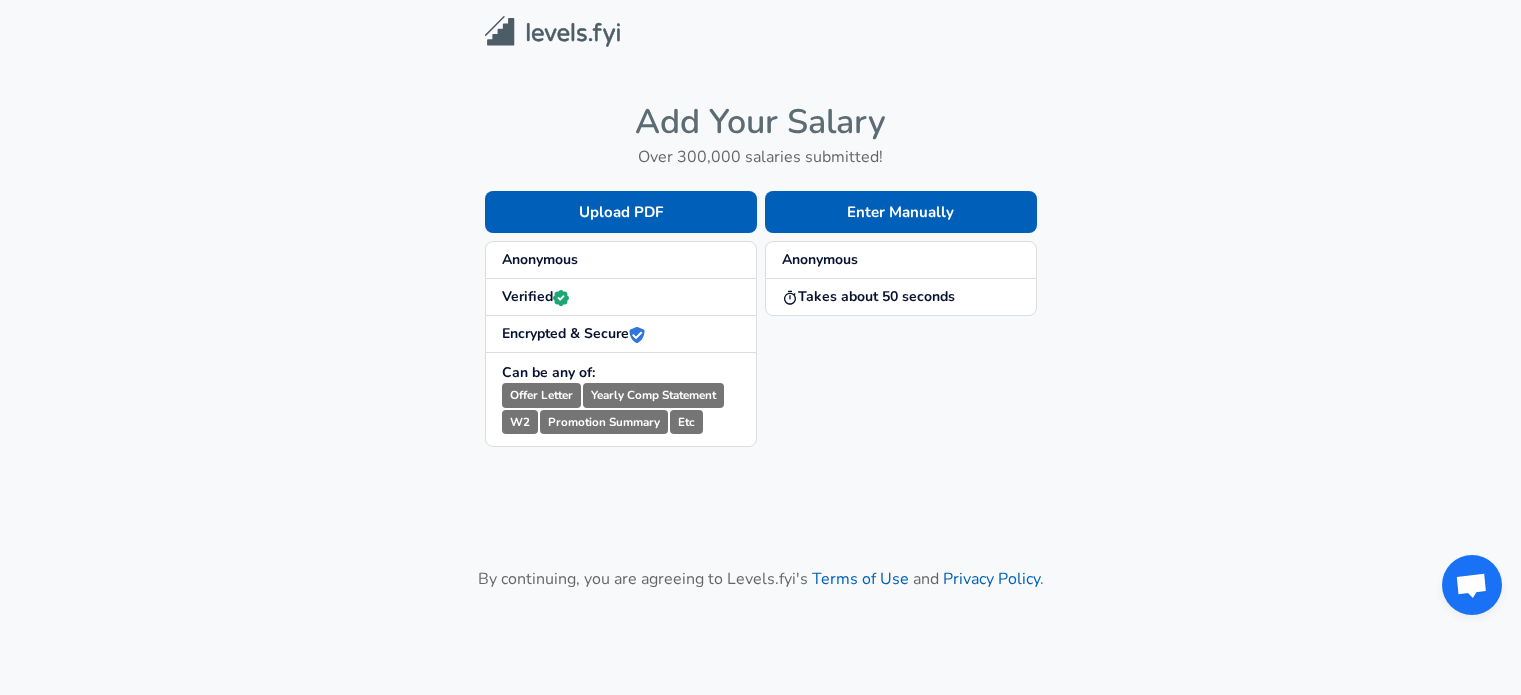scroll, scrollTop: 0, scrollLeft: 0, axis: both 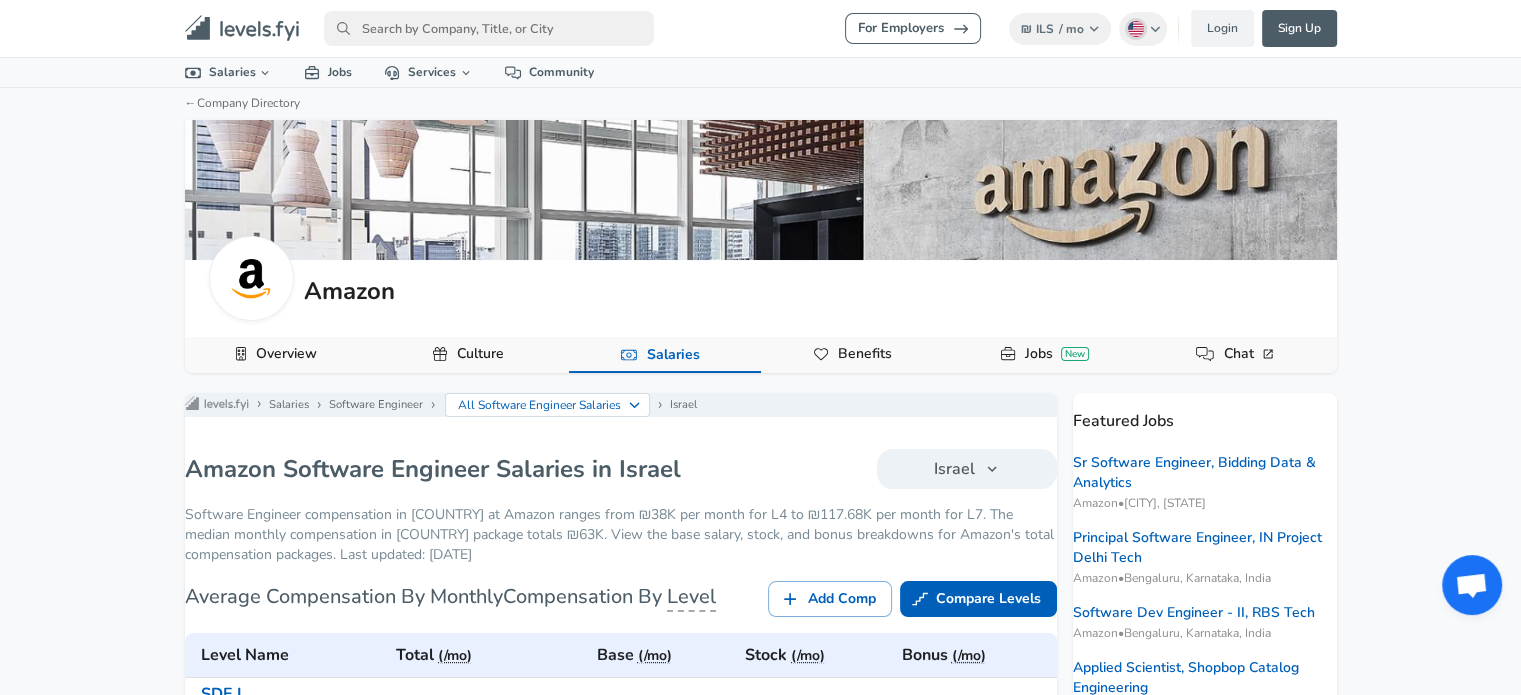 click at bounding box center (489, 28) 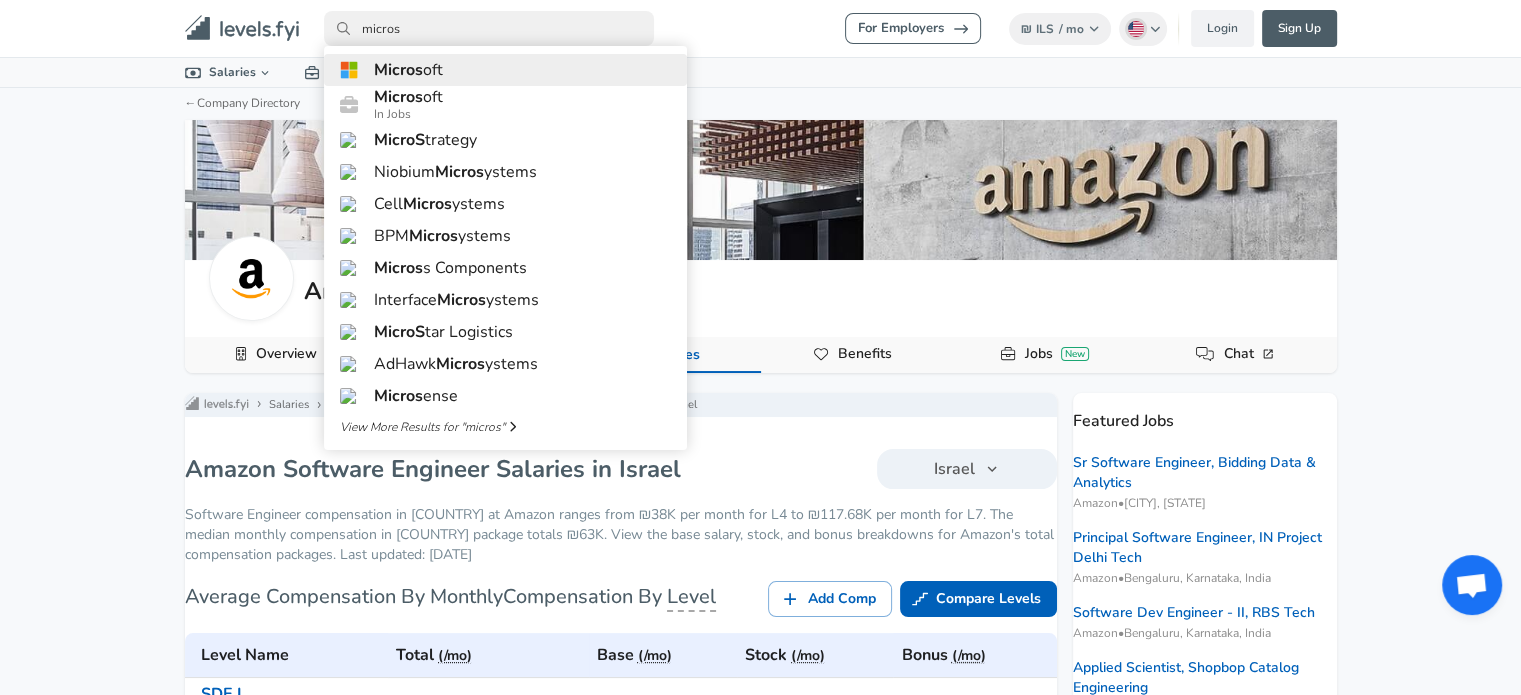 type on "micros" 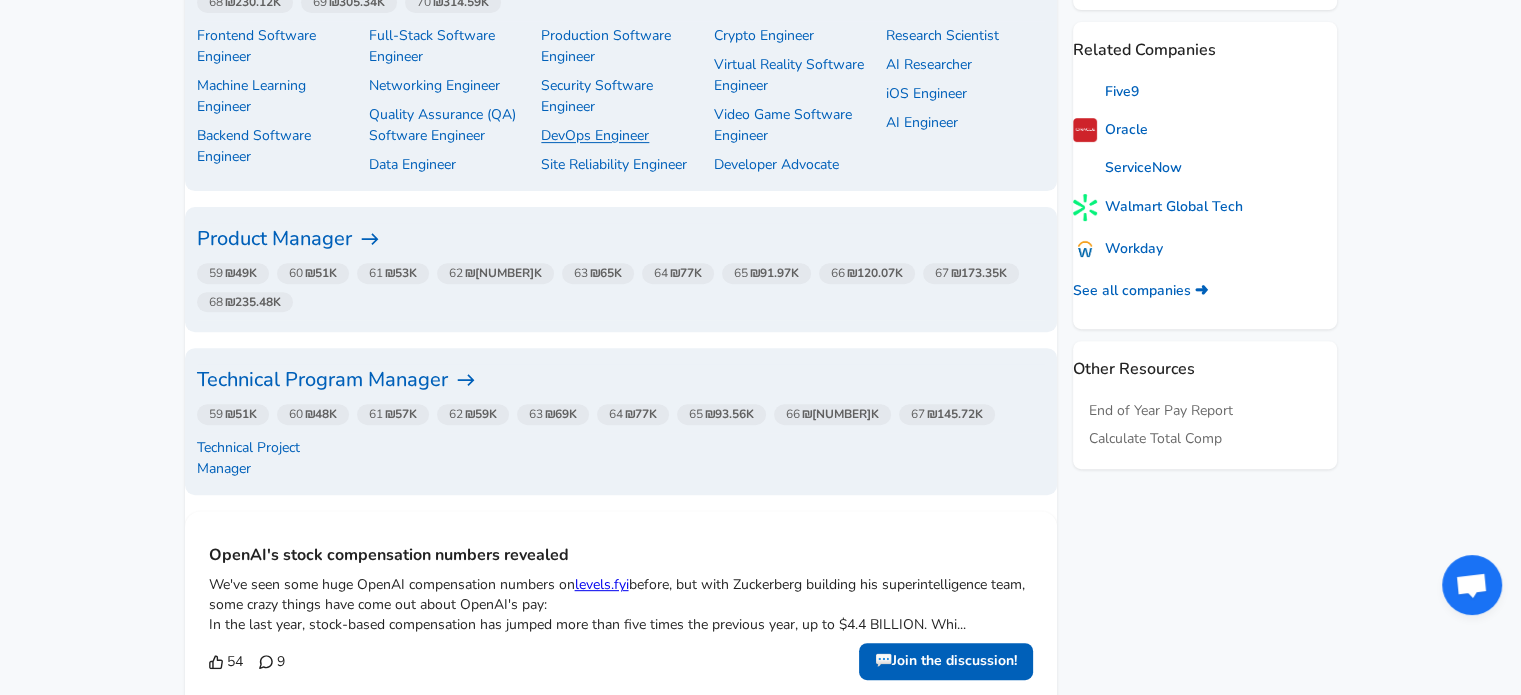 scroll, scrollTop: 600, scrollLeft: 0, axis: vertical 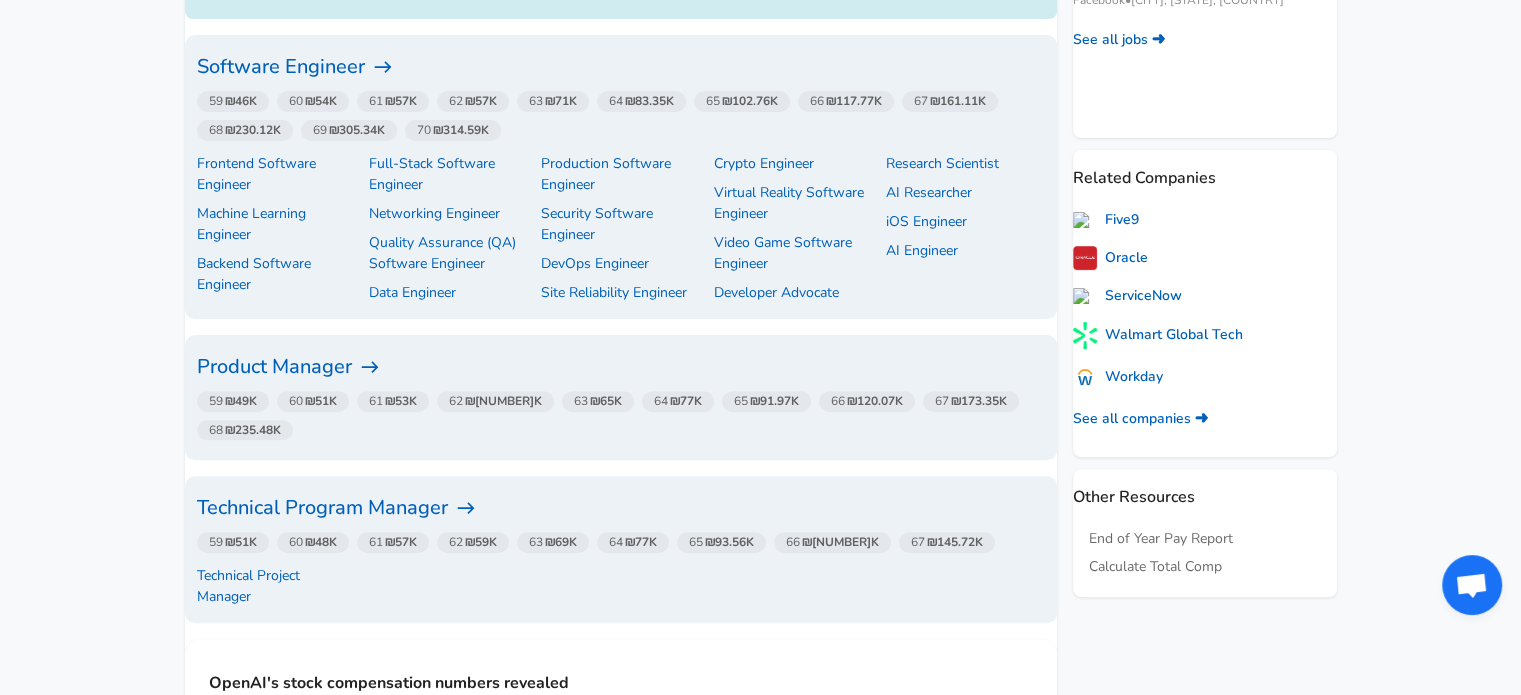 click on "Software Engineer" at bounding box center [621, 67] 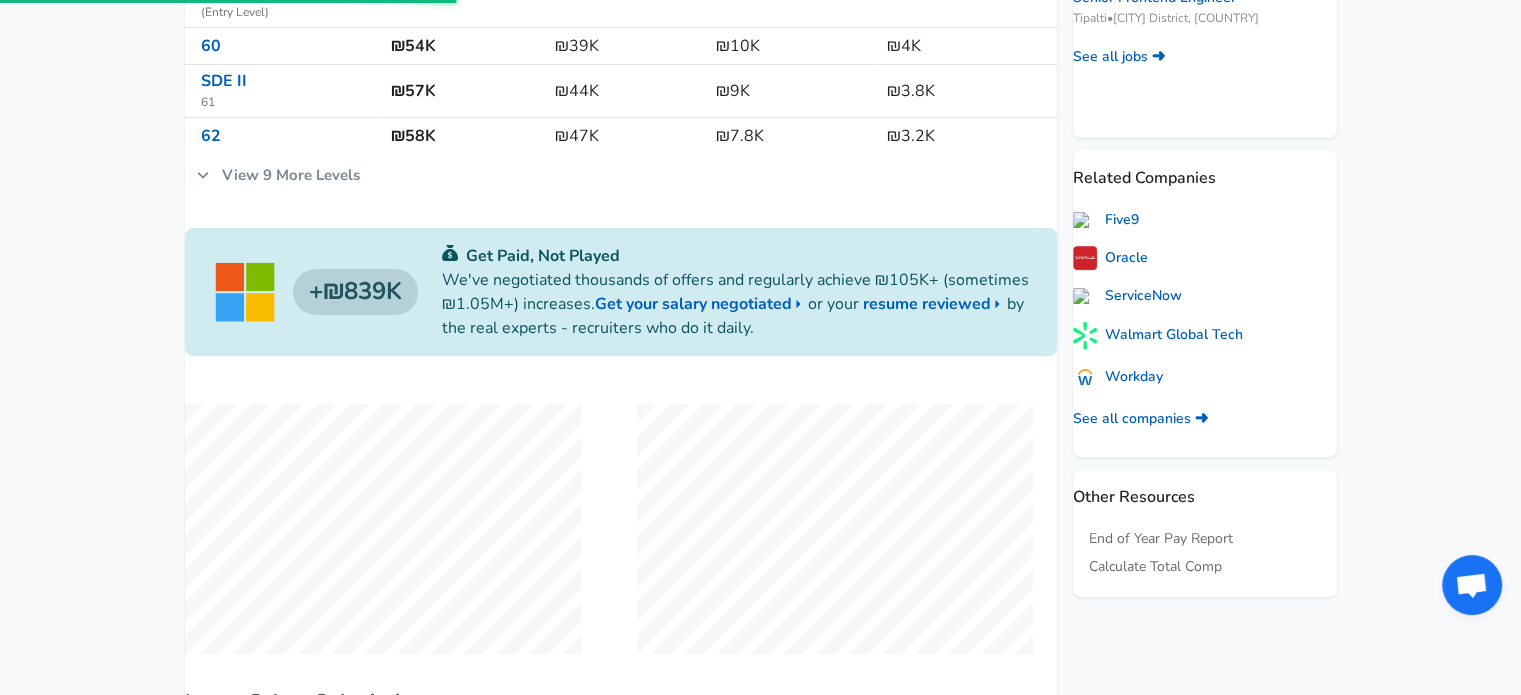 scroll, scrollTop: 0, scrollLeft: 0, axis: both 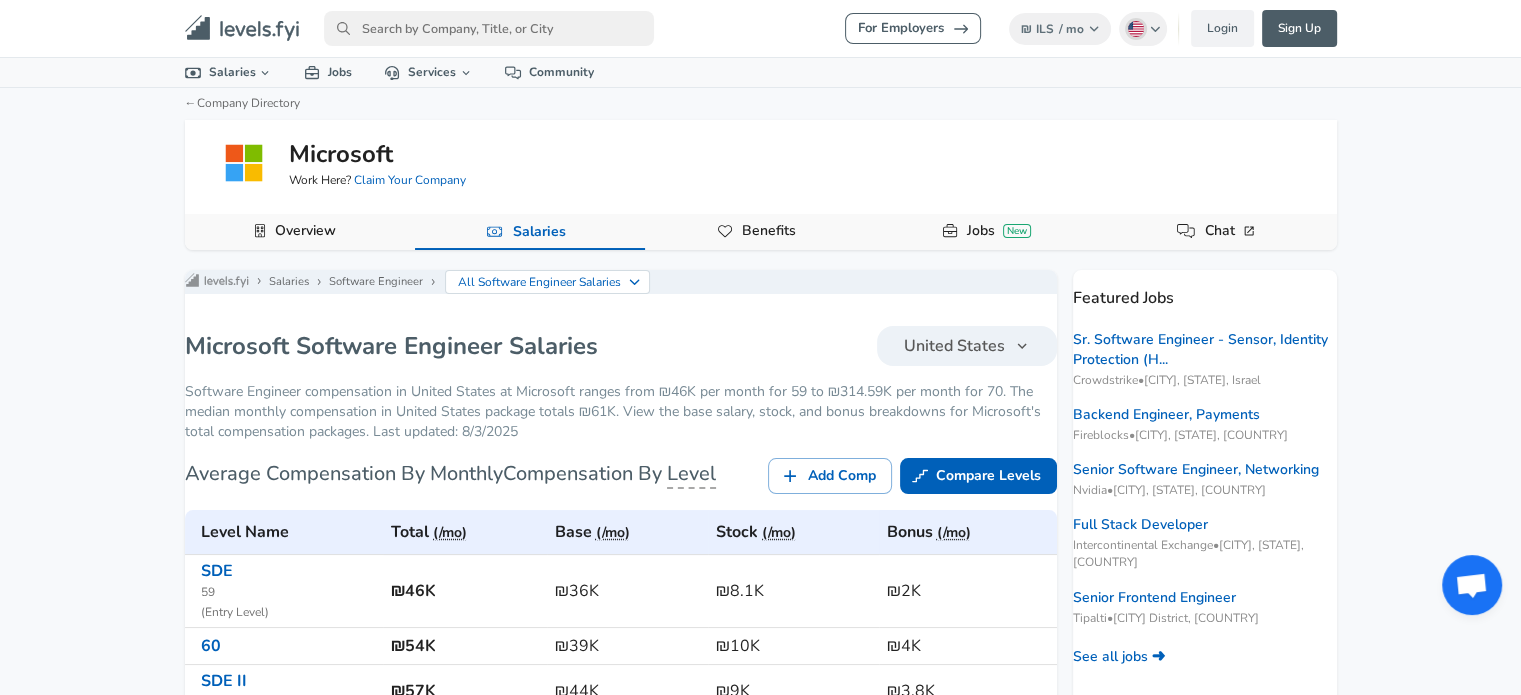 click on "United States" at bounding box center (954, 346) 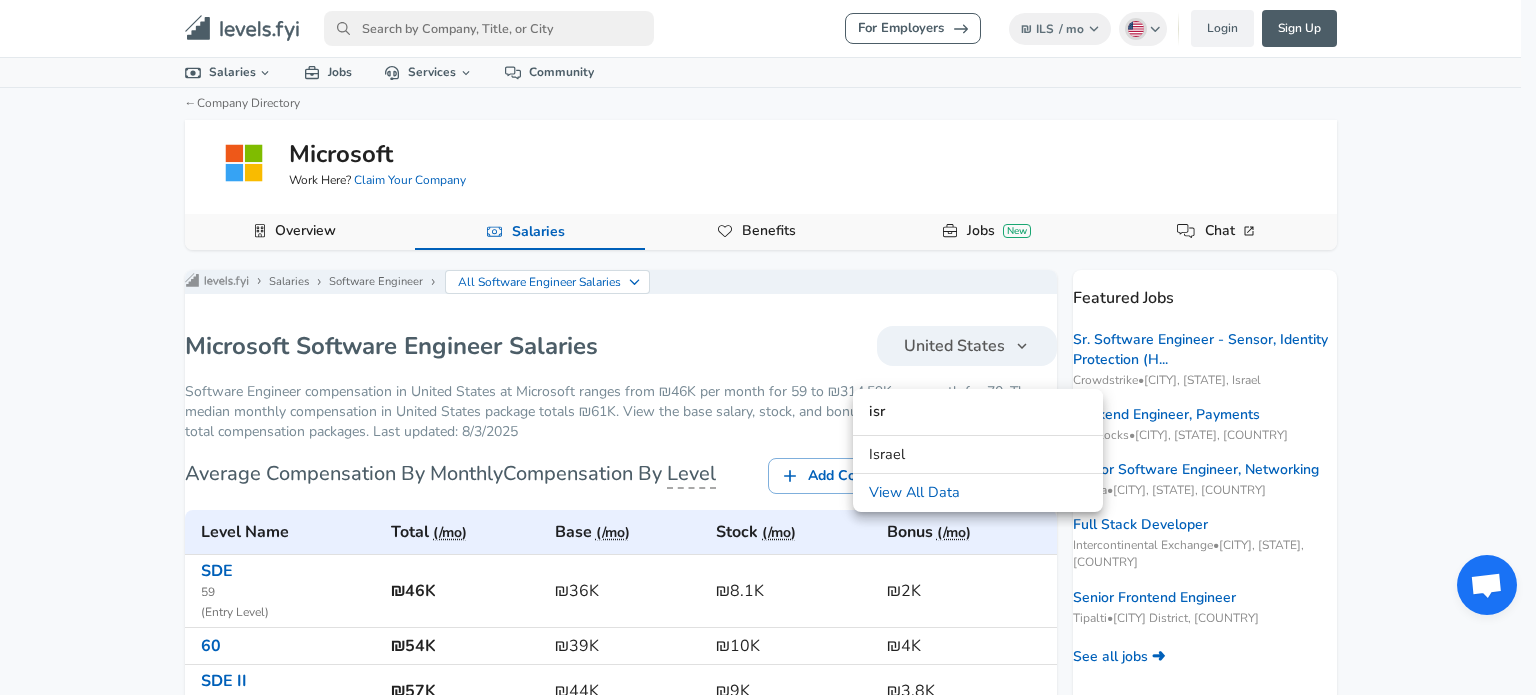 type on "isr" 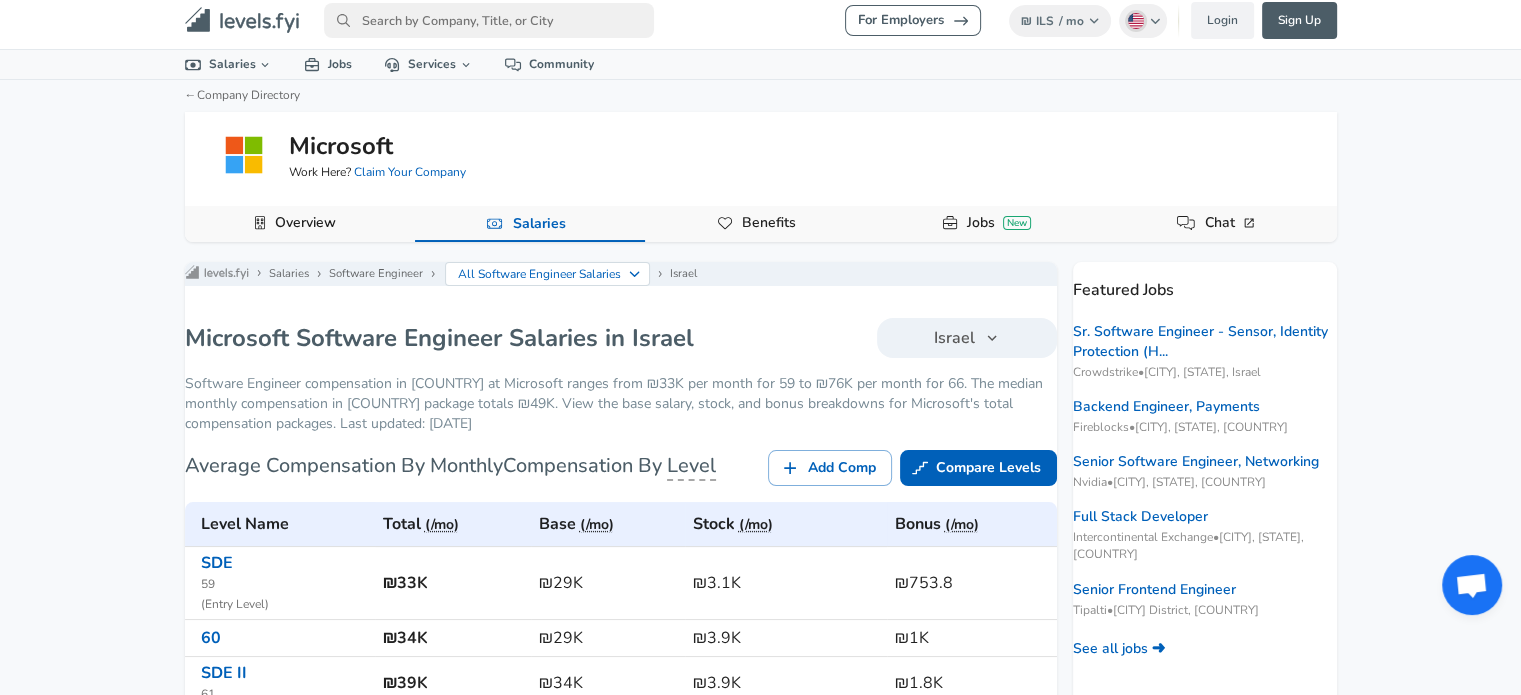 scroll, scrollTop: 300, scrollLeft: 0, axis: vertical 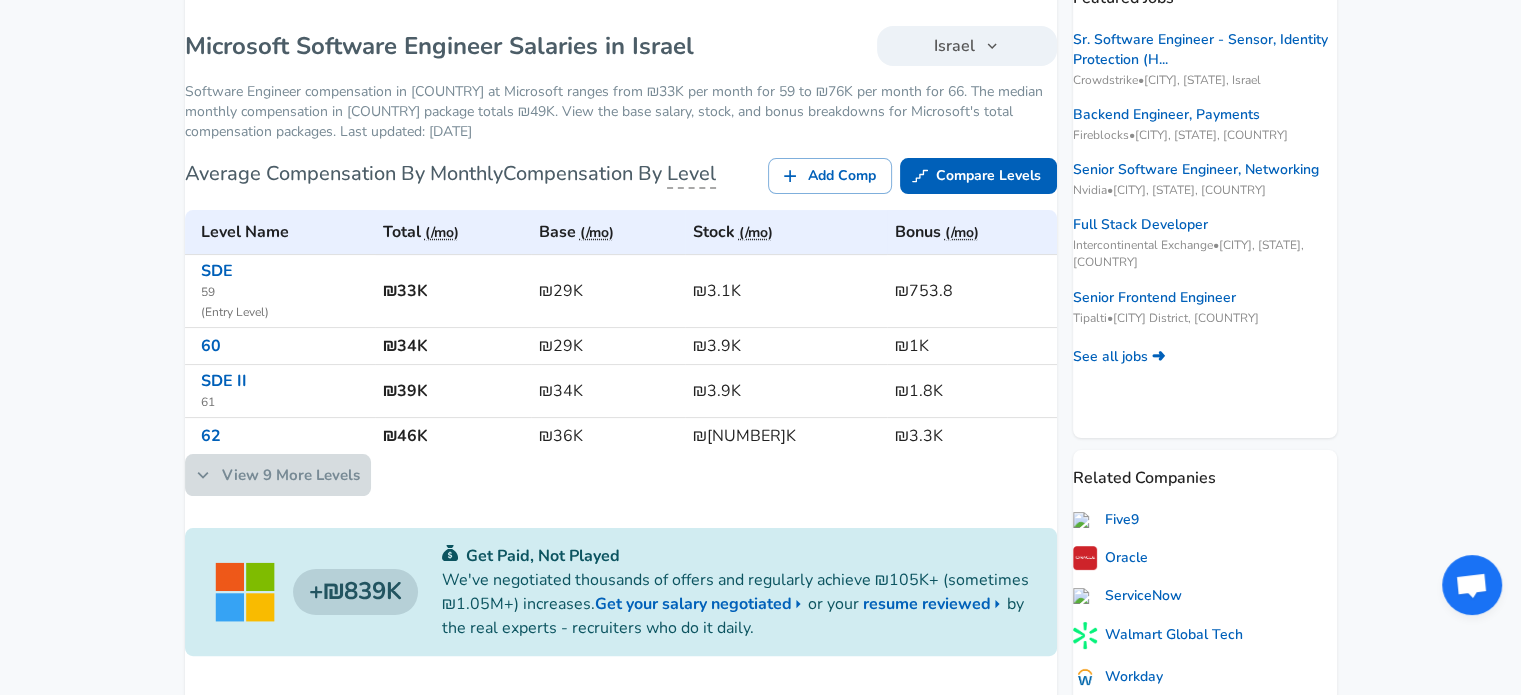 click on "View   9   More Levels" at bounding box center (278, 475) 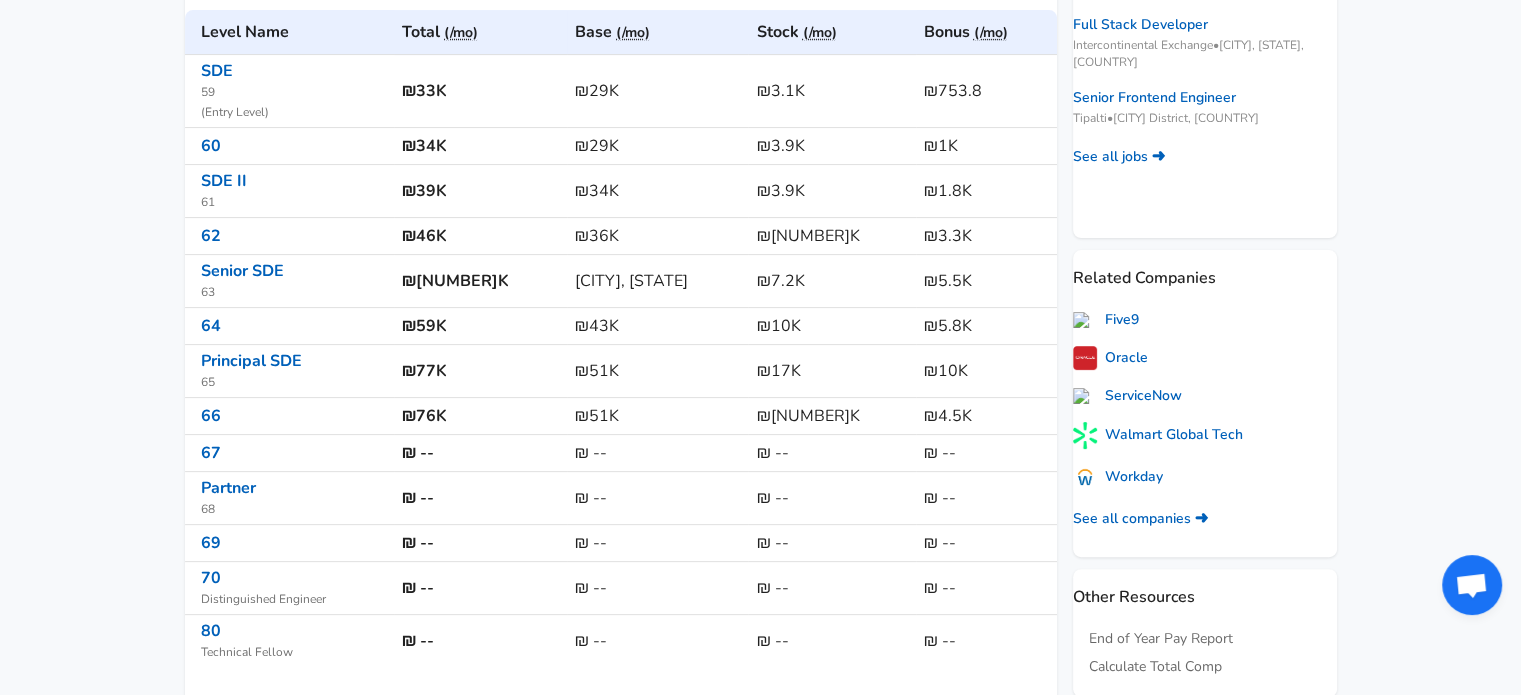 scroll, scrollTop: 400, scrollLeft: 0, axis: vertical 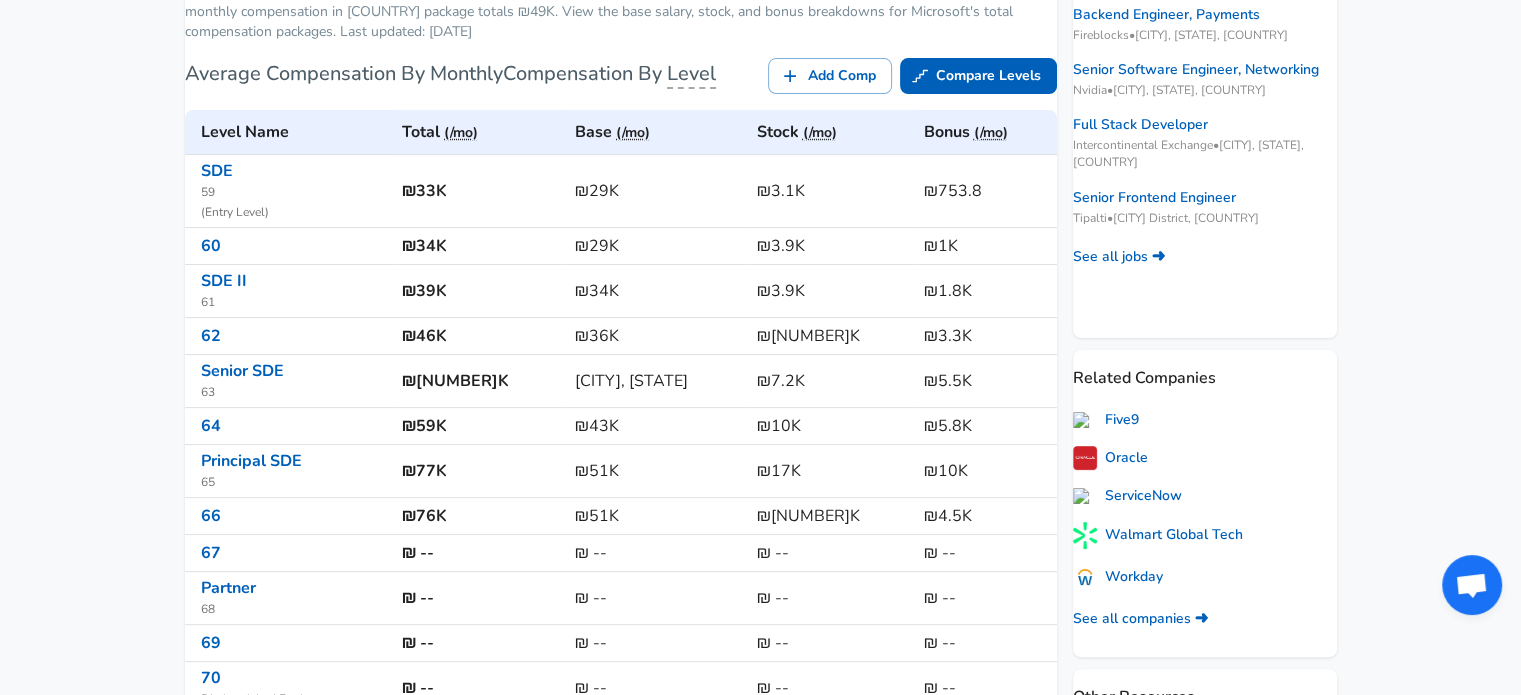 click on "₪33K" at bounding box center (480, 191) 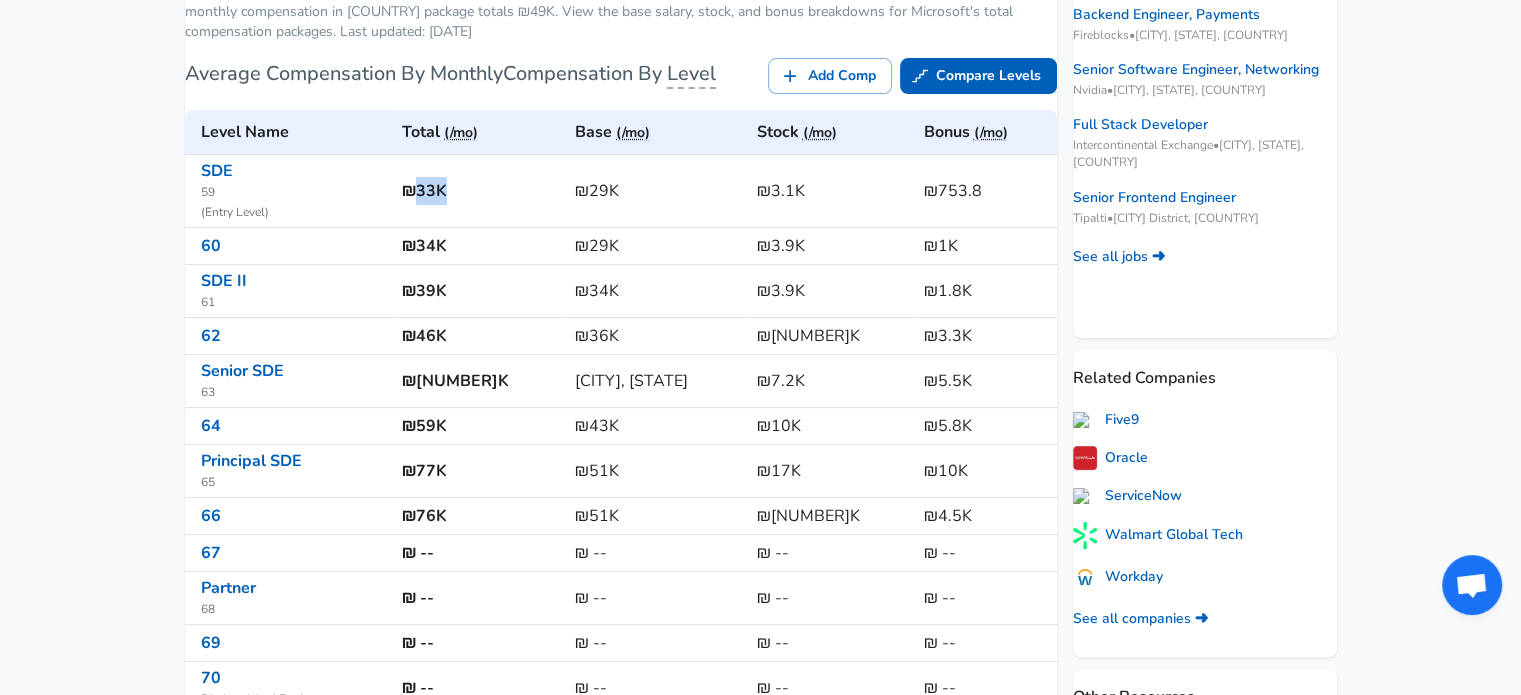 click on "₪33K" at bounding box center (480, 191) 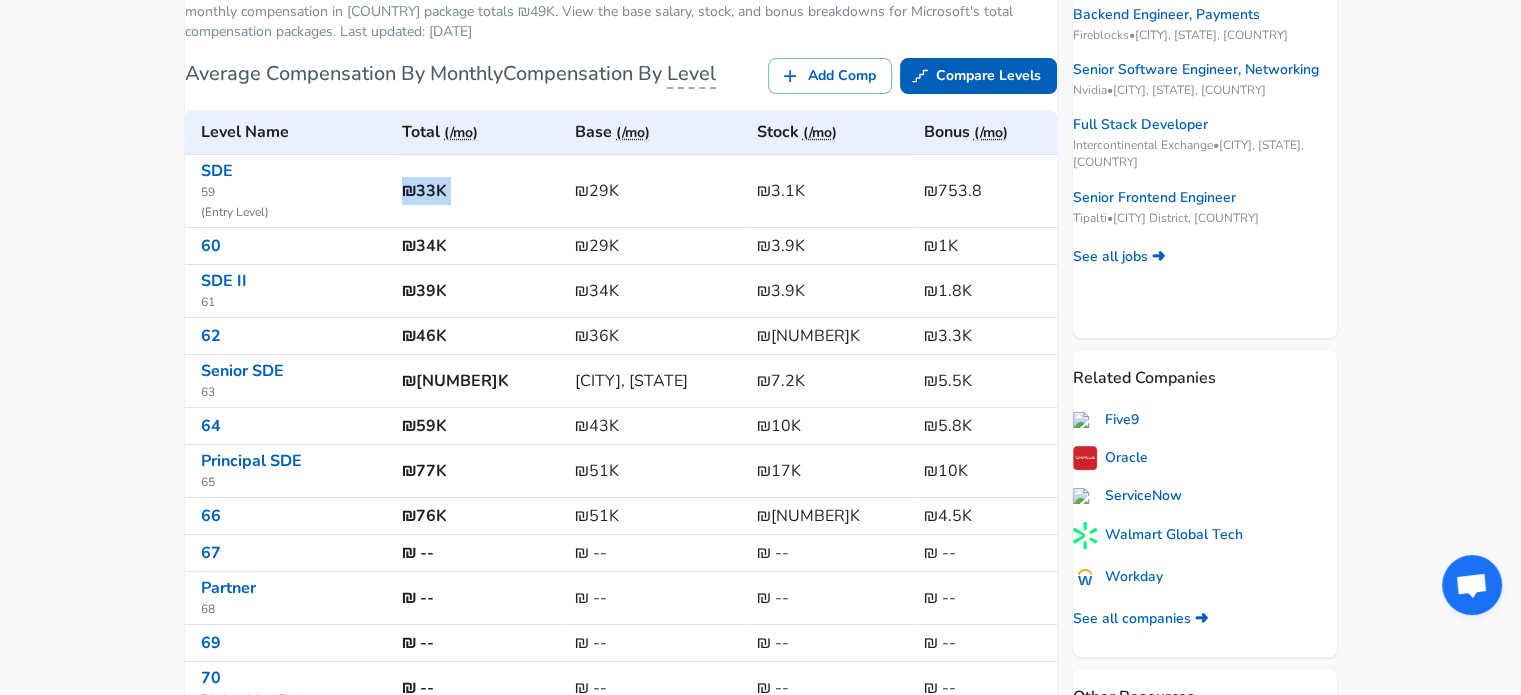 click on "₪33K" at bounding box center [480, 191] 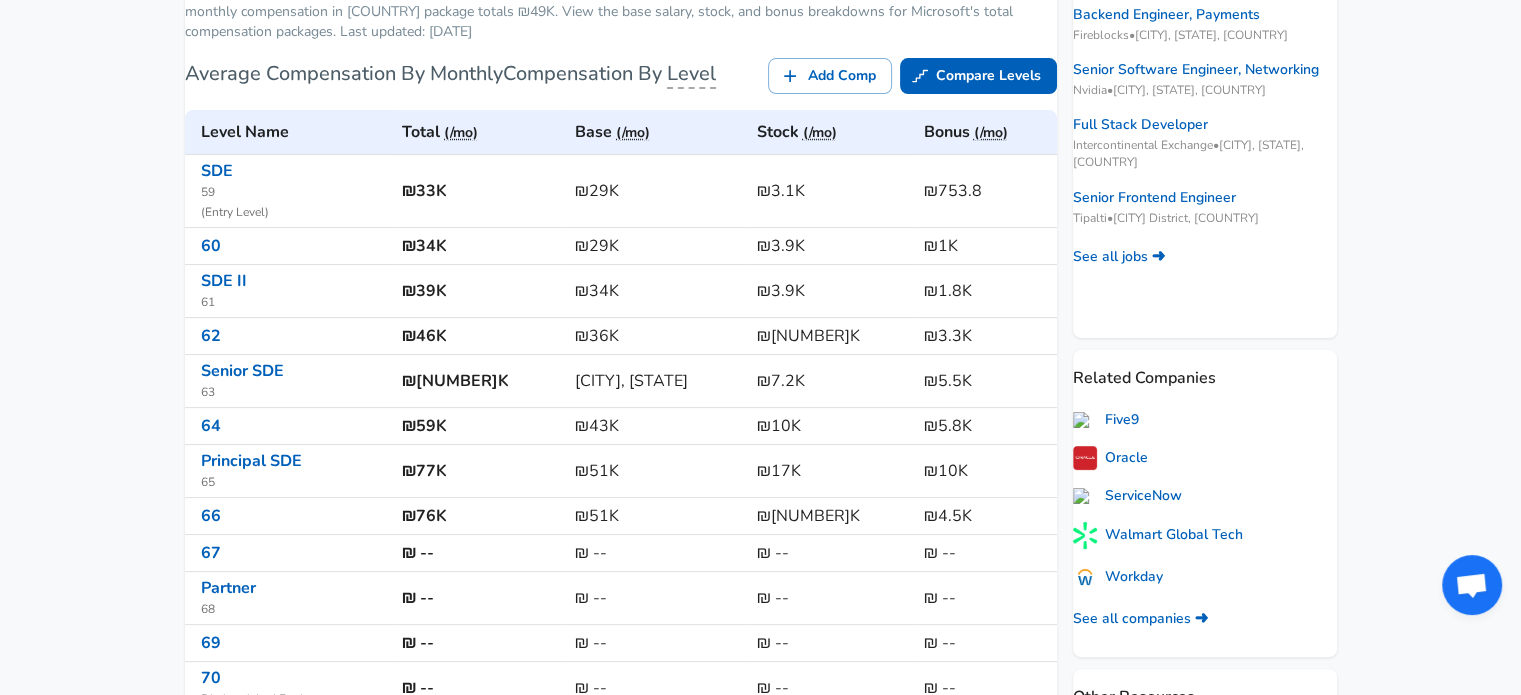click on "₪46K" at bounding box center [480, 336] 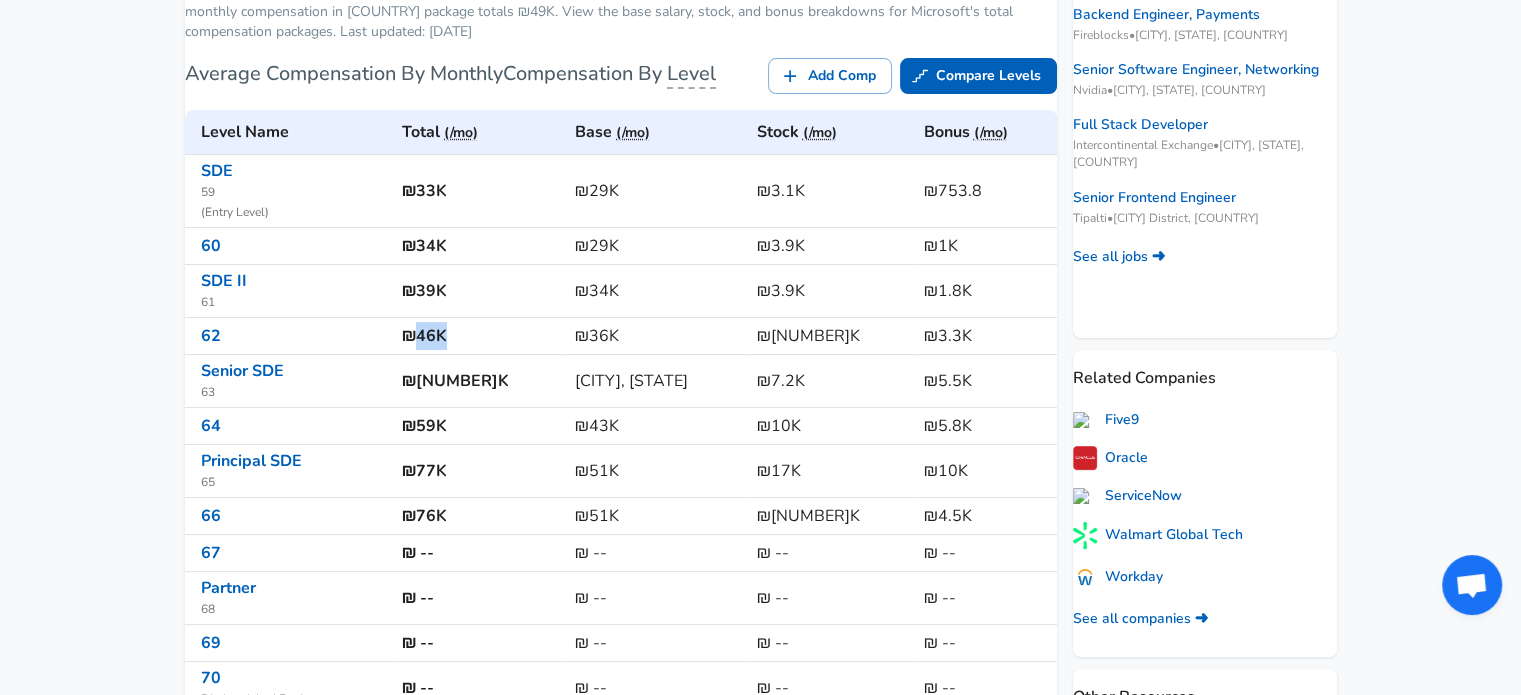 click on "₪46K" at bounding box center [480, 336] 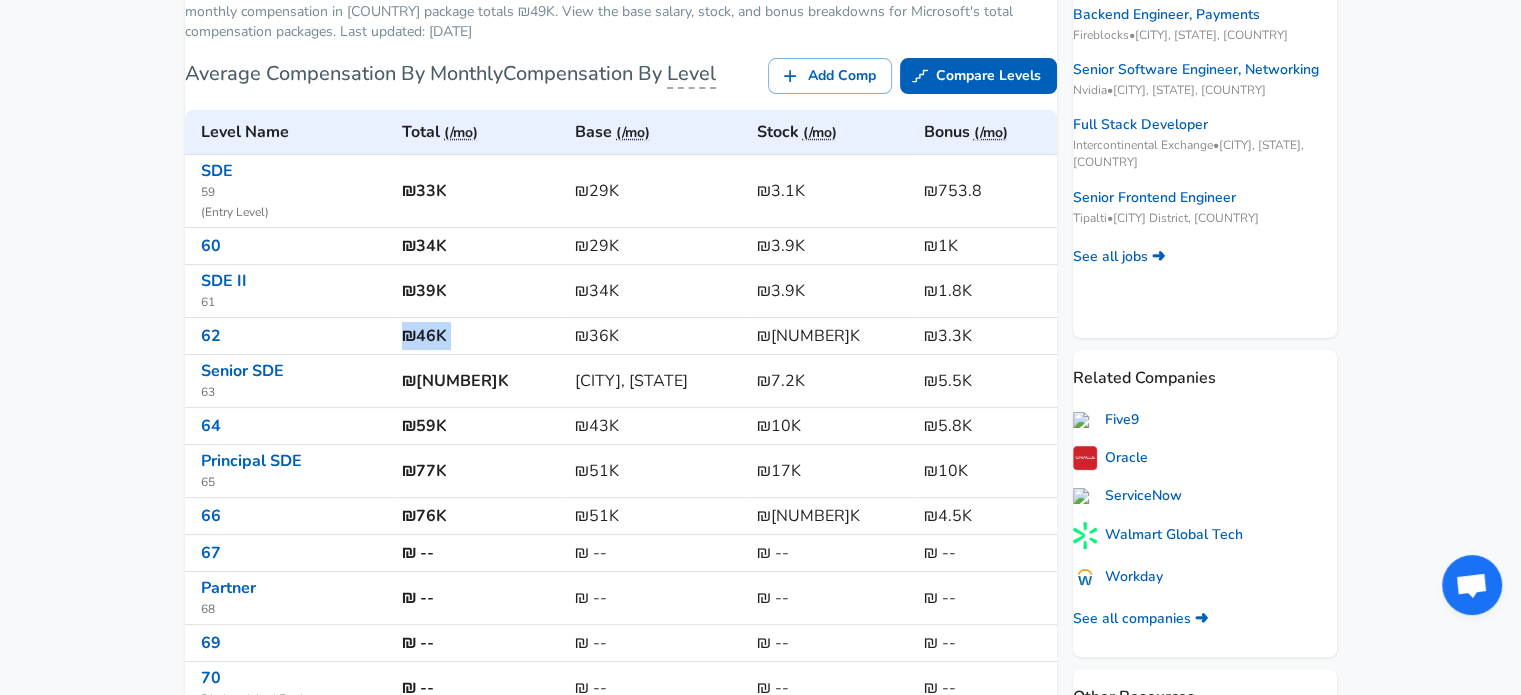 click on "₪46K" at bounding box center [480, 336] 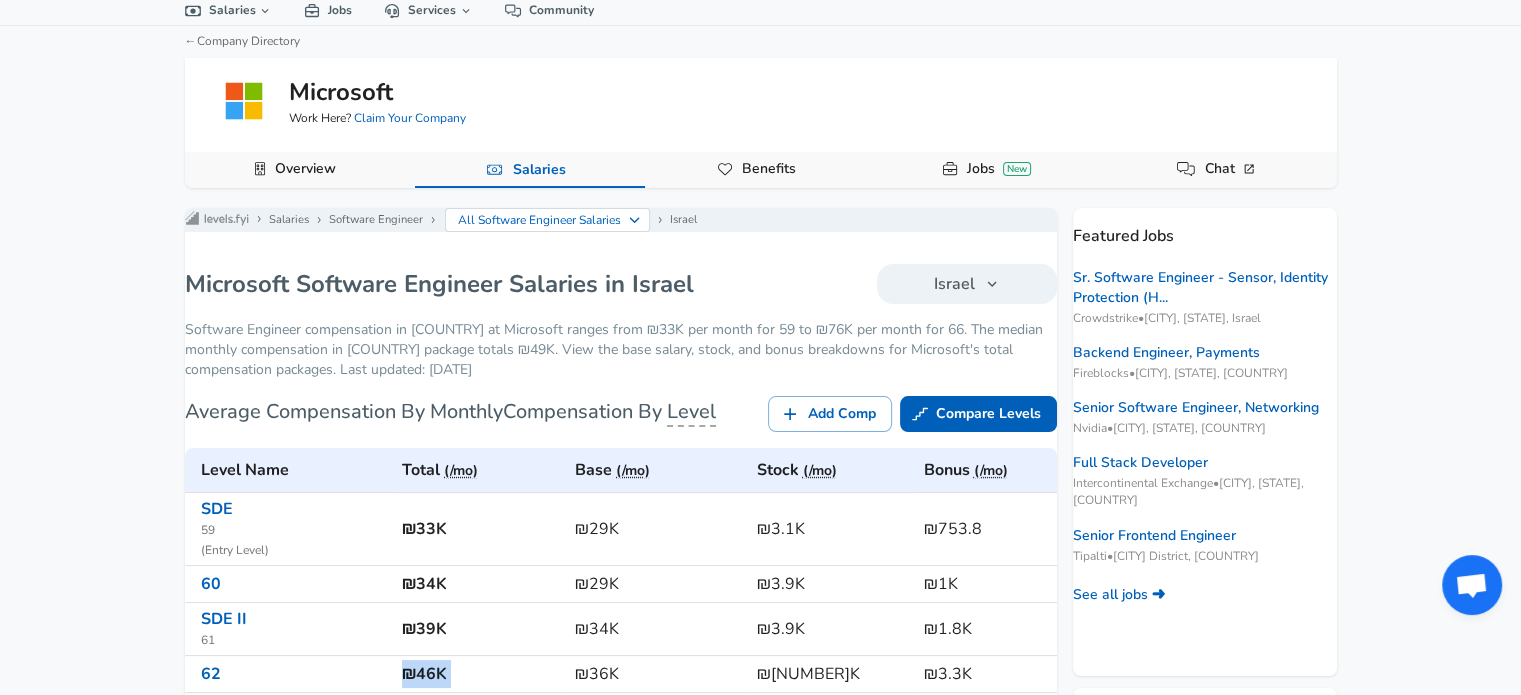 scroll, scrollTop: 0, scrollLeft: 0, axis: both 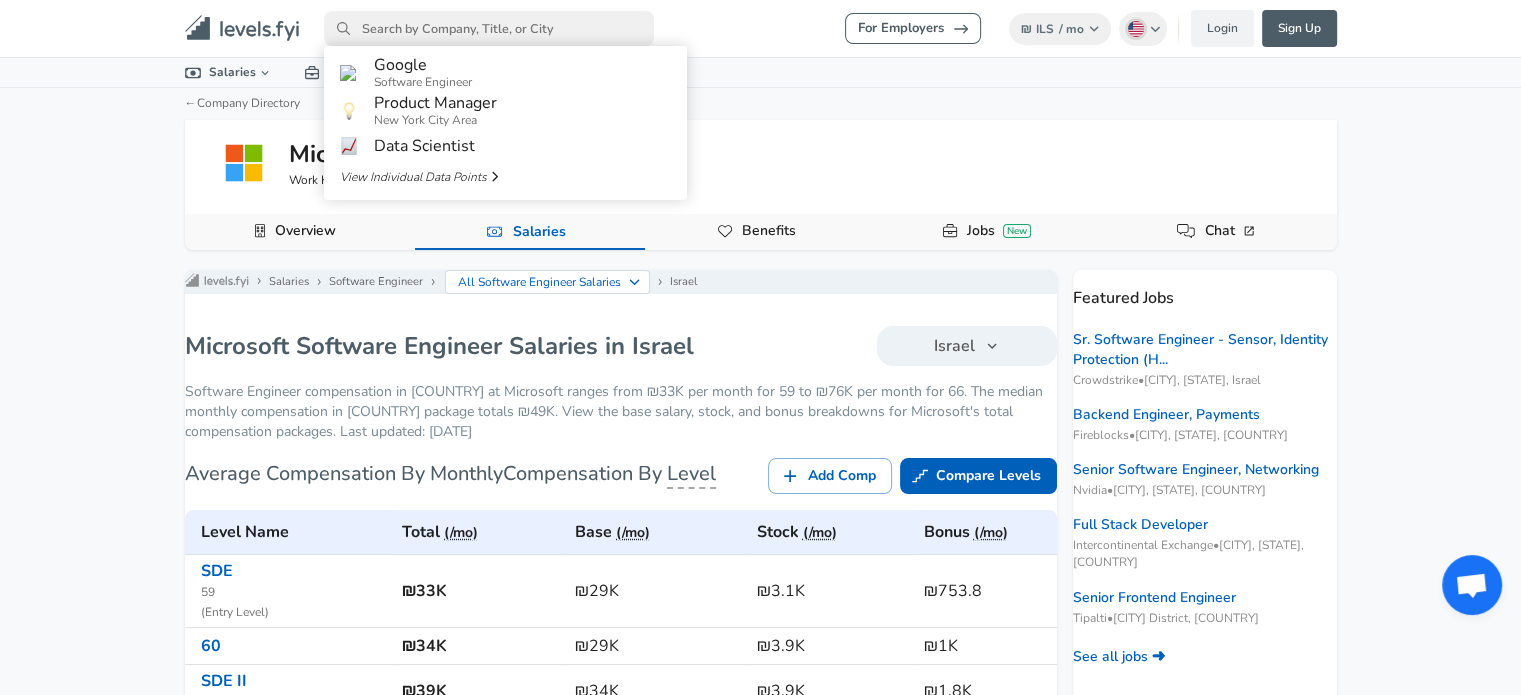 click at bounding box center [489, 28] 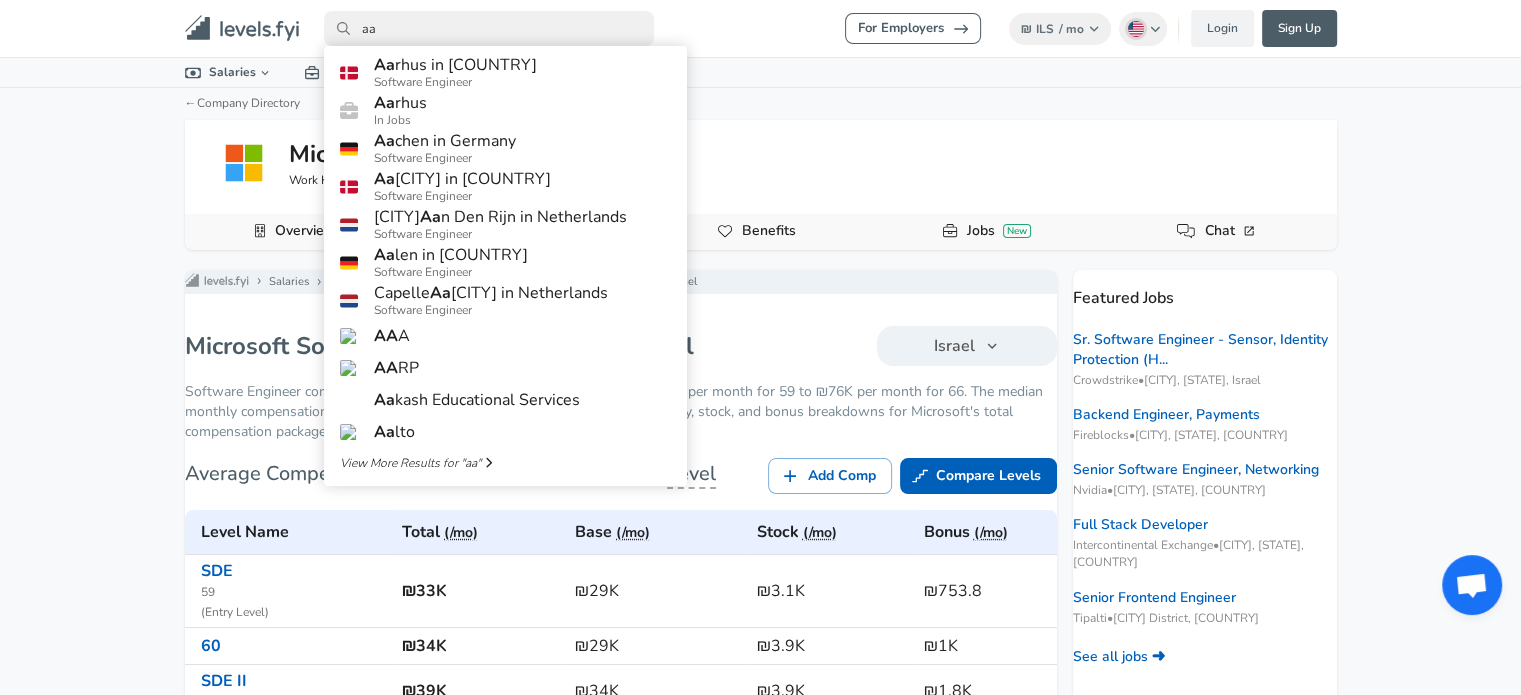 type on "a" 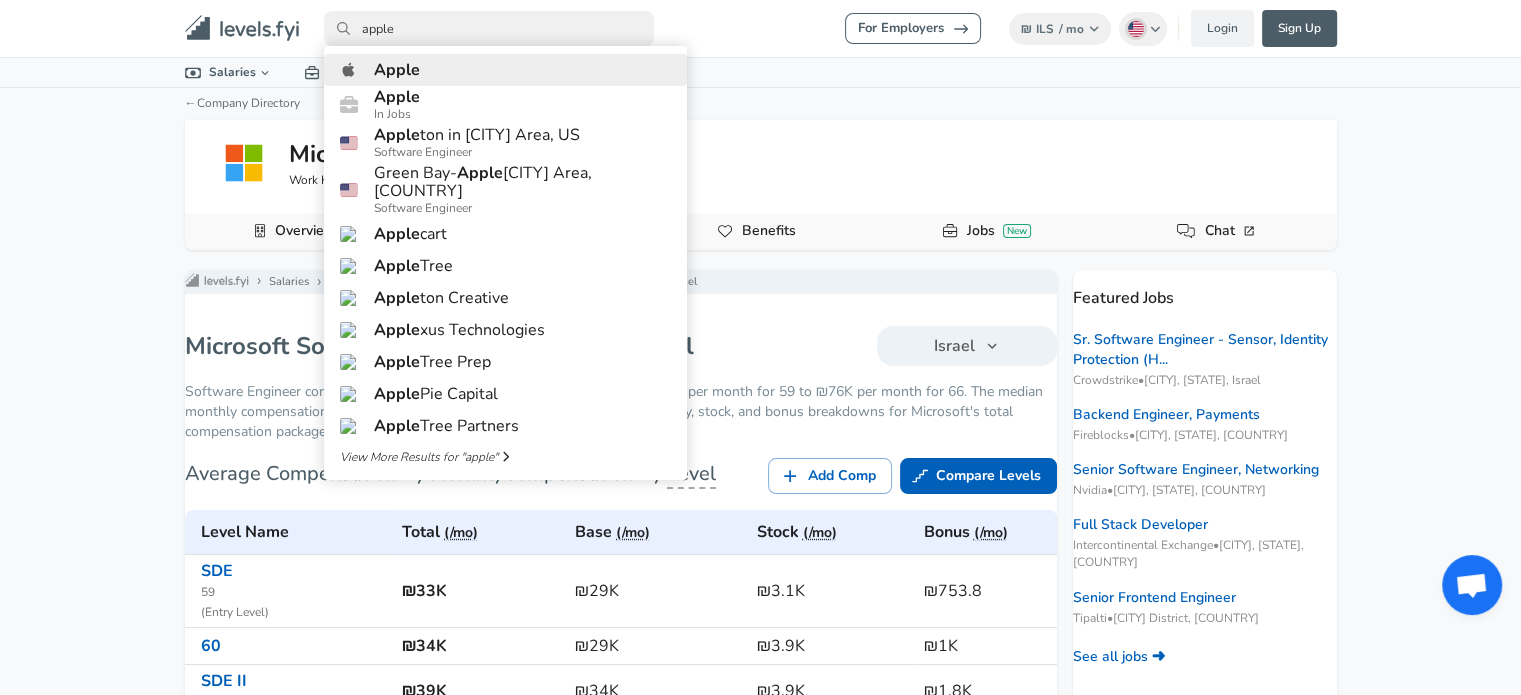 type on "apple" 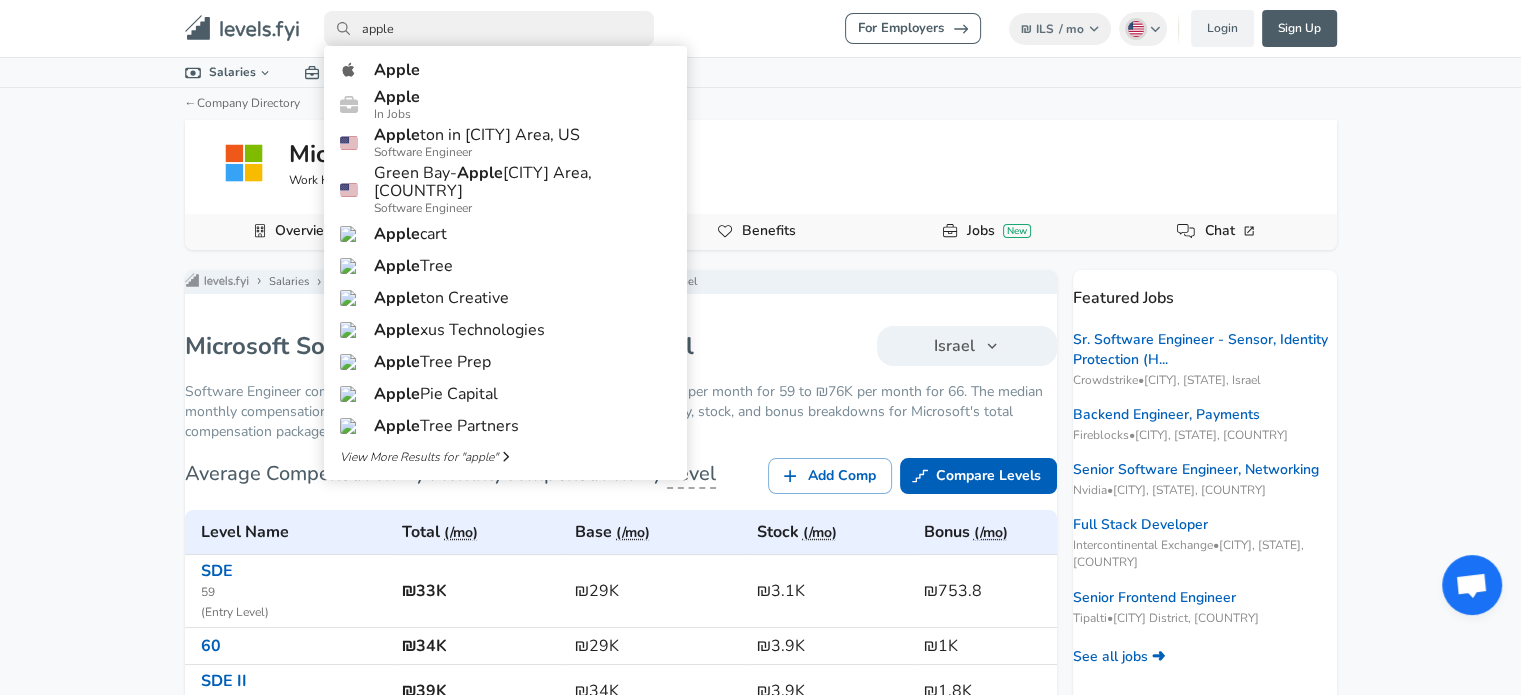 type 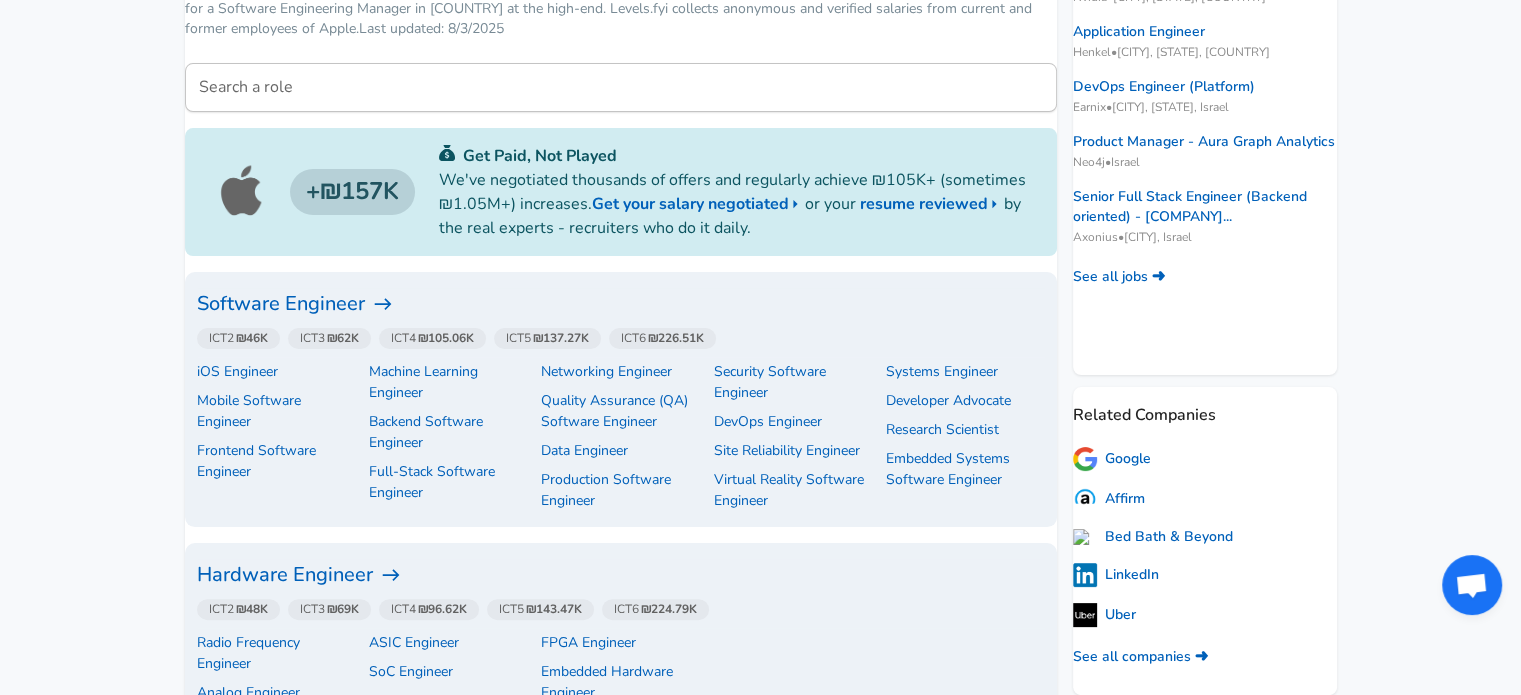 scroll, scrollTop: 400, scrollLeft: 0, axis: vertical 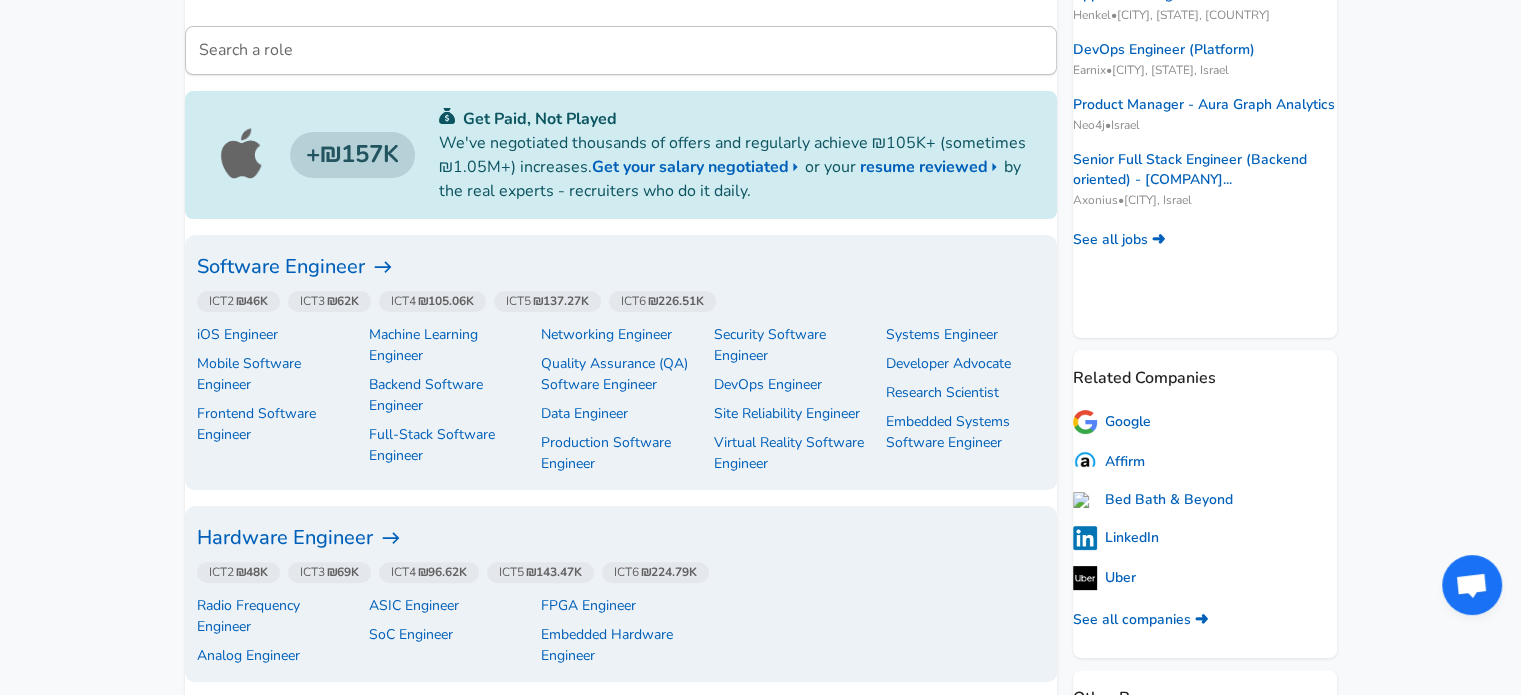 click on "Software Engineer" at bounding box center [621, 267] 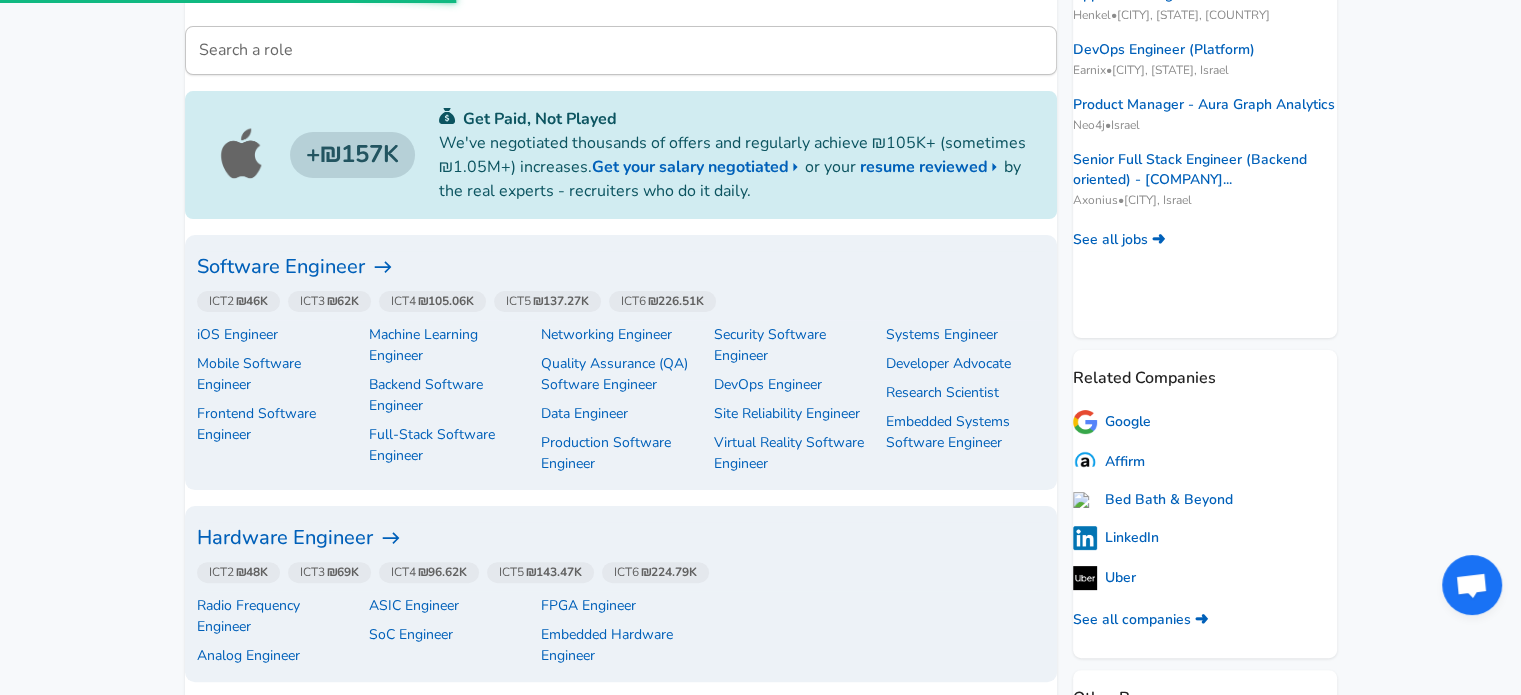 scroll, scrollTop: 0, scrollLeft: 0, axis: both 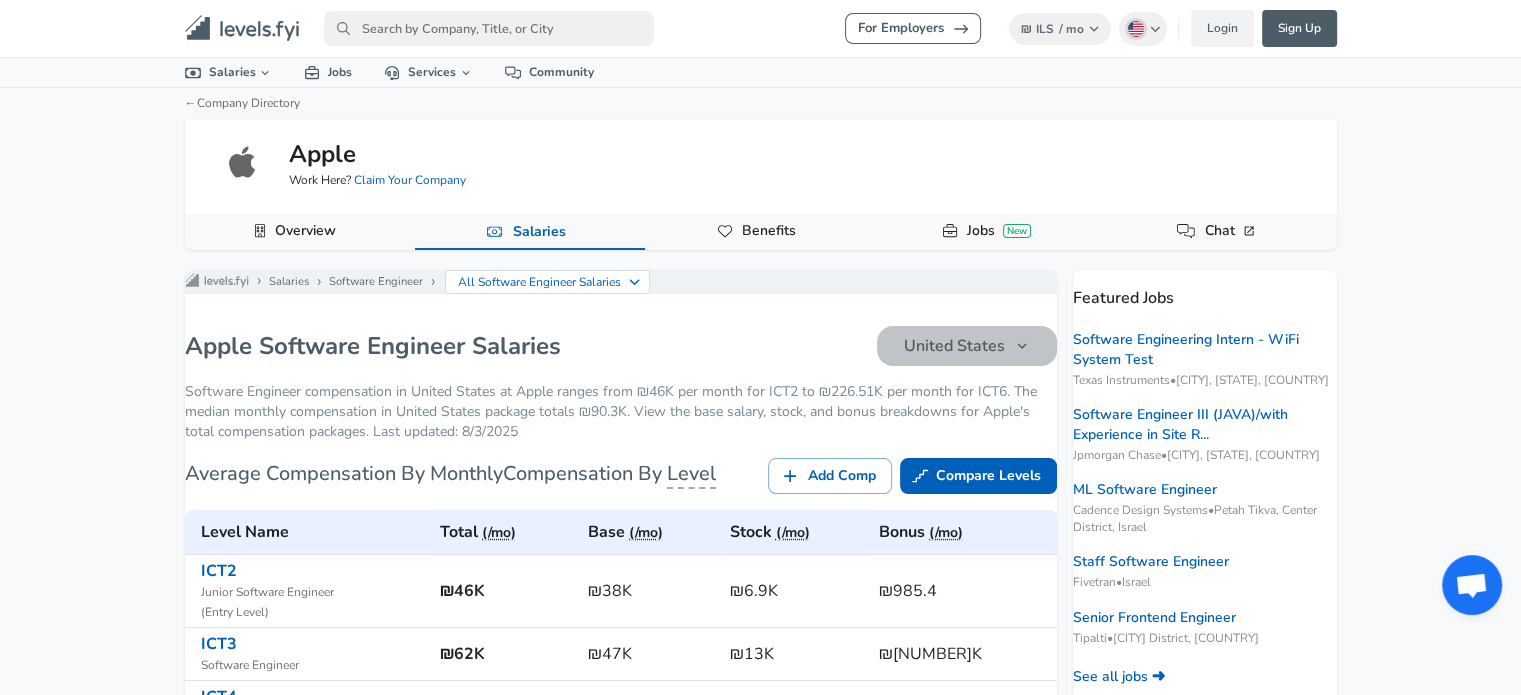 click on "United States" at bounding box center [967, 346] 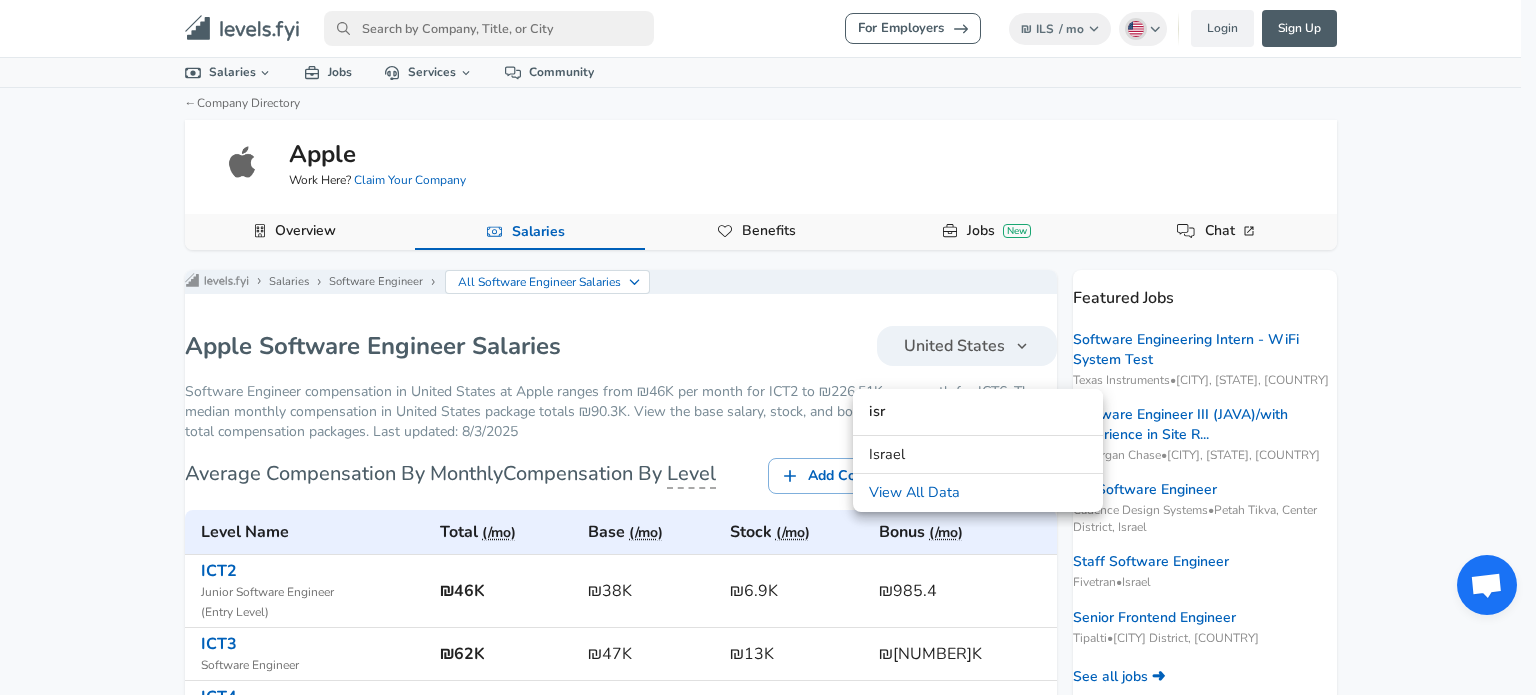 type on "isr" 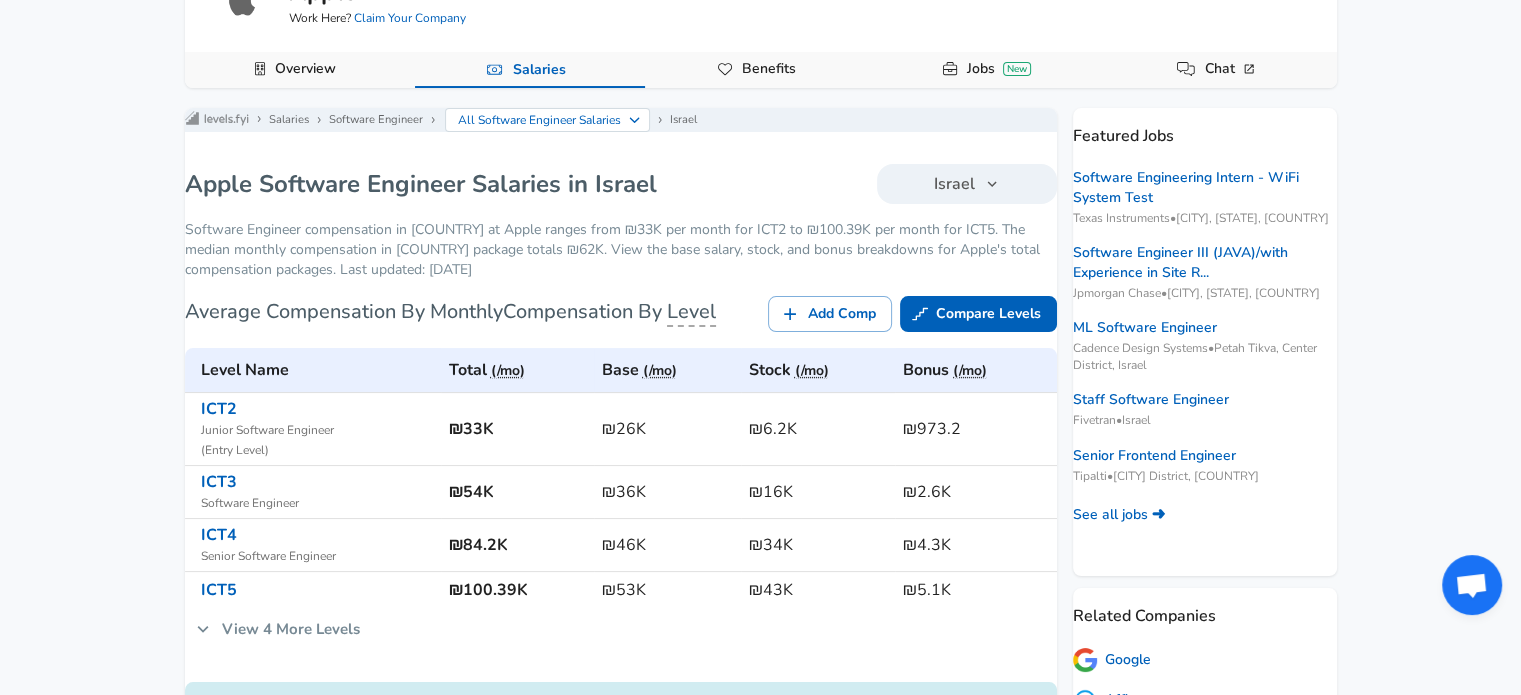 scroll, scrollTop: 300, scrollLeft: 0, axis: vertical 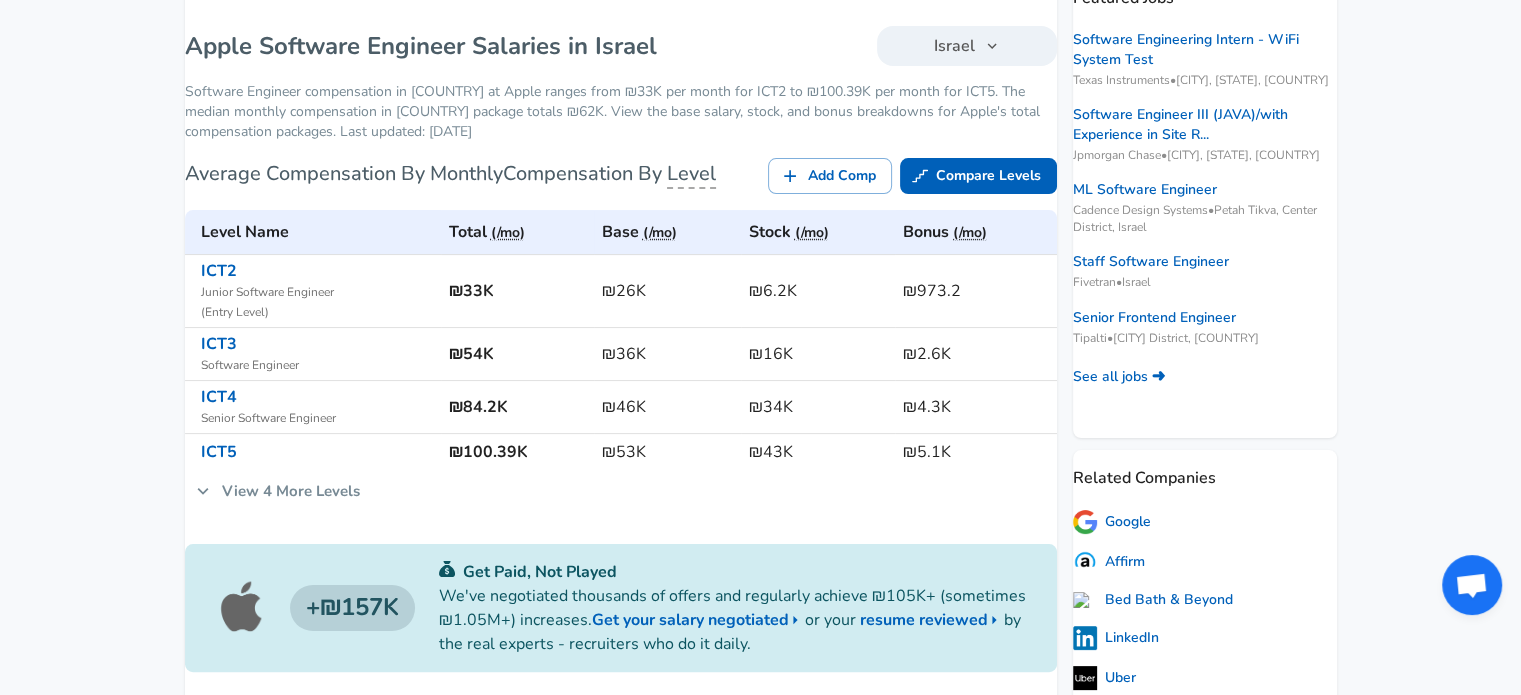 click on "View   4   More Levels" at bounding box center (278, 491) 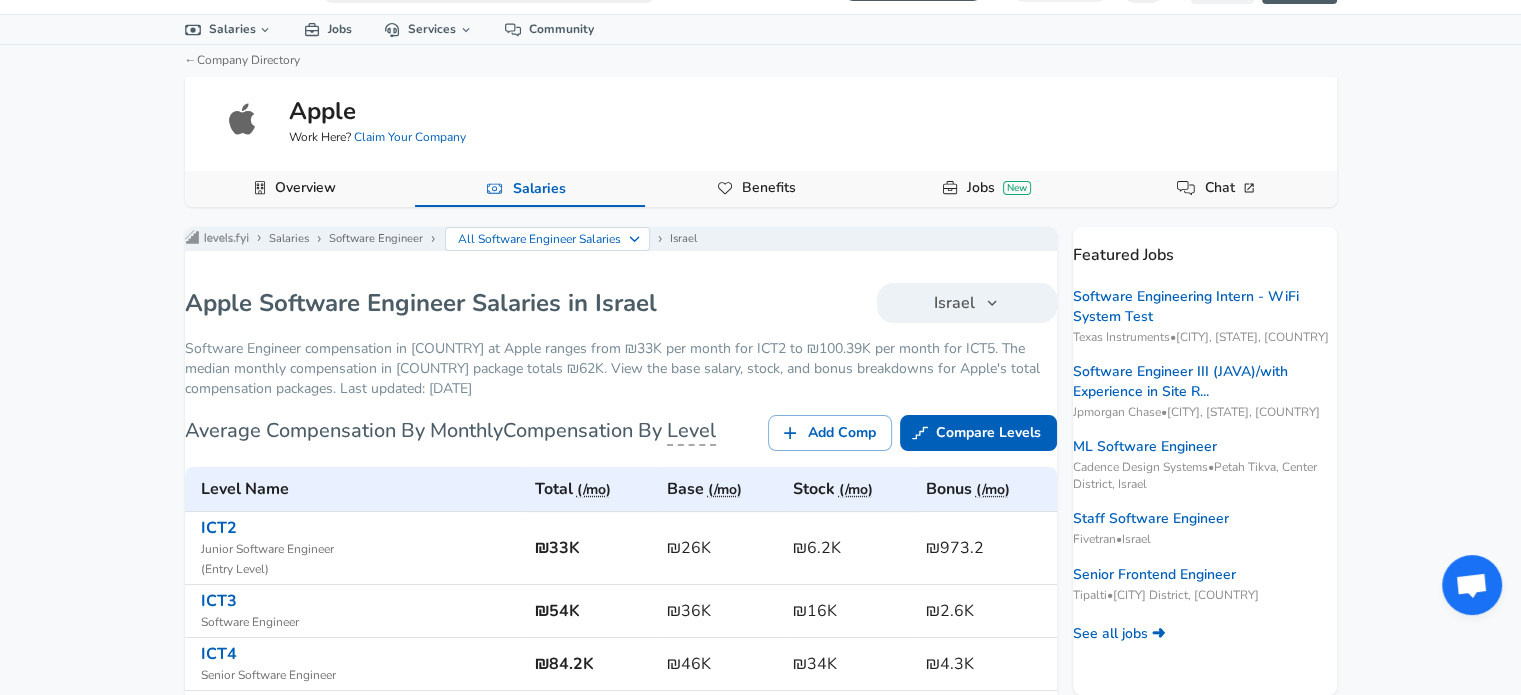 scroll, scrollTop: 0, scrollLeft: 0, axis: both 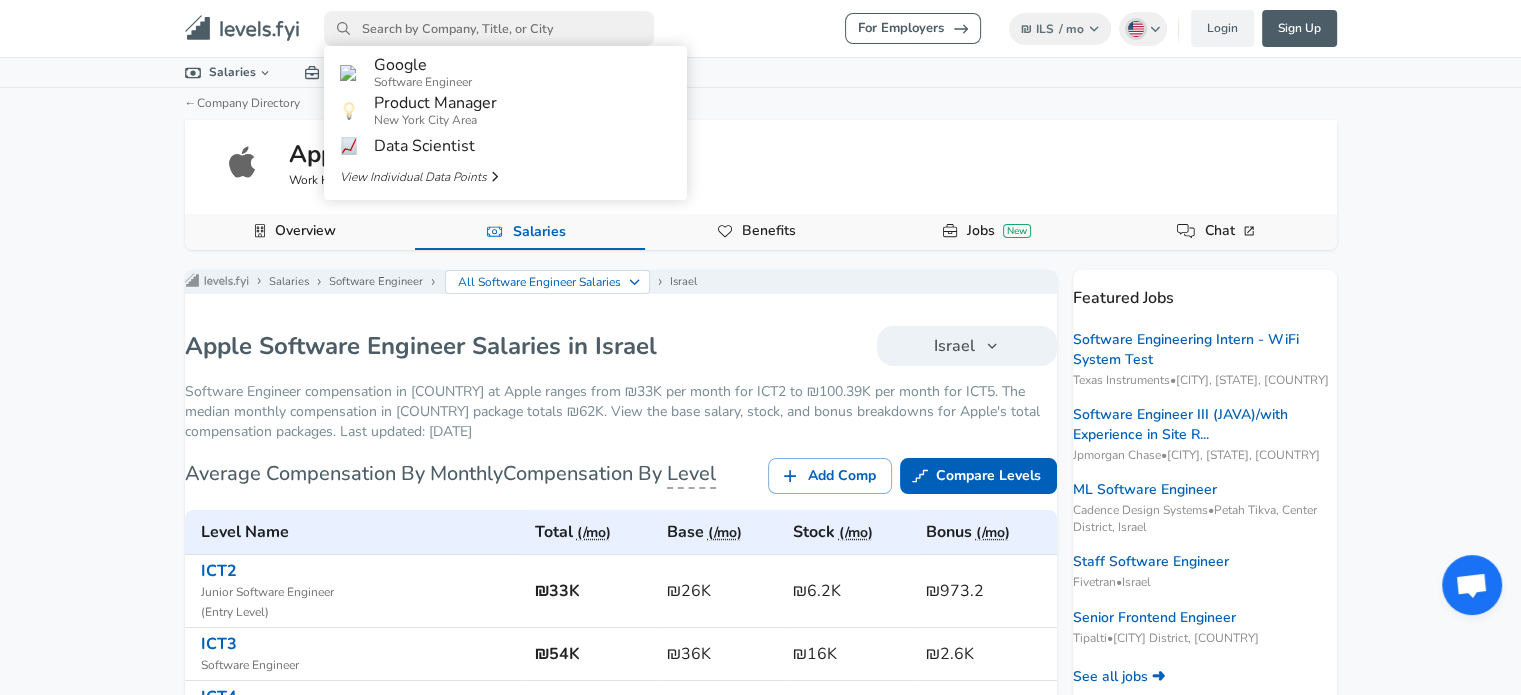 click at bounding box center (489, 28) 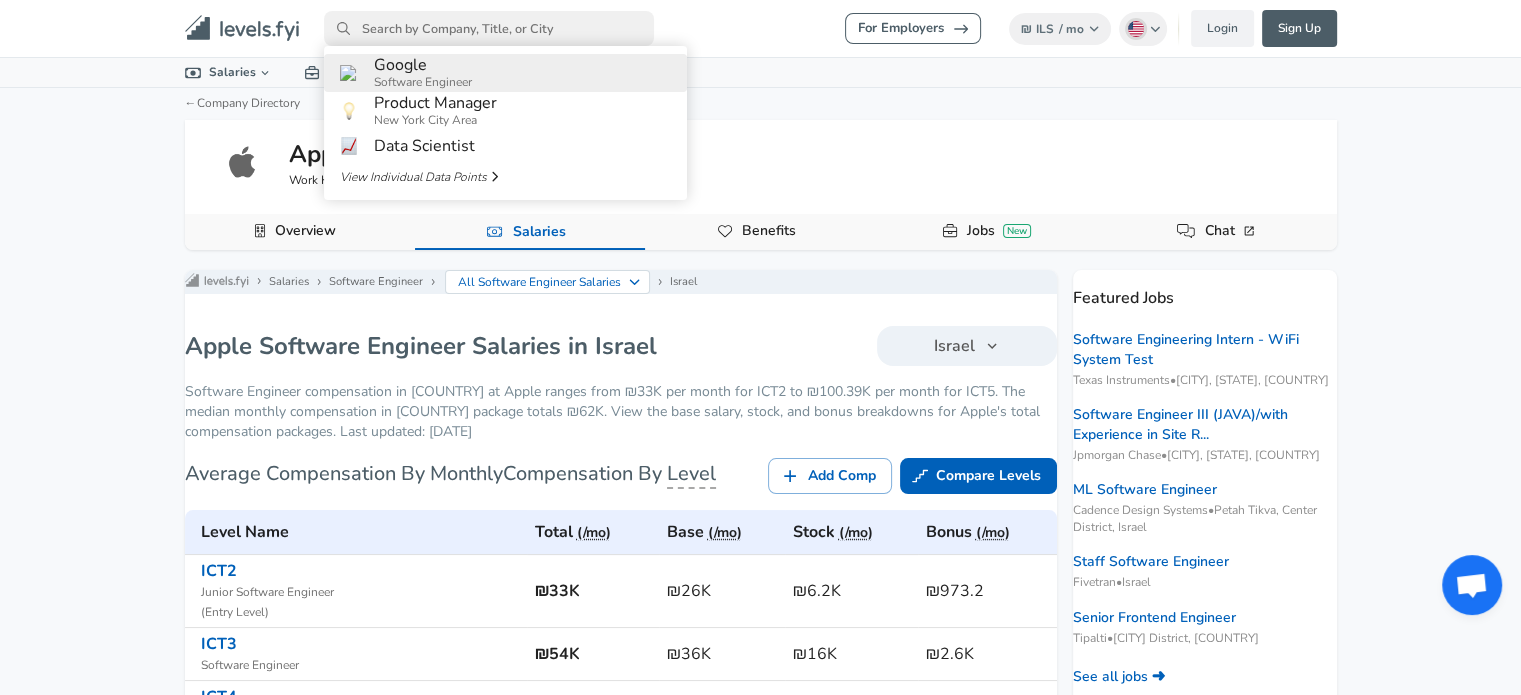 click on "Google Software Engineer" at bounding box center (423, 73) 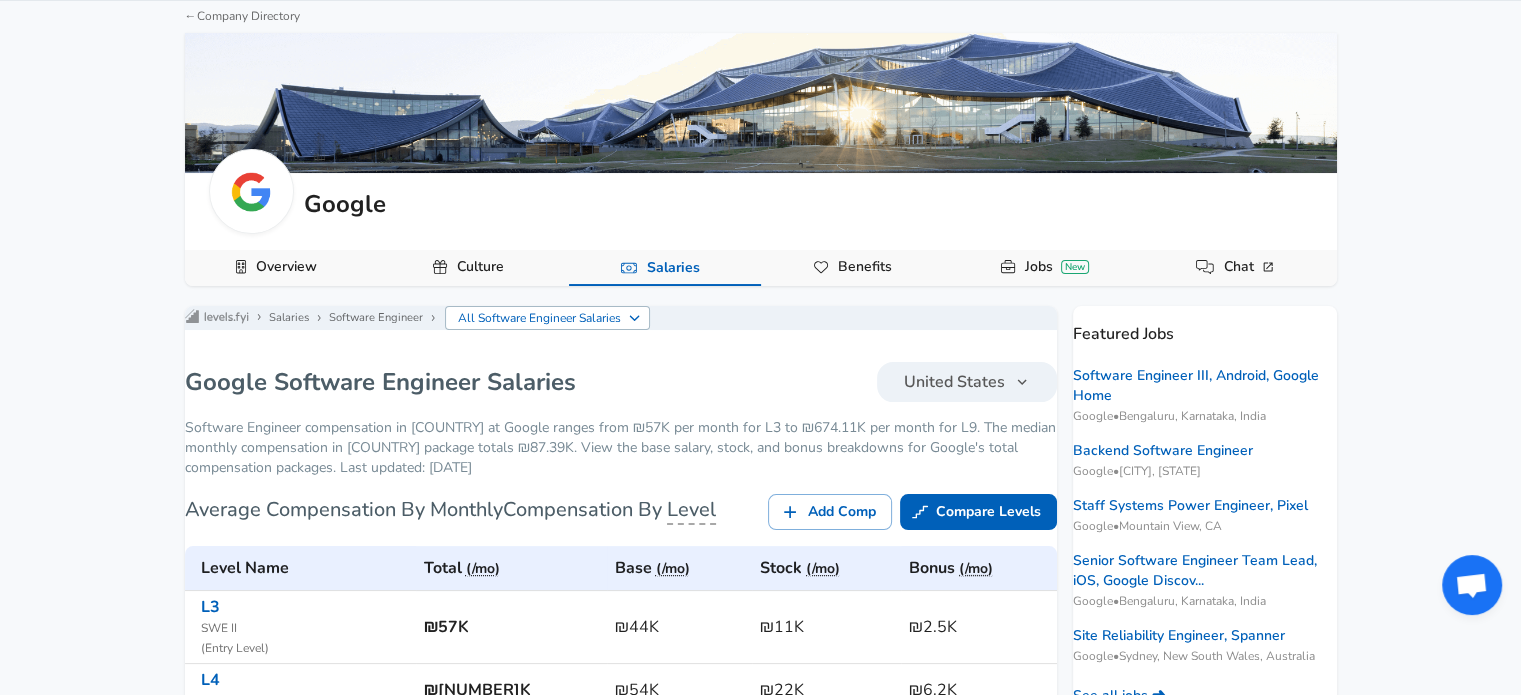 scroll, scrollTop: 300, scrollLeft: 0, axis: vertical 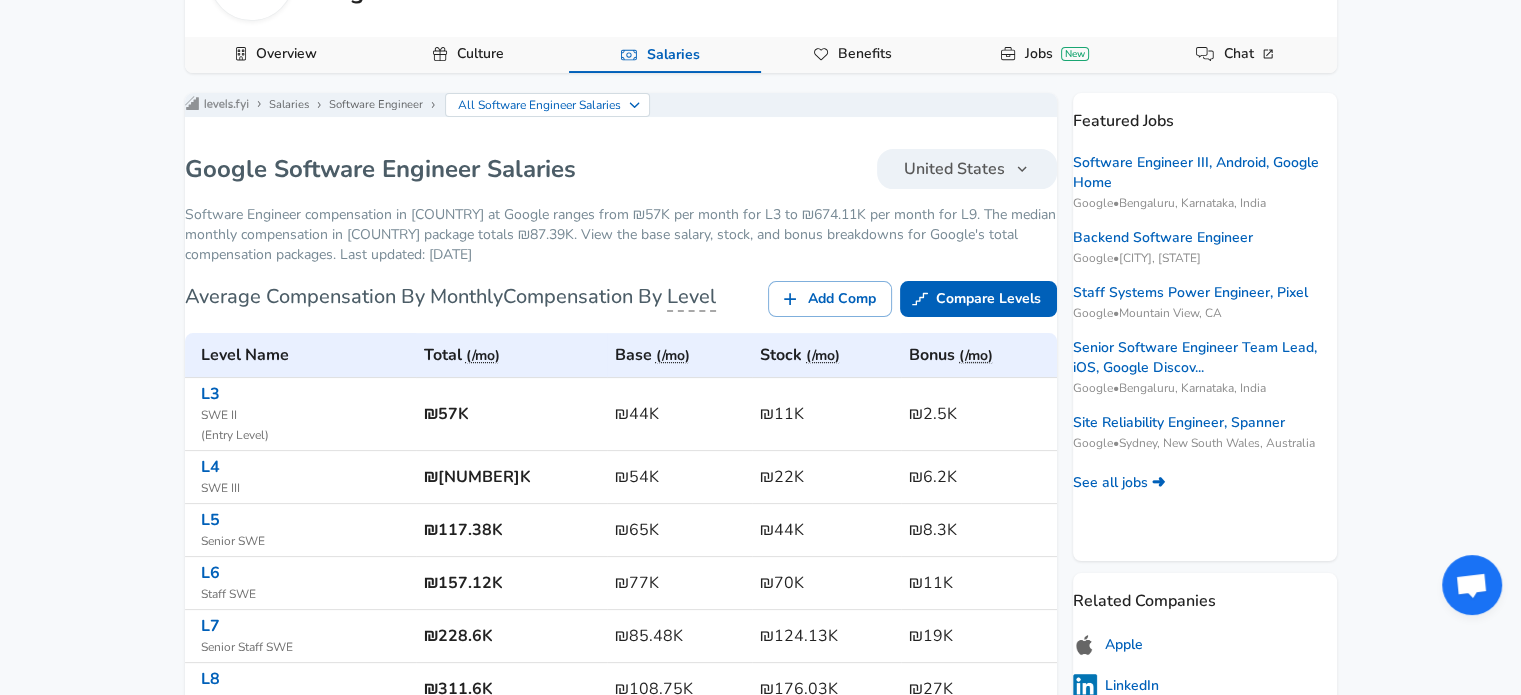 click on "United States" at bounding box center (954, 169) 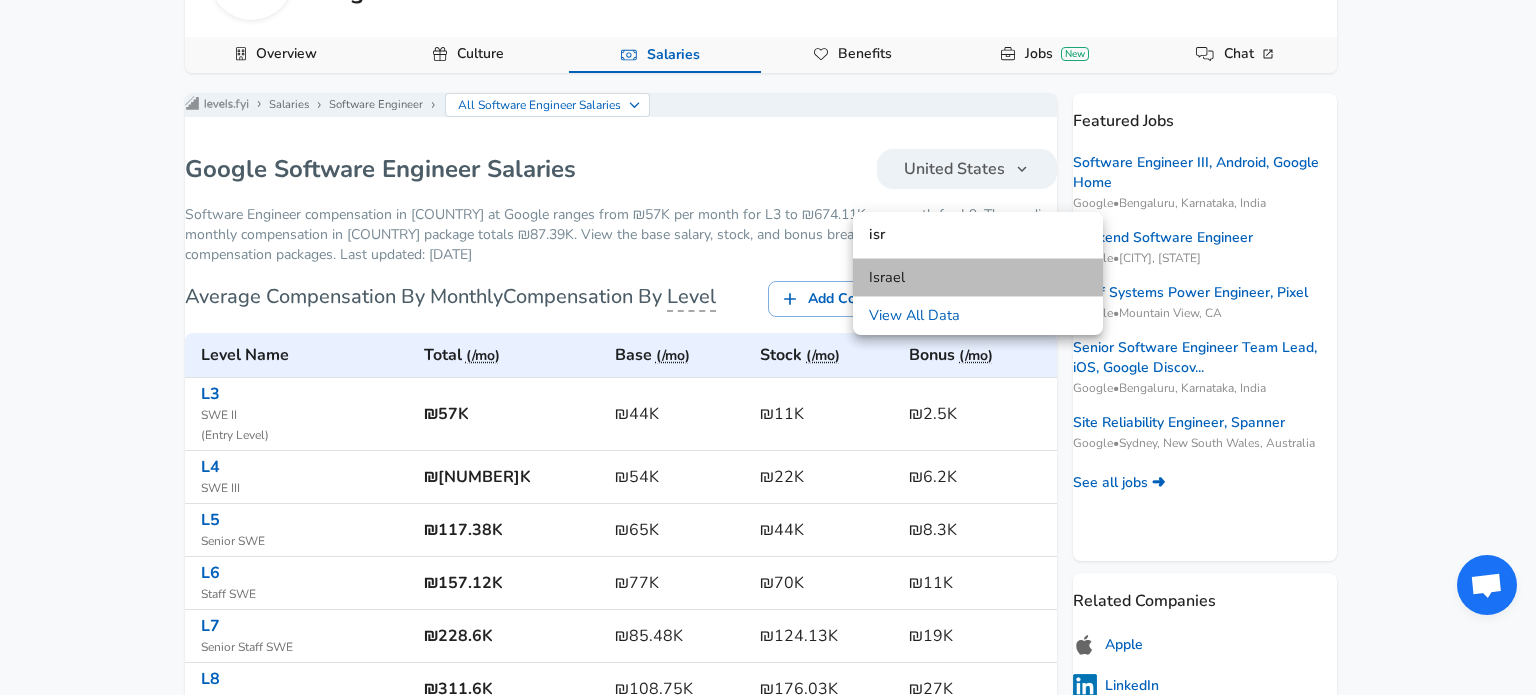 click on "Israel" at bounding box center (978, 278) 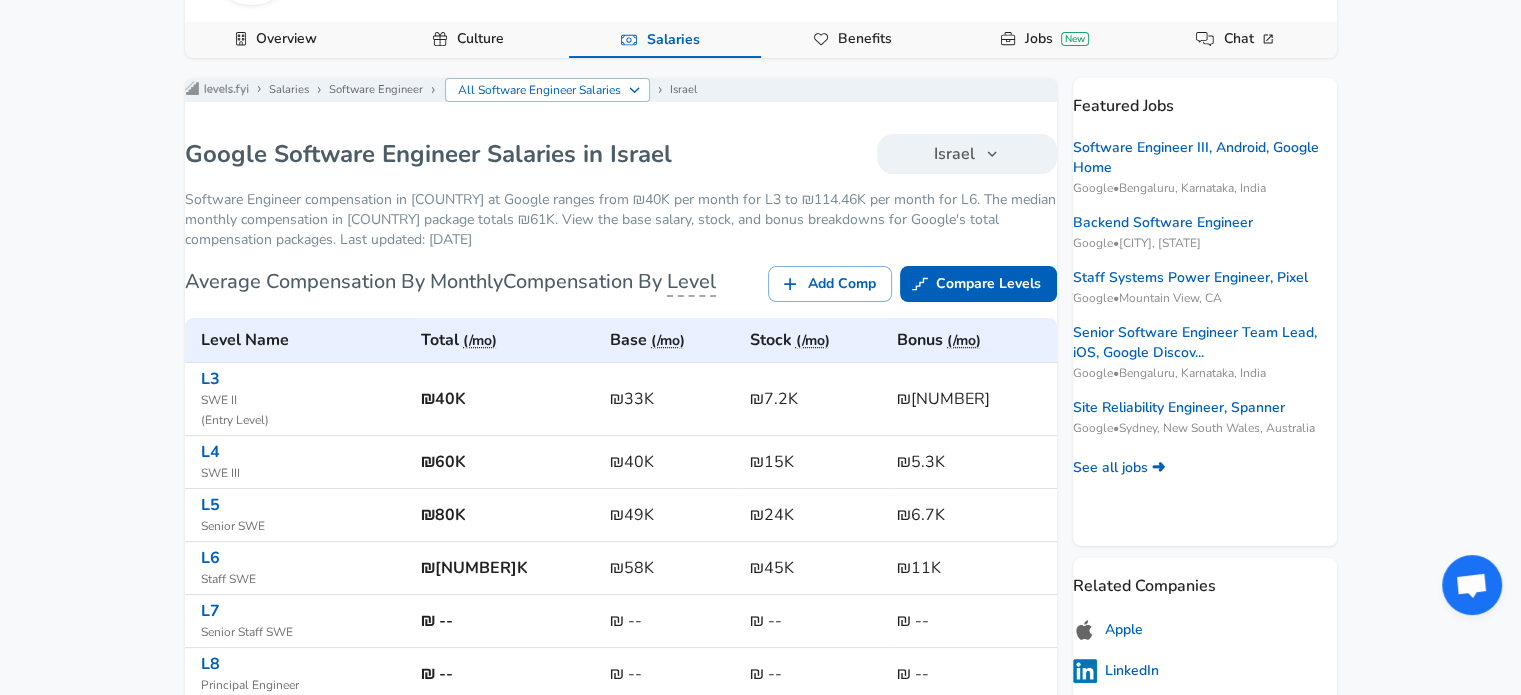 scroll, scrollTop: 0, scrollLeft: 0, axis: both 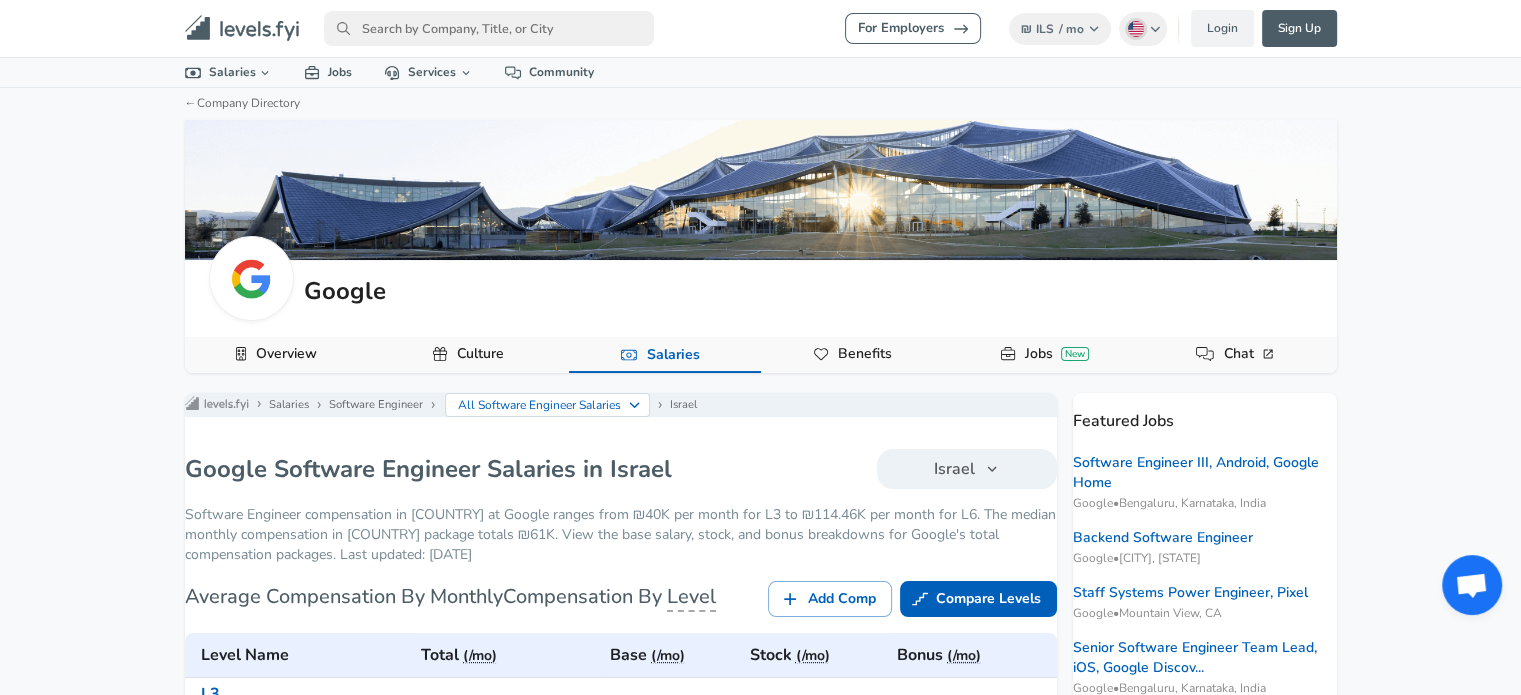 click at bounding box center (489, 28) 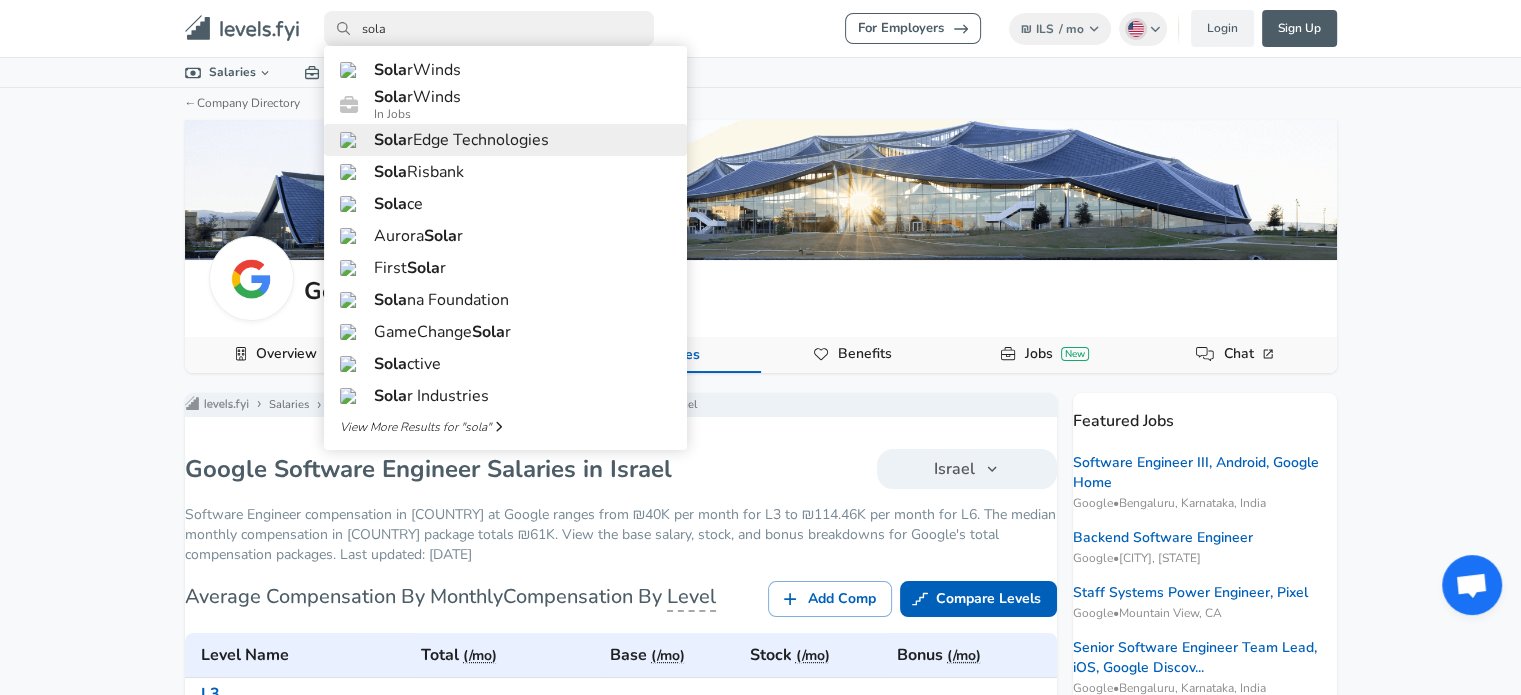 type on "sola" 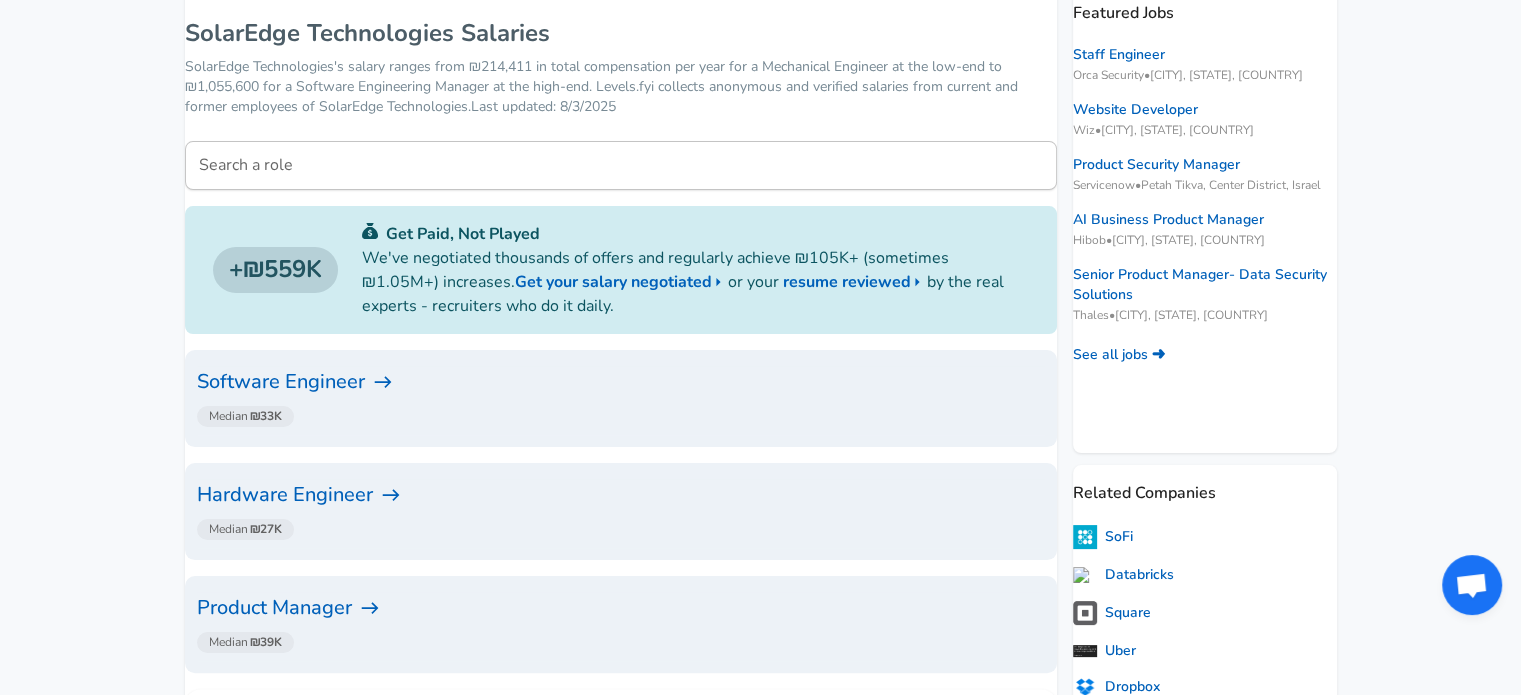 scroll, scrollTop: 300, scrollLeft: 0, axis: vertical 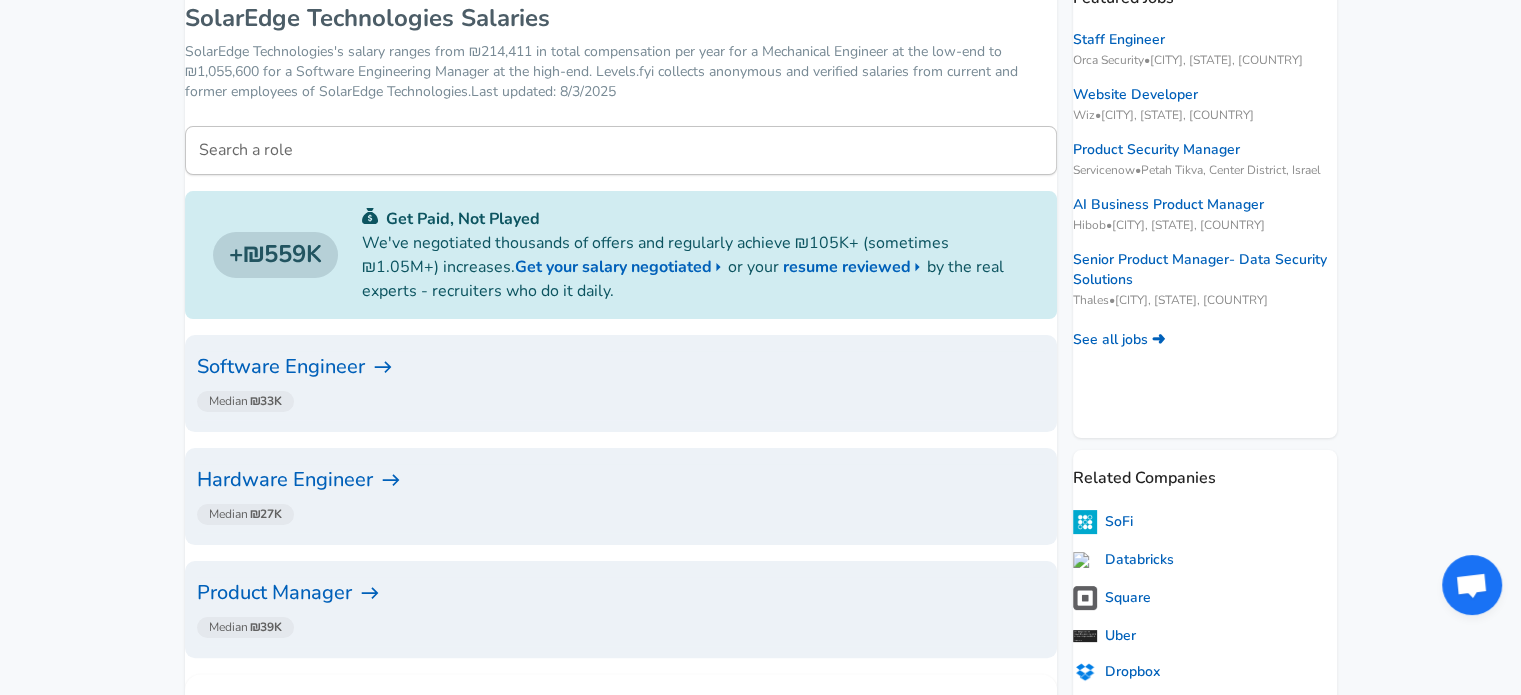 click on "Software Engineer" at bounding box center [621, 367] 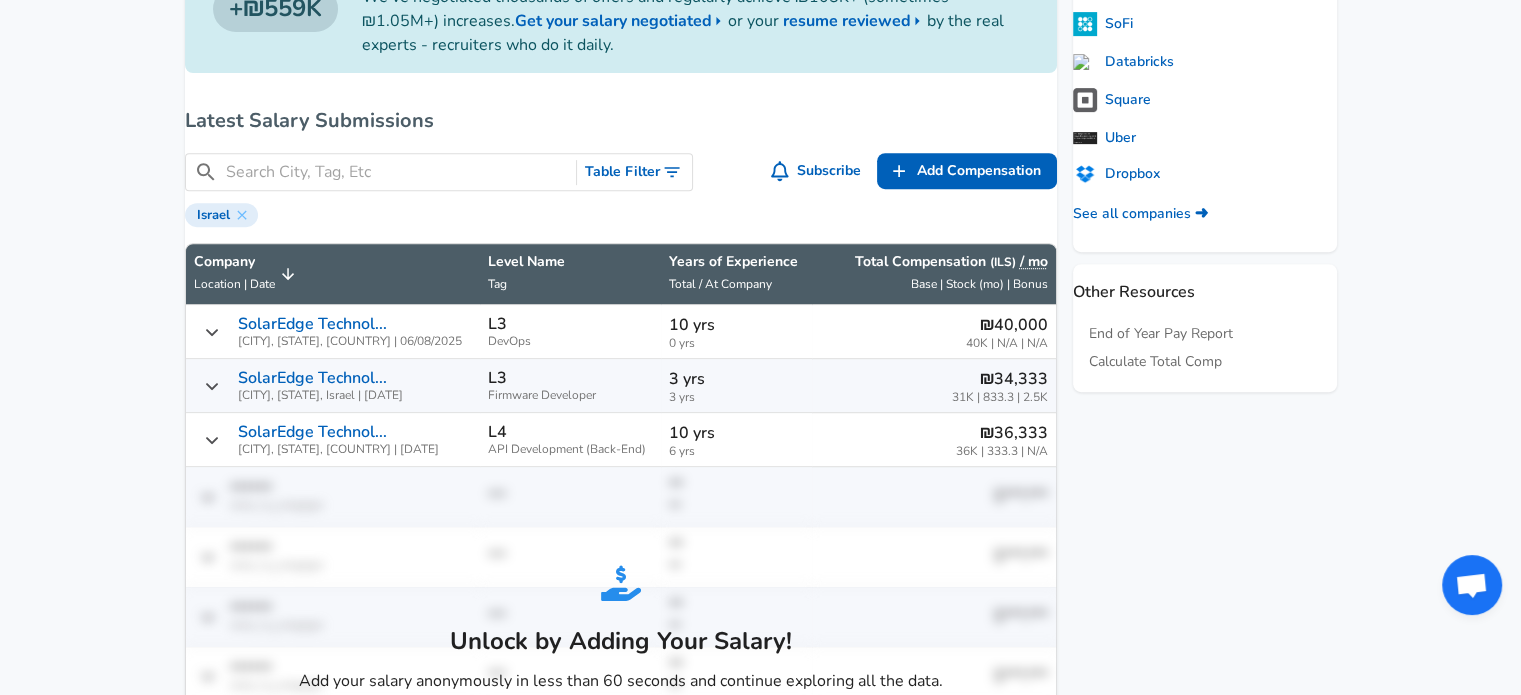 scroll, scrollTop: 800, scrollLeft: 0, axis: vertical 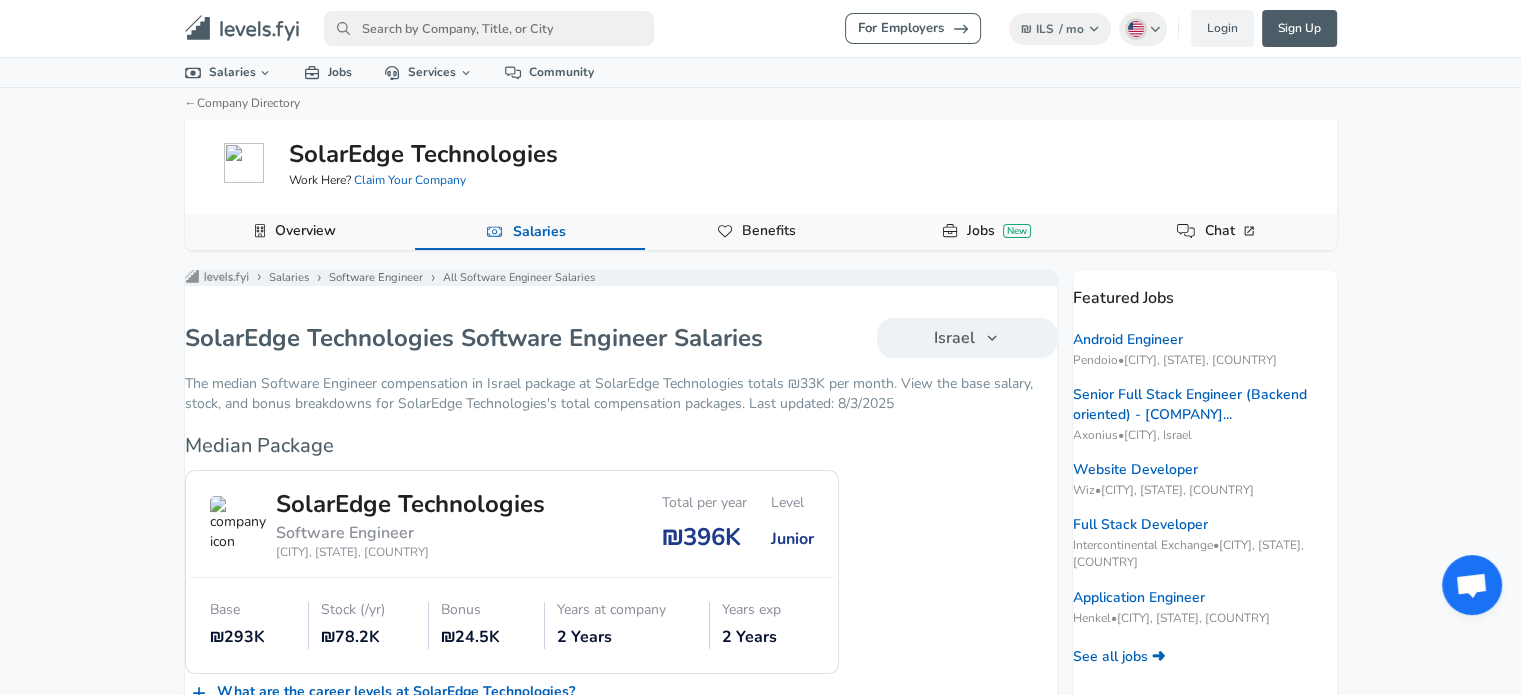 click at bounding box center [489, 28] 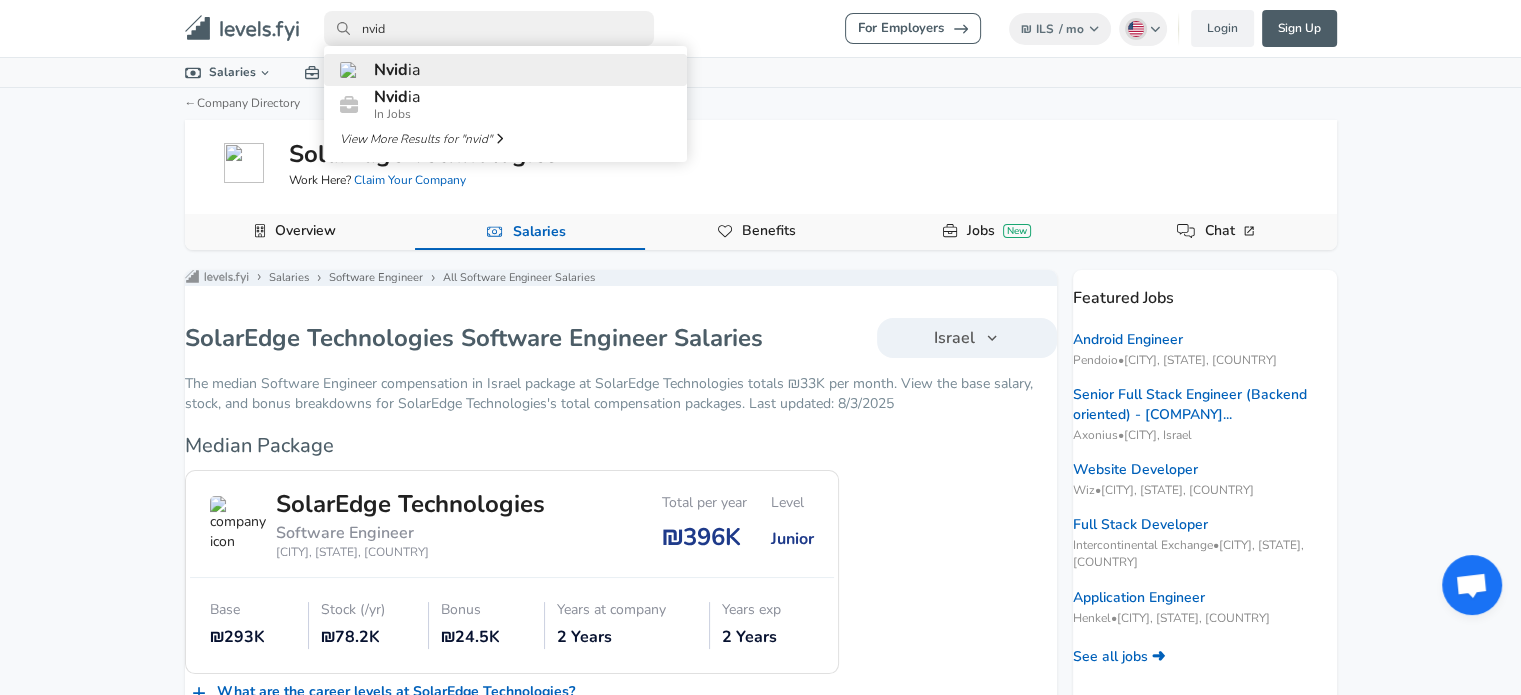 type on "nvid" 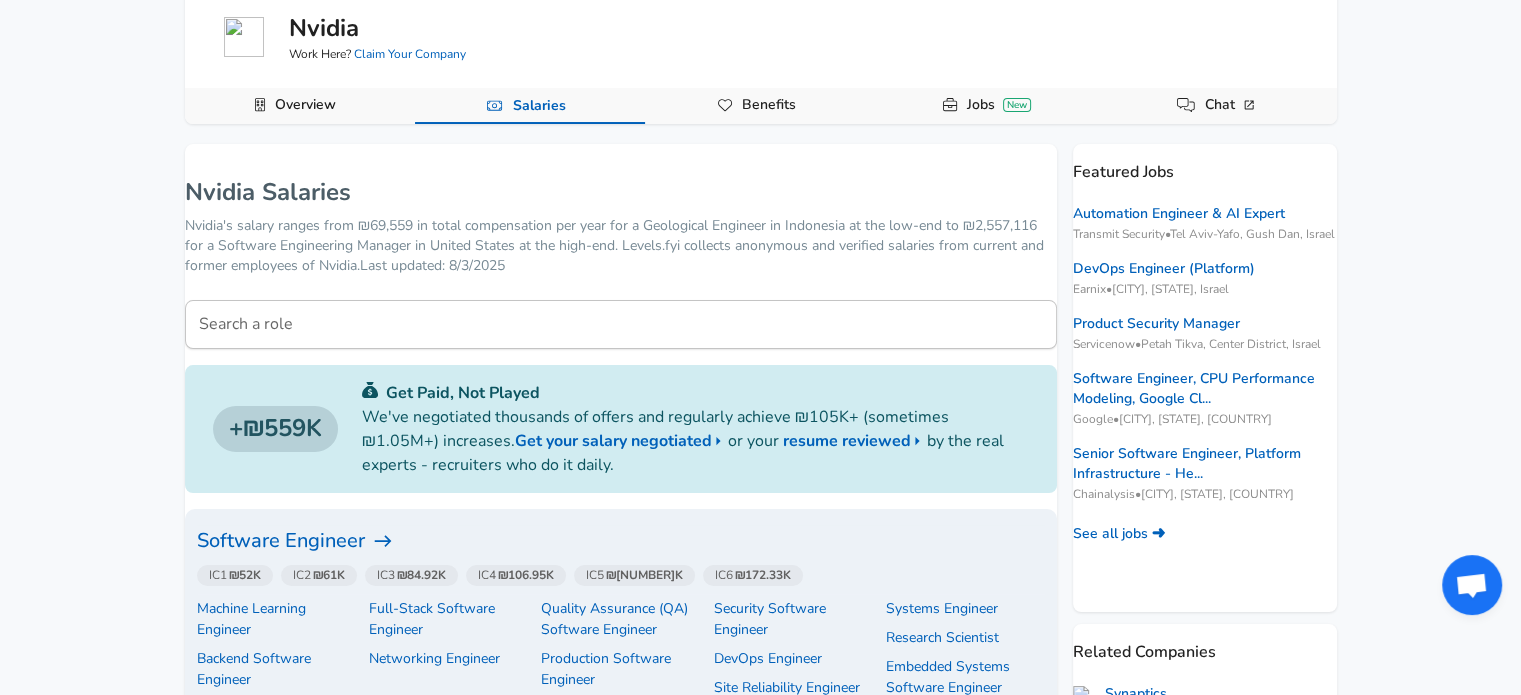 scroll, scrollTop: 200, scrollLeft: 0, axis: vertical 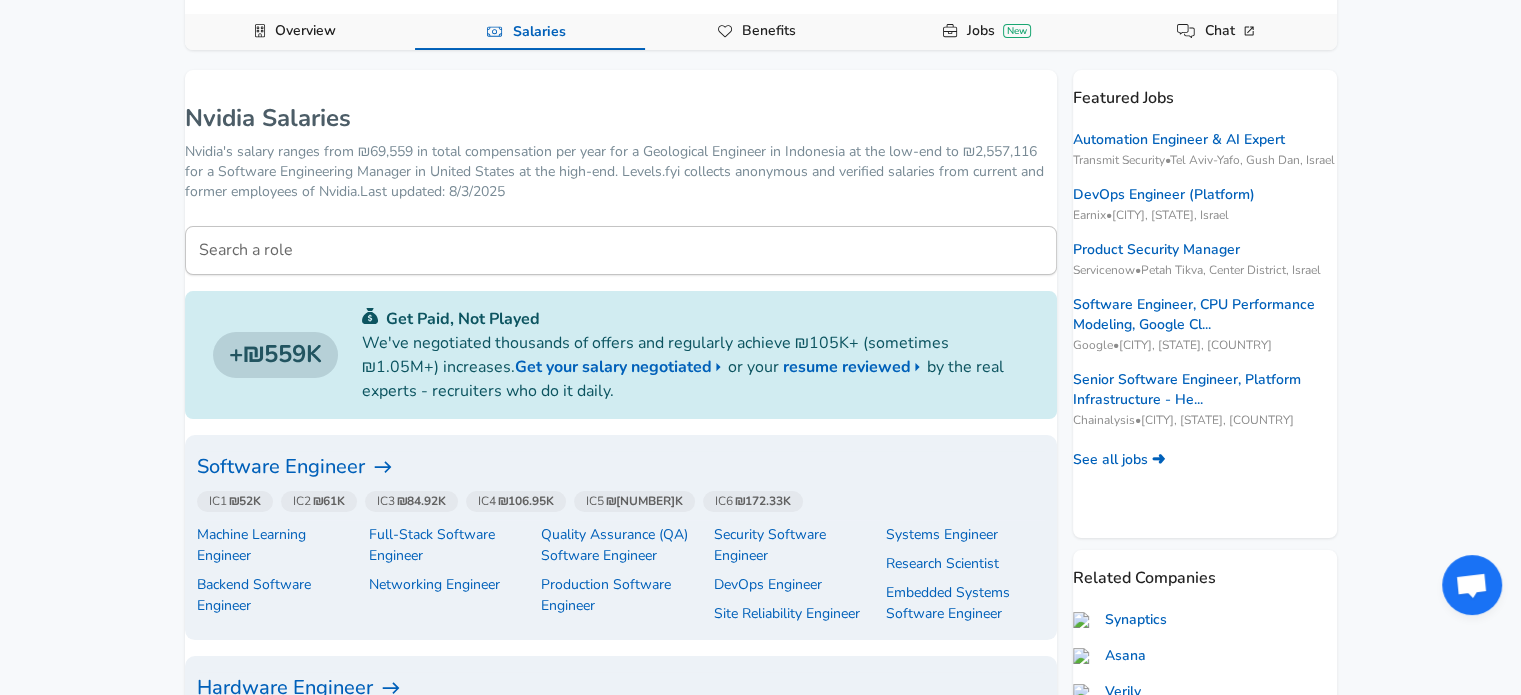 click on "Software Engineer" at bounding box center [621, 467] 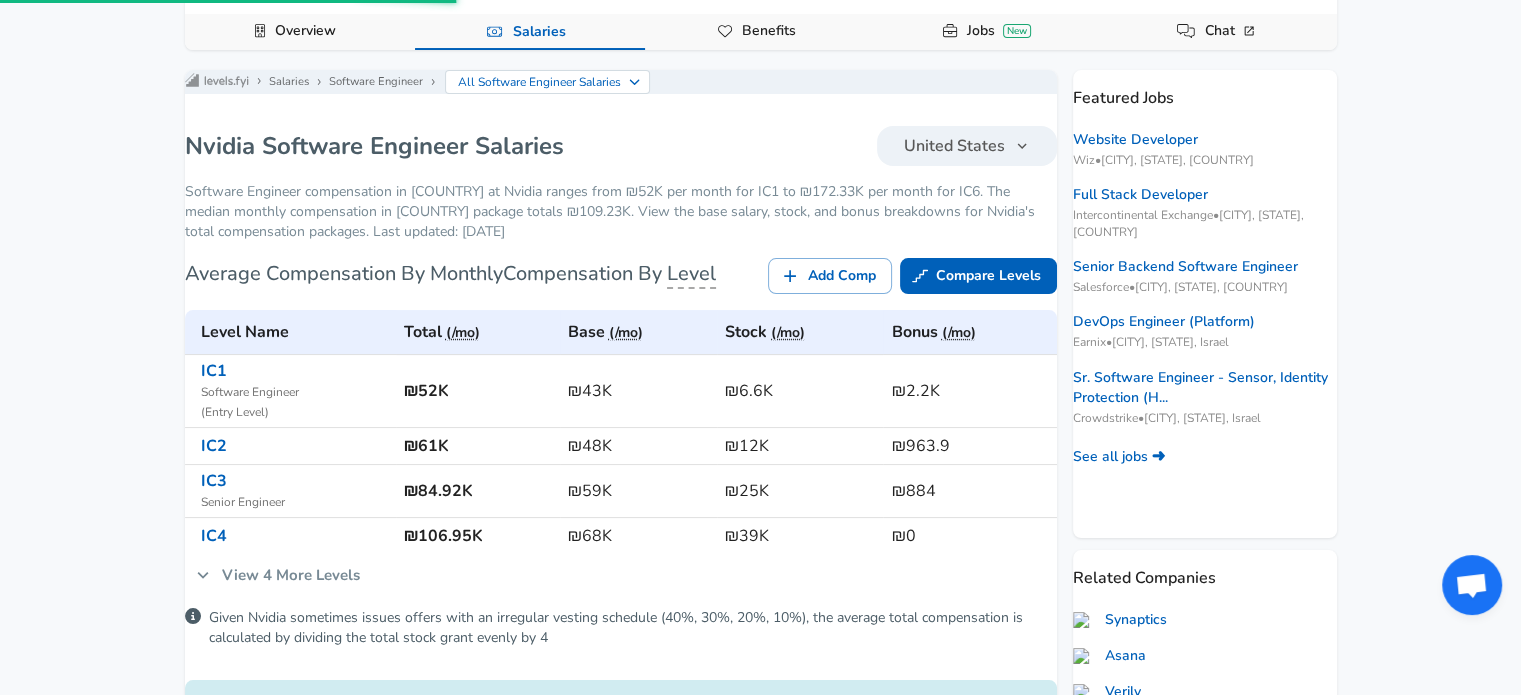 scroll, scrollTop: 0, scrollLeft: 0, axis: both 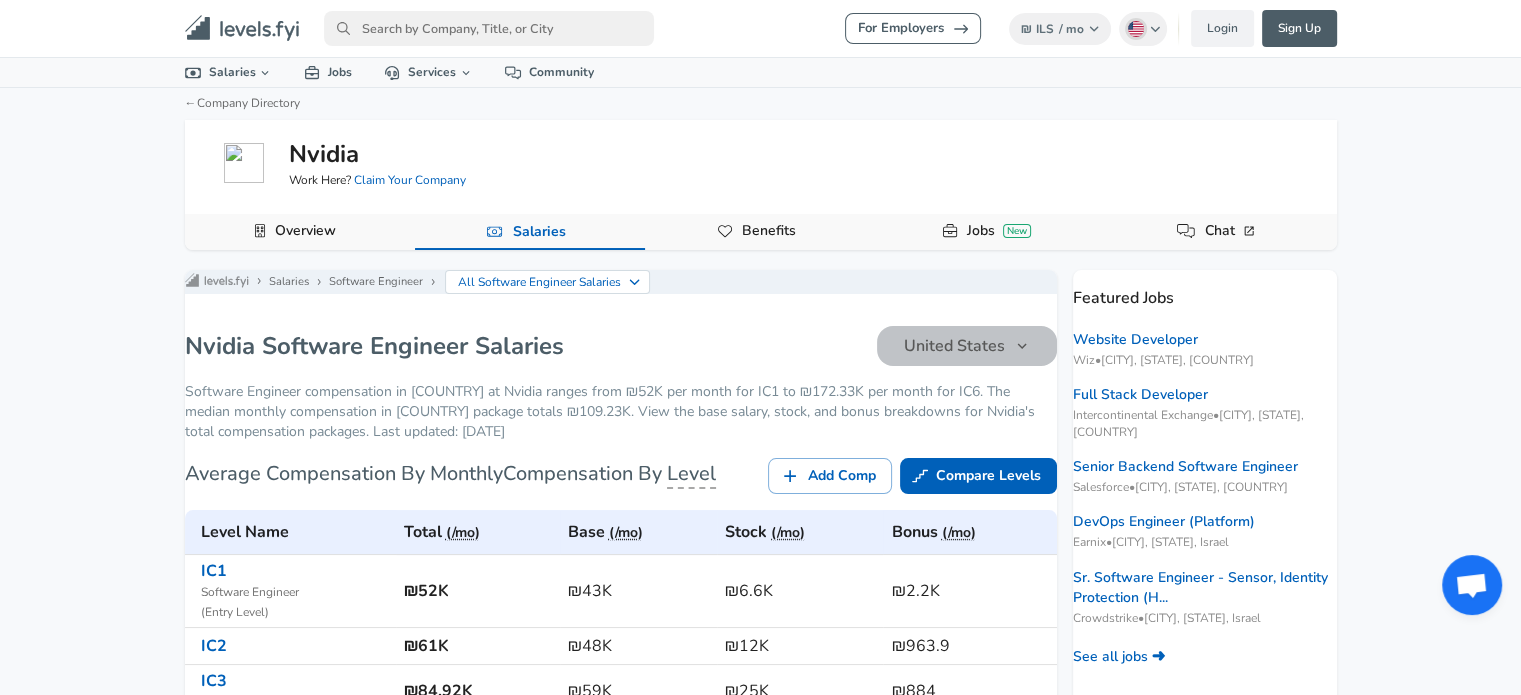 click on "United States" at bounding box center (954, 346) 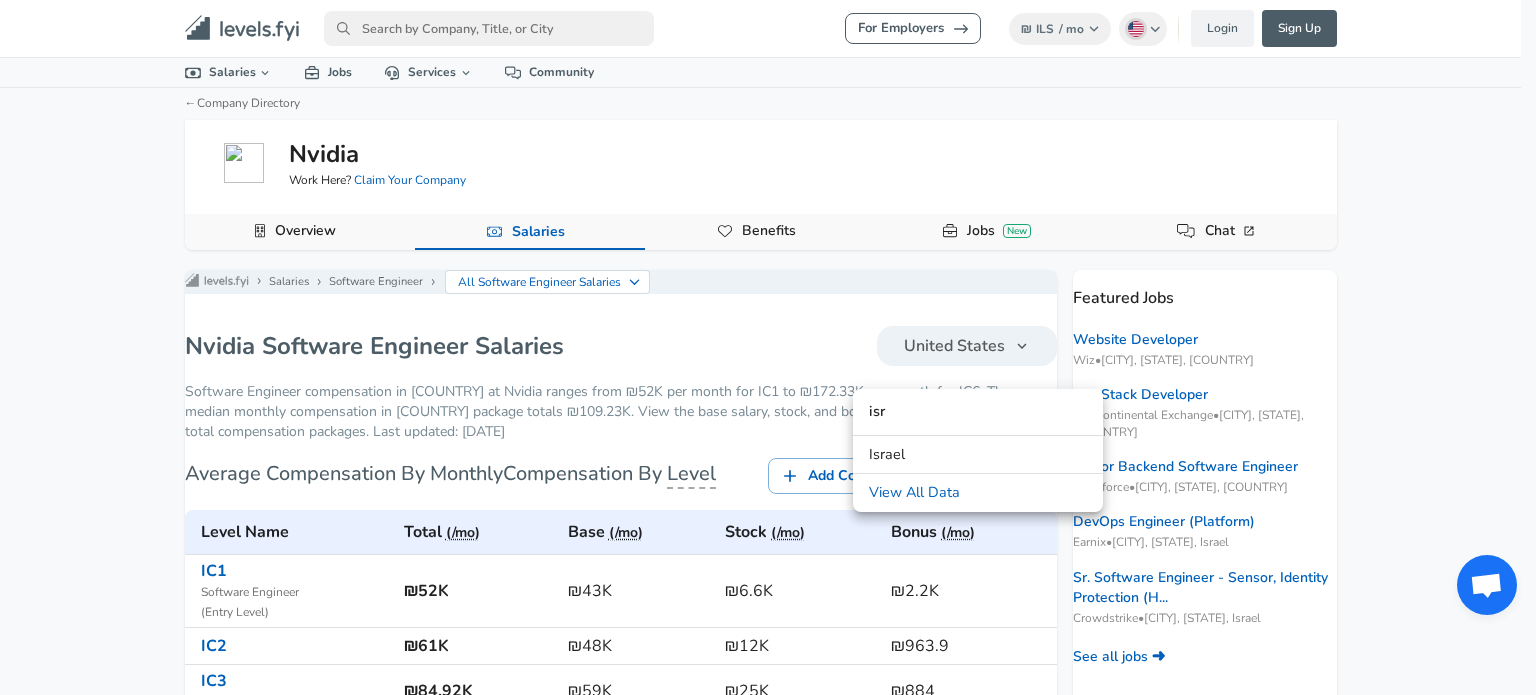 type on "isr" 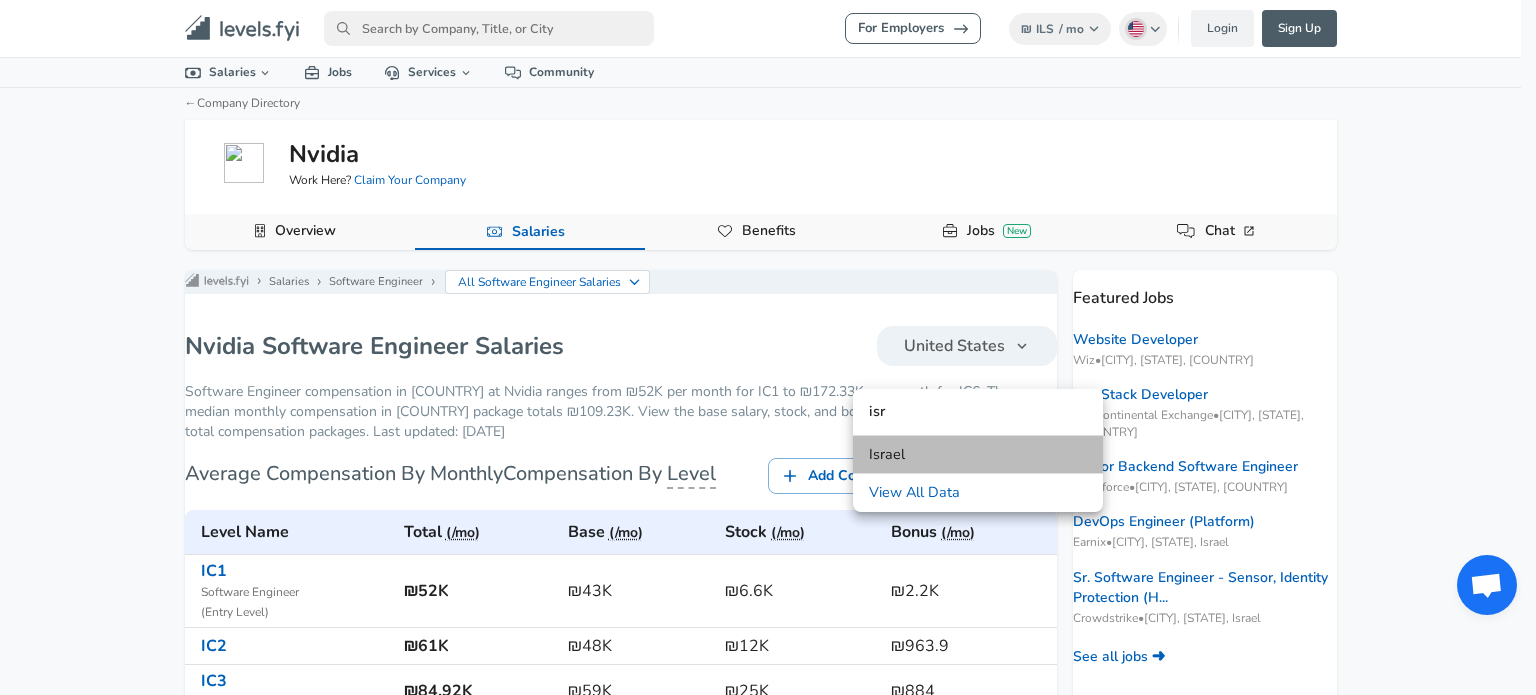 click on "Israel" at bounding box center [978, 455] 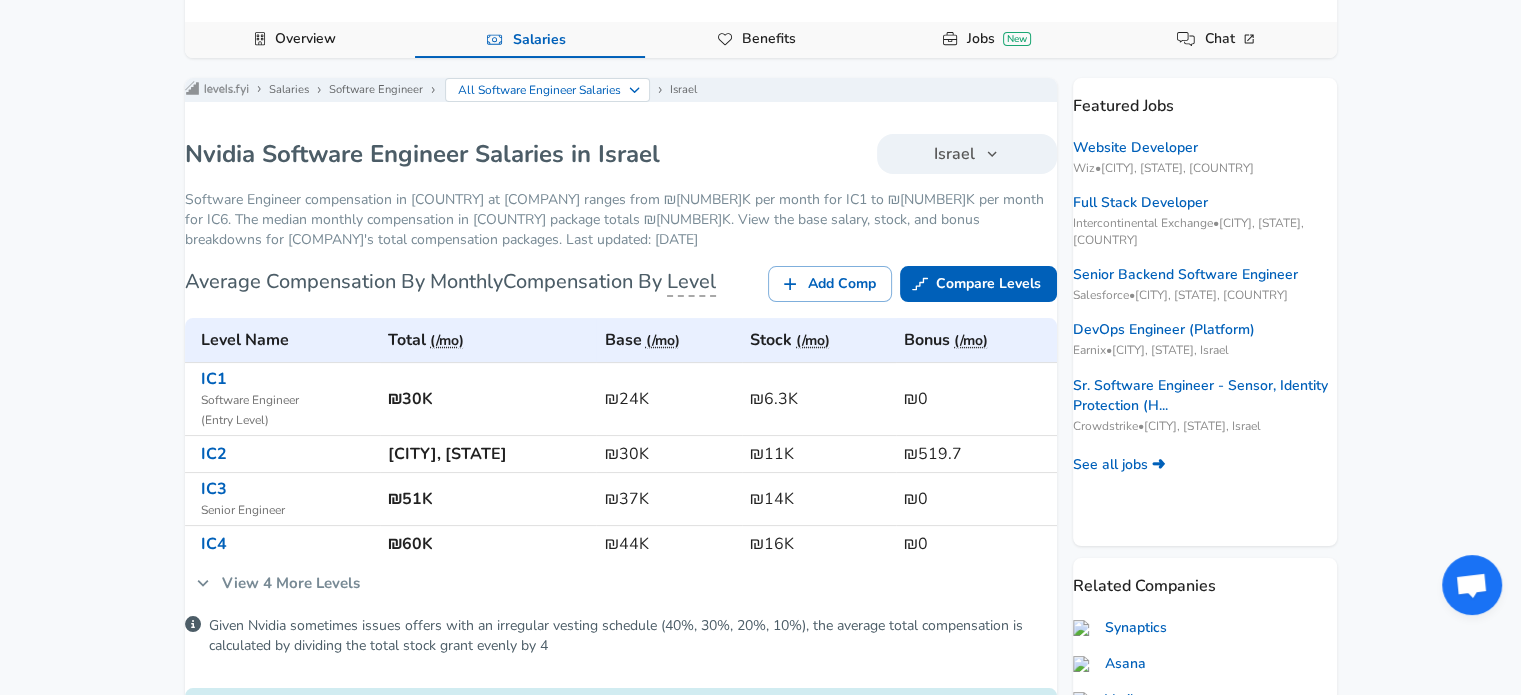 scroll, scrollTop: 300, scrollLeft: 0, axis: vertical 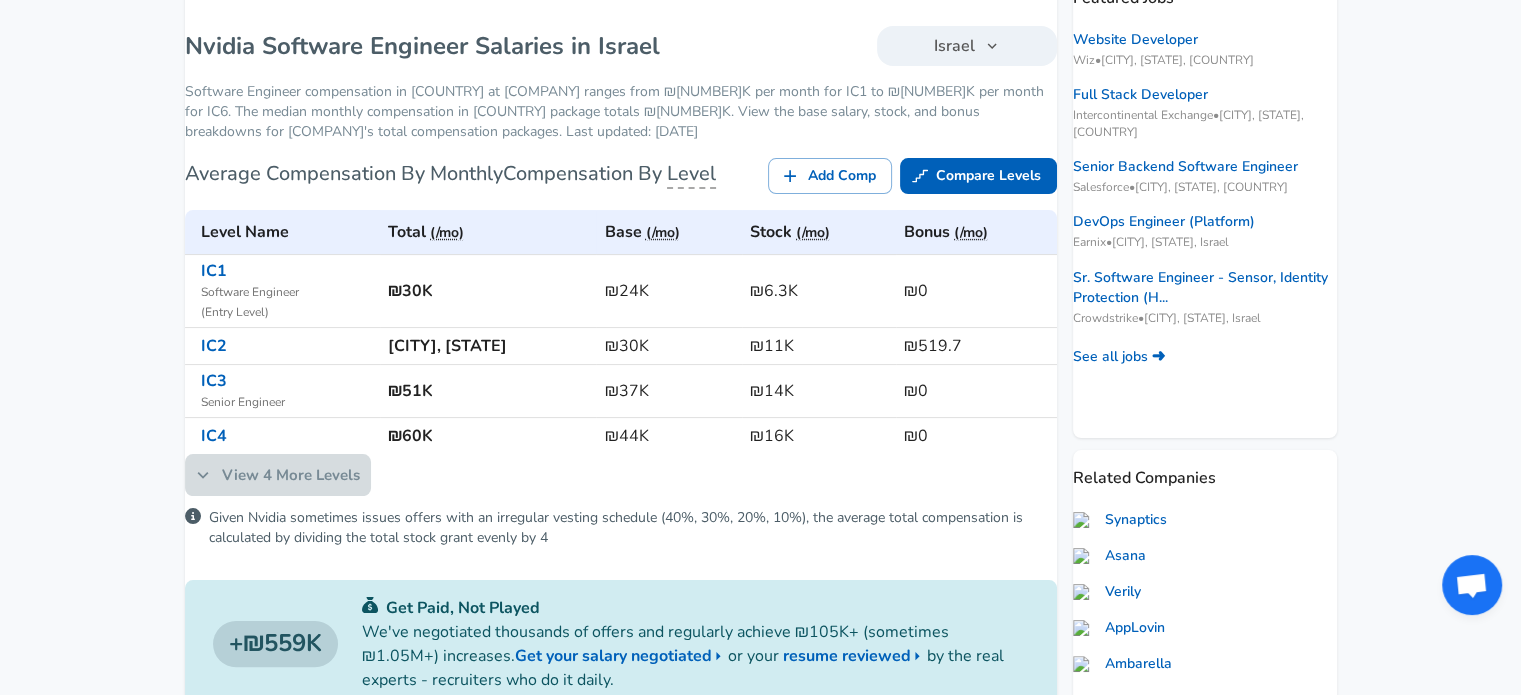 click on "View   4   More Levels" at bounding box center [278, 475] 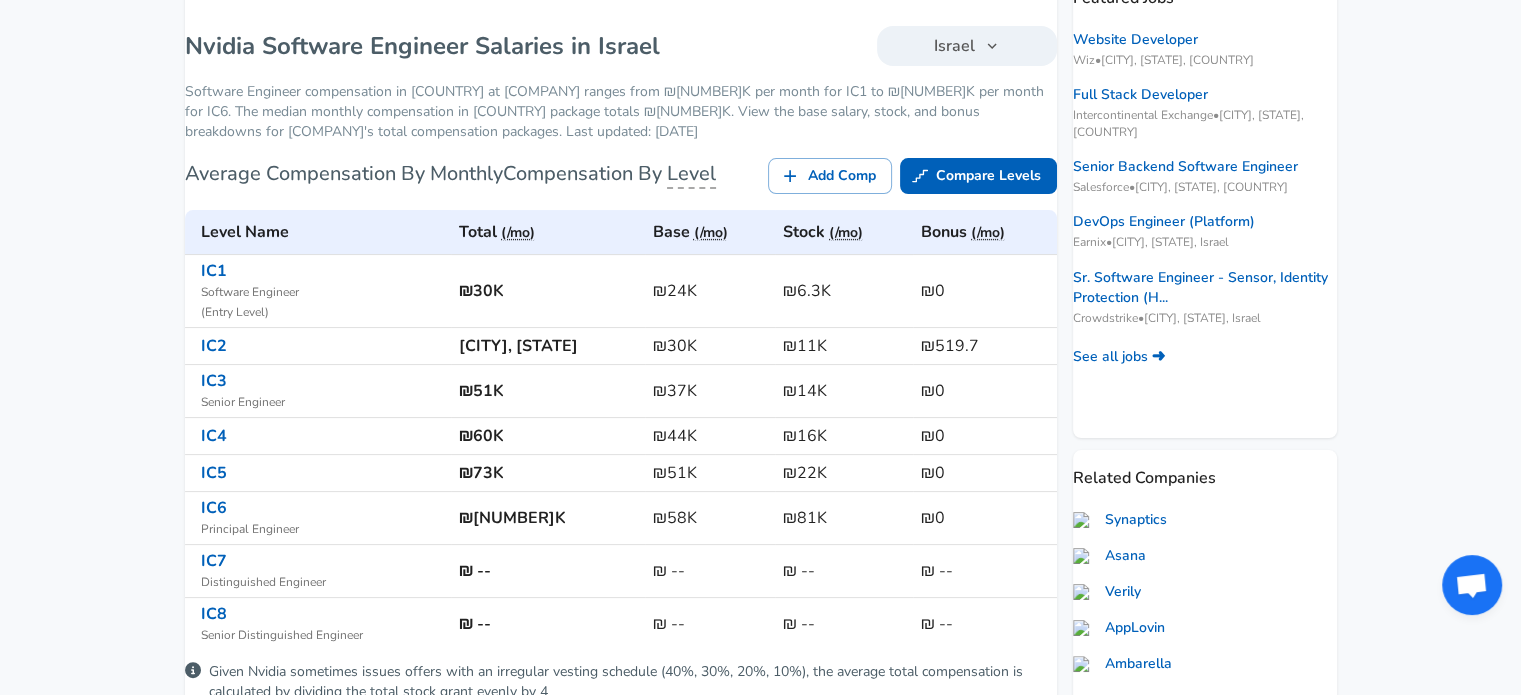 scroll, scrollTop: 400, scrollLeft: 0, axis: vertical 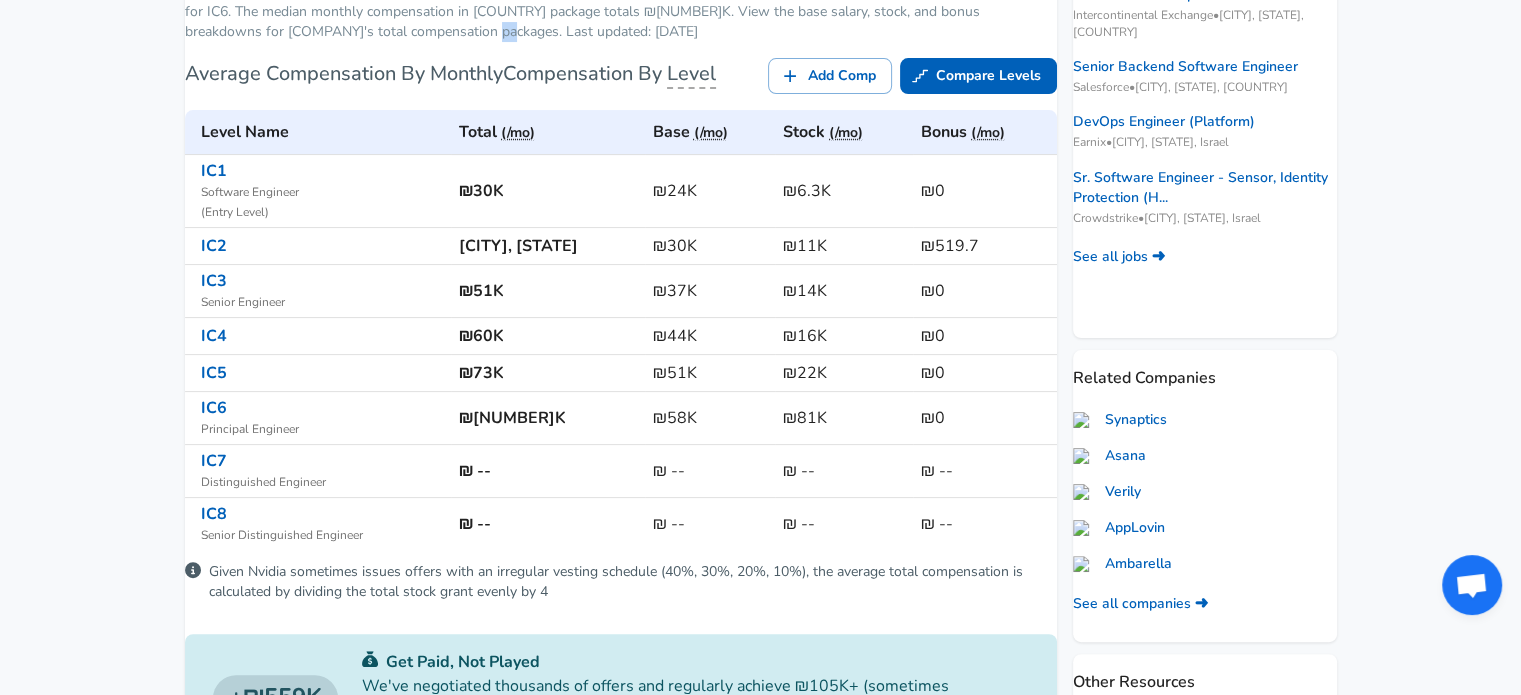 drag, startPoint x: 477, startPoint y: 50, endPoint x: 466, endPoint y: 48, distance: 11.18034 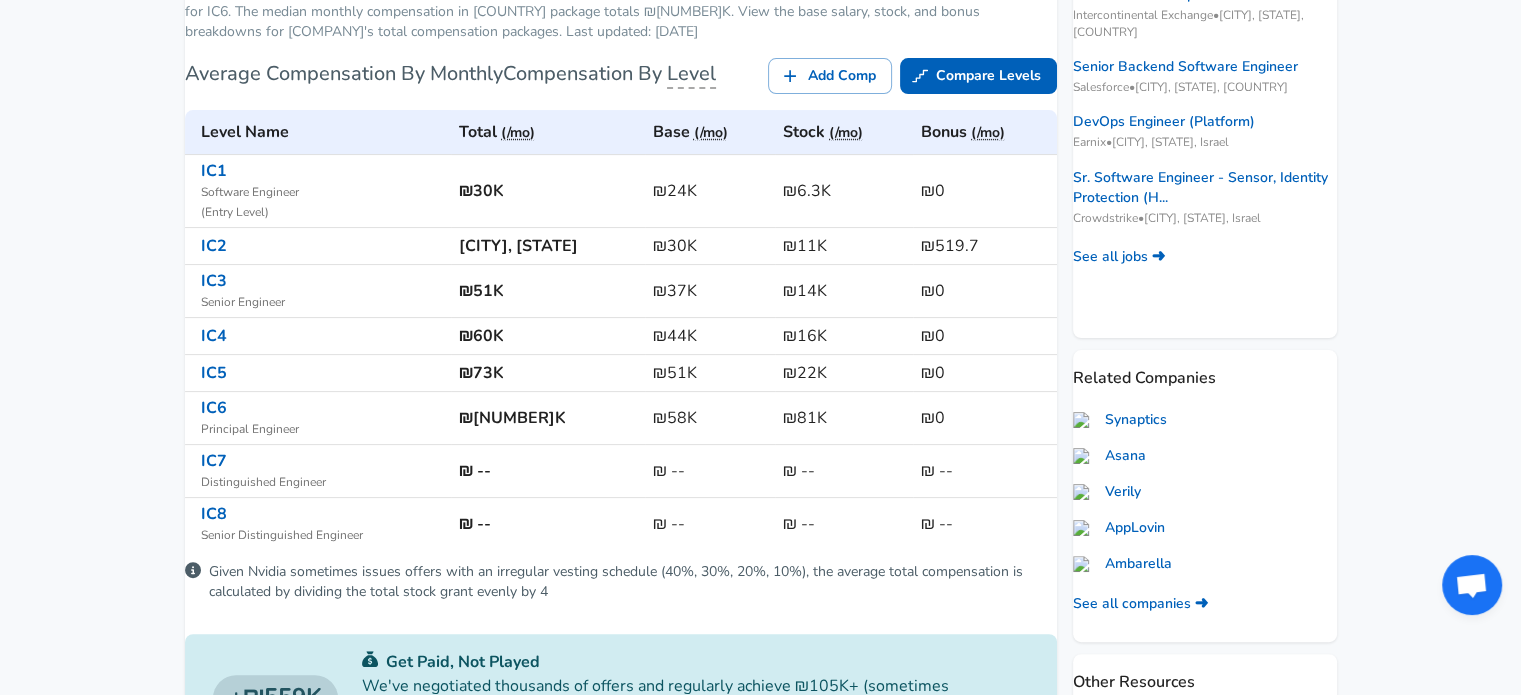 click on "Average Compensation By Monthly Compensation By Level" at bounding box center (391, 68) 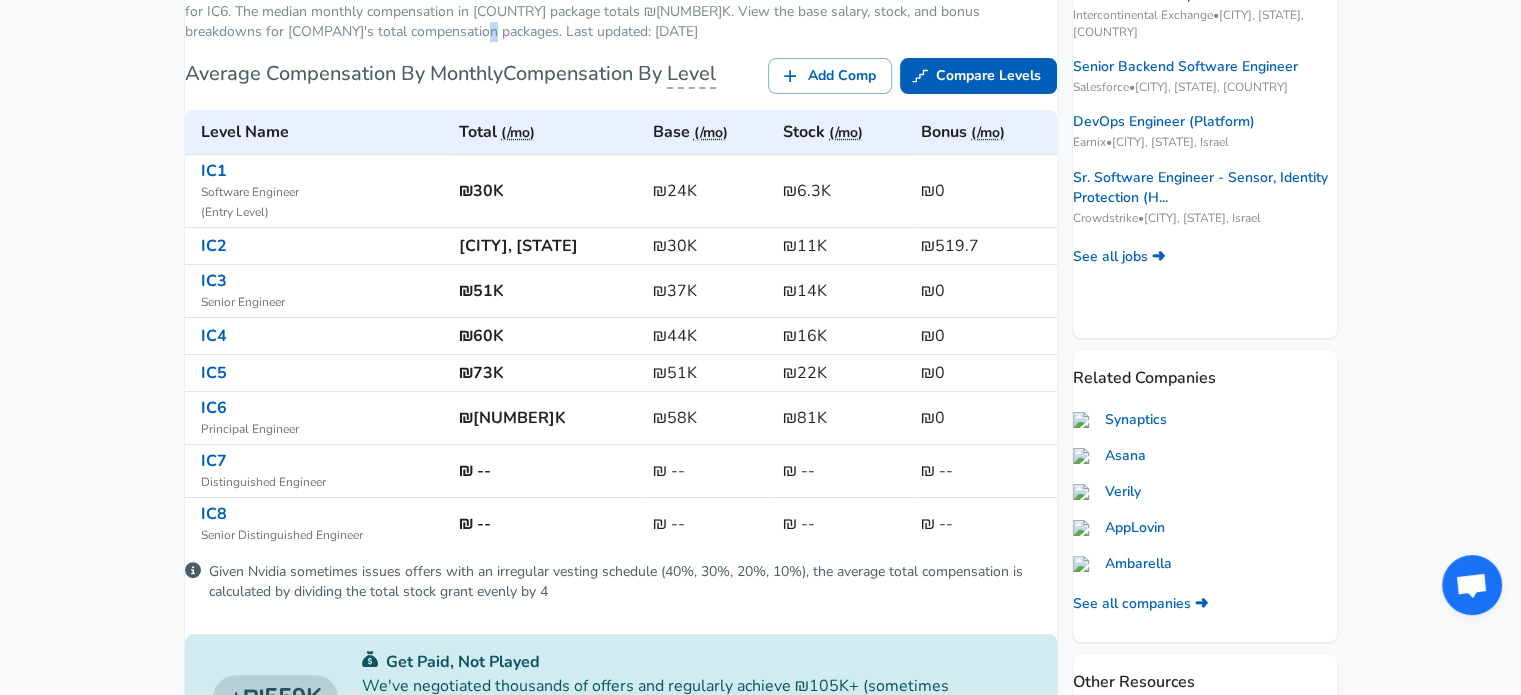 click on "Software Engineer compensation in [COUNTRY] at [COMPANY] ranges from ₪[NUMBER]K per month for IC1 to ₪[NUMBER]K per month for IC6. The median monthly compensation in [COUNTRY] package totals ₪[NUMBER]K. View the base salary, stock, and bonus breakdowns for [COMPANY]'s total compensation packages. Last updated: [DATE]" at bounding box center [621, 12] 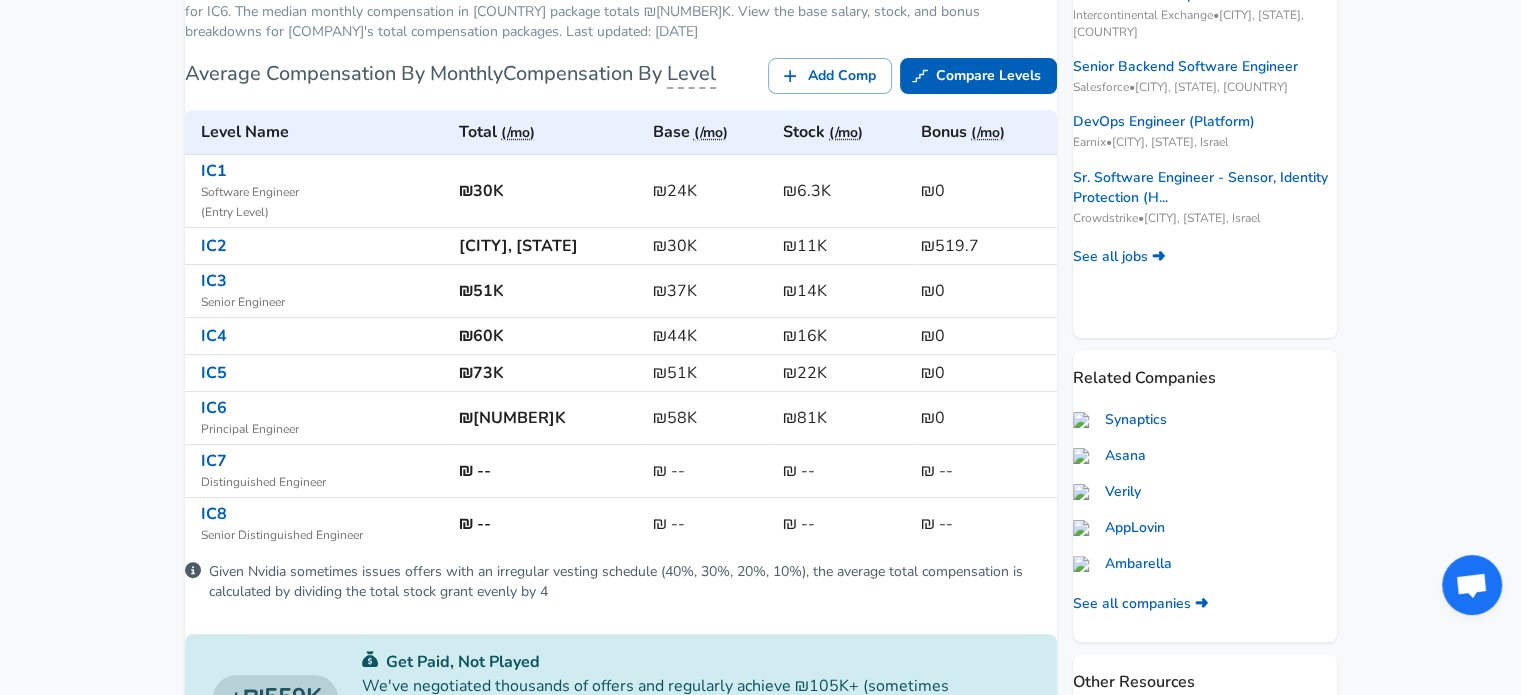 click on "For Employers ₪ ILS / mo Change English (US) Change Login Sign Up All Data By Location By Company By Title Salary Calculator Chart Visualizations Verified Salaries Internships Negotiation Support Compare Benefits Who's Hiring 2024 Pay Report Top Paying Companies Integrate Blog Press Google Software Engineer Product Manager New York City Area Data Scientist View Individual Data Points   Levels FYI Logo Salaries 📁   All Data 🌍   By Location 🏛️   By Company 👨‍👩‍👧‍👧   By Title 🌈️‍🔬   By Industry 🌈️‍🔬 📍   Salary Heatmap 📈   Chart Visualizations 🔥   Real-time Percentiles 🎓   Internships ❣️   Compare Benefits 🎥   2024 Pay Report 🏆   Top Paying Companies 💸   Calculate Meeting Cost #️⃣   Salary Calculator Contribute Add Salary Add Company Benefits Add Level Mapping Jobs Services Candidate Services 💵  Negotiation Coaching 📄  Resume Review 🎁  Gift a Resume Review For Employers Interactive Offers Real-time Percentiles  🔥 Compensation Benchmarking For Academic Research" at bounding box center [760, -53] 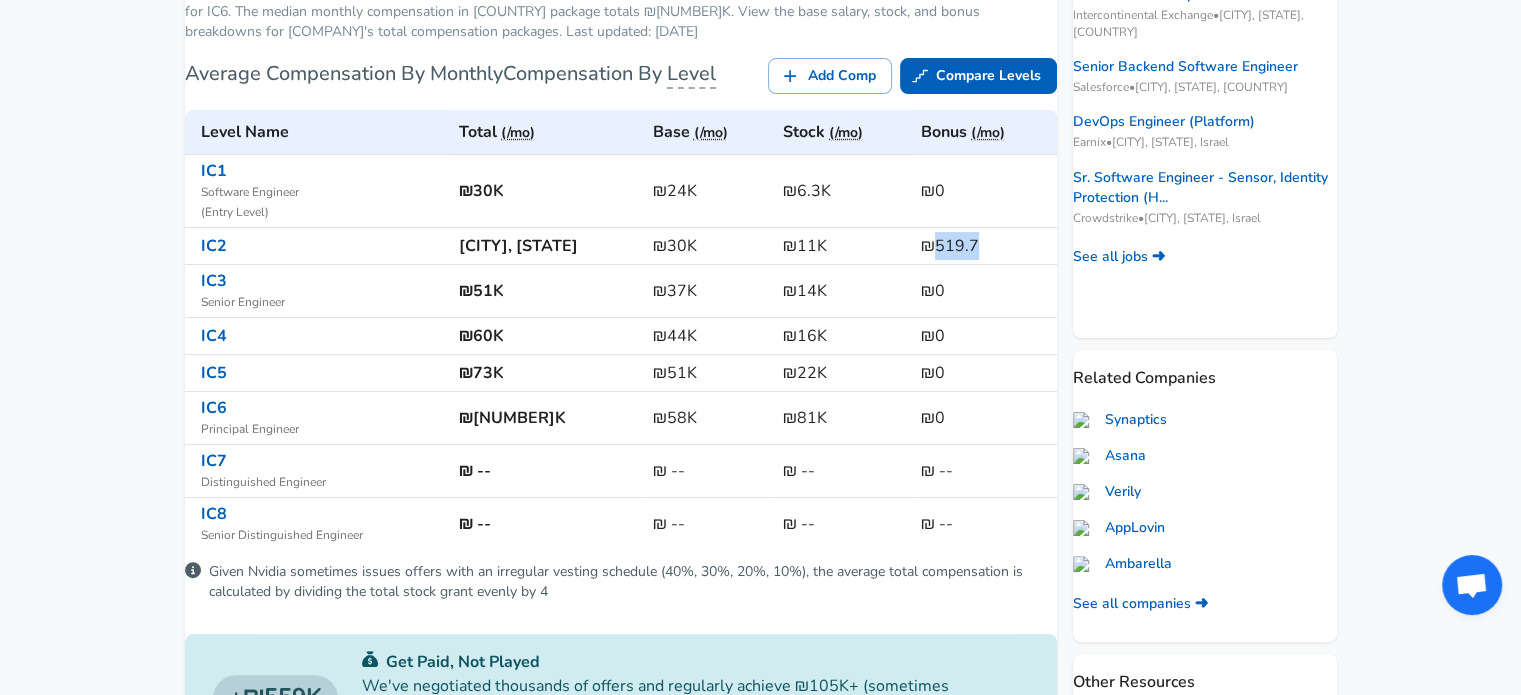 click on "₪519.7" at bounding box center [984, 246] 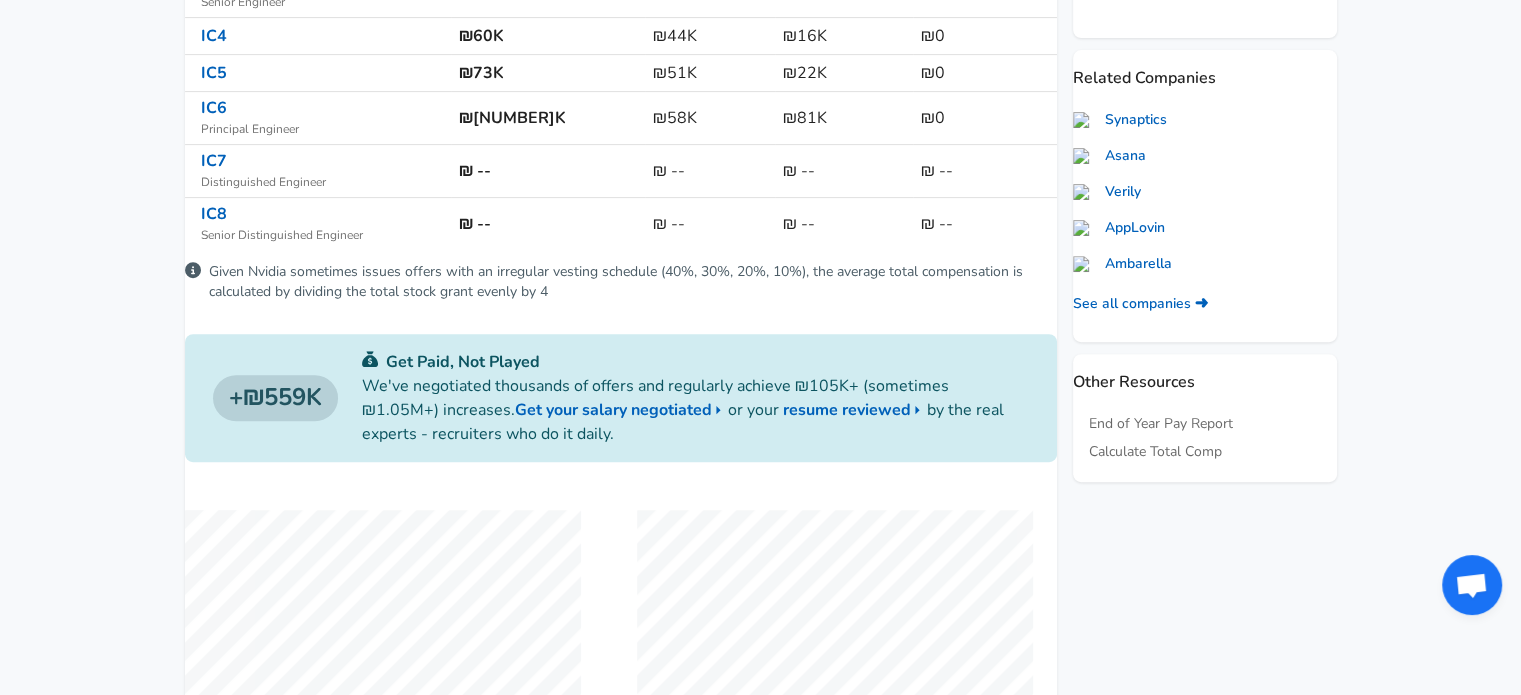 scroll, scrollTop: 0, scrollLeft: 0, axis: both 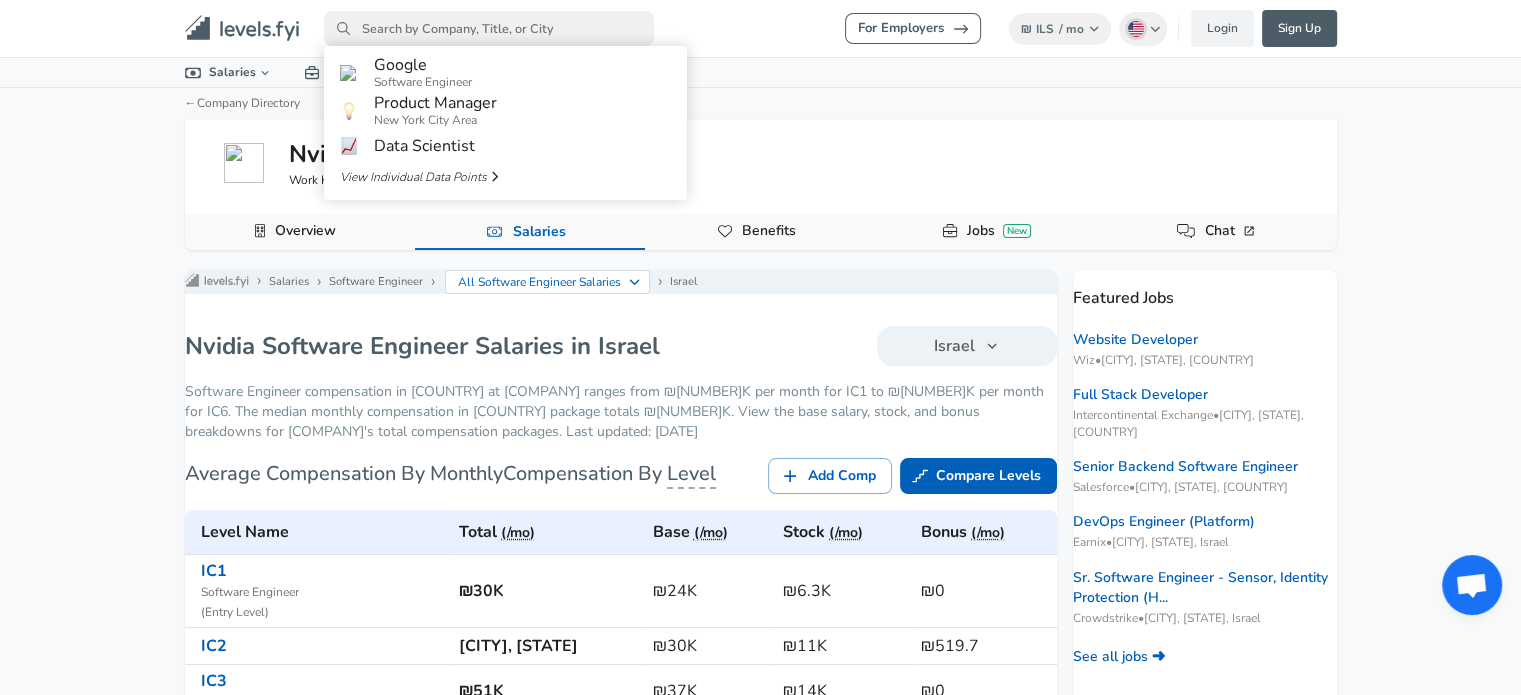 click at bounding box center (489, 28) 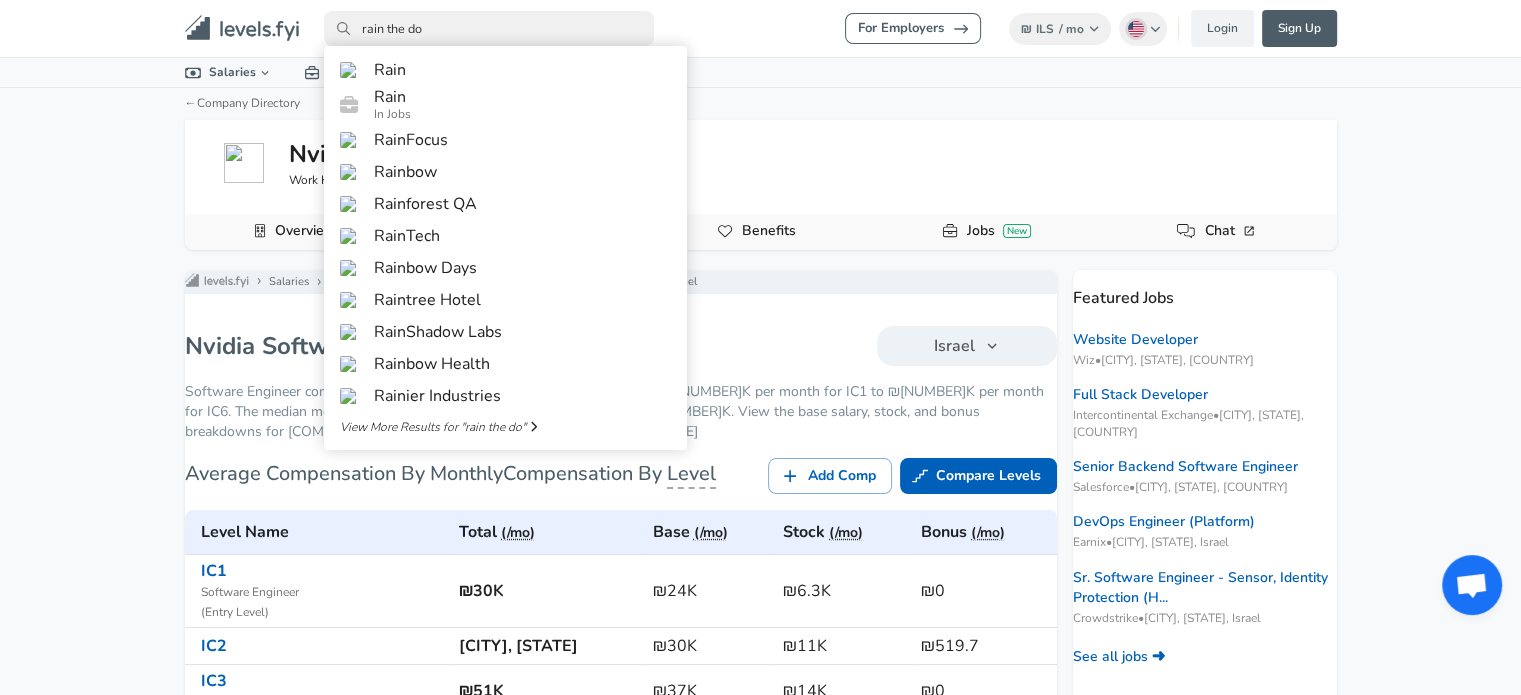 type on "rain the dog" 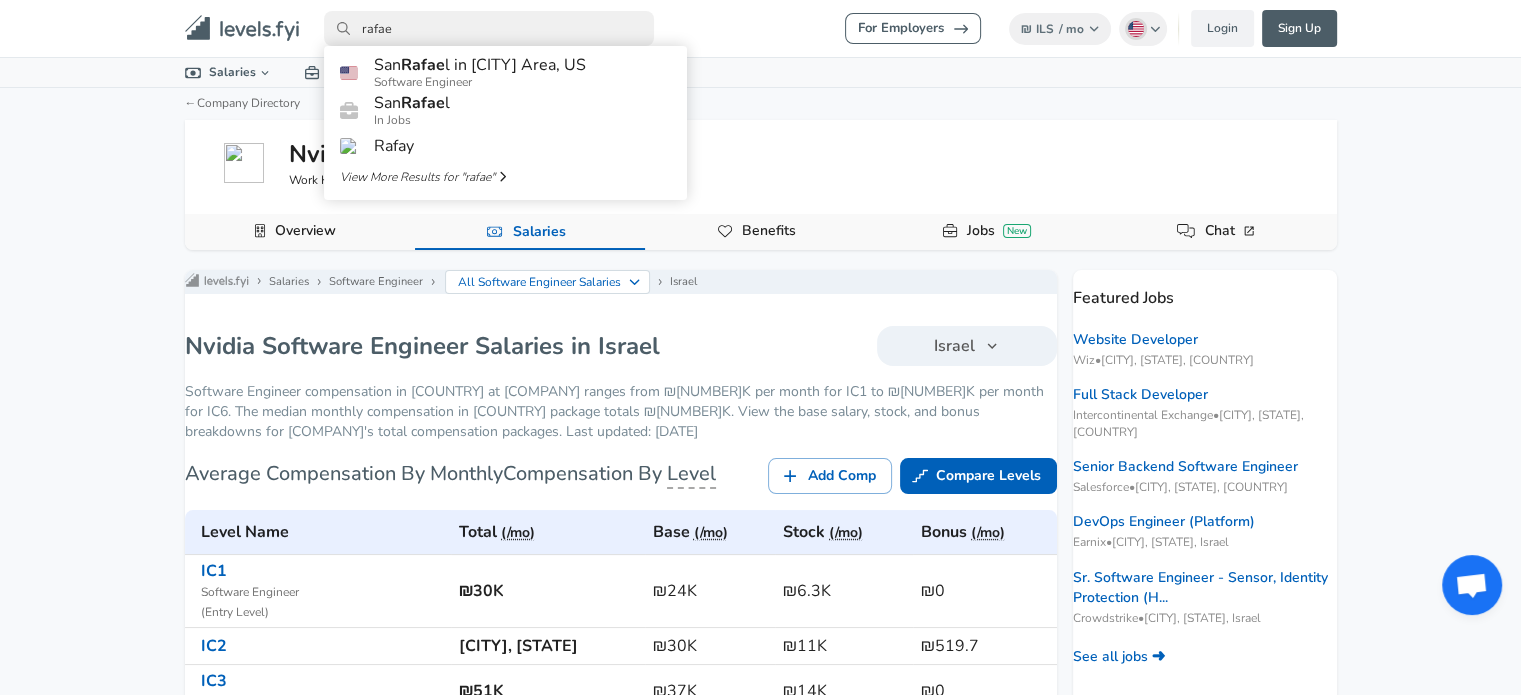 type on "rafael" 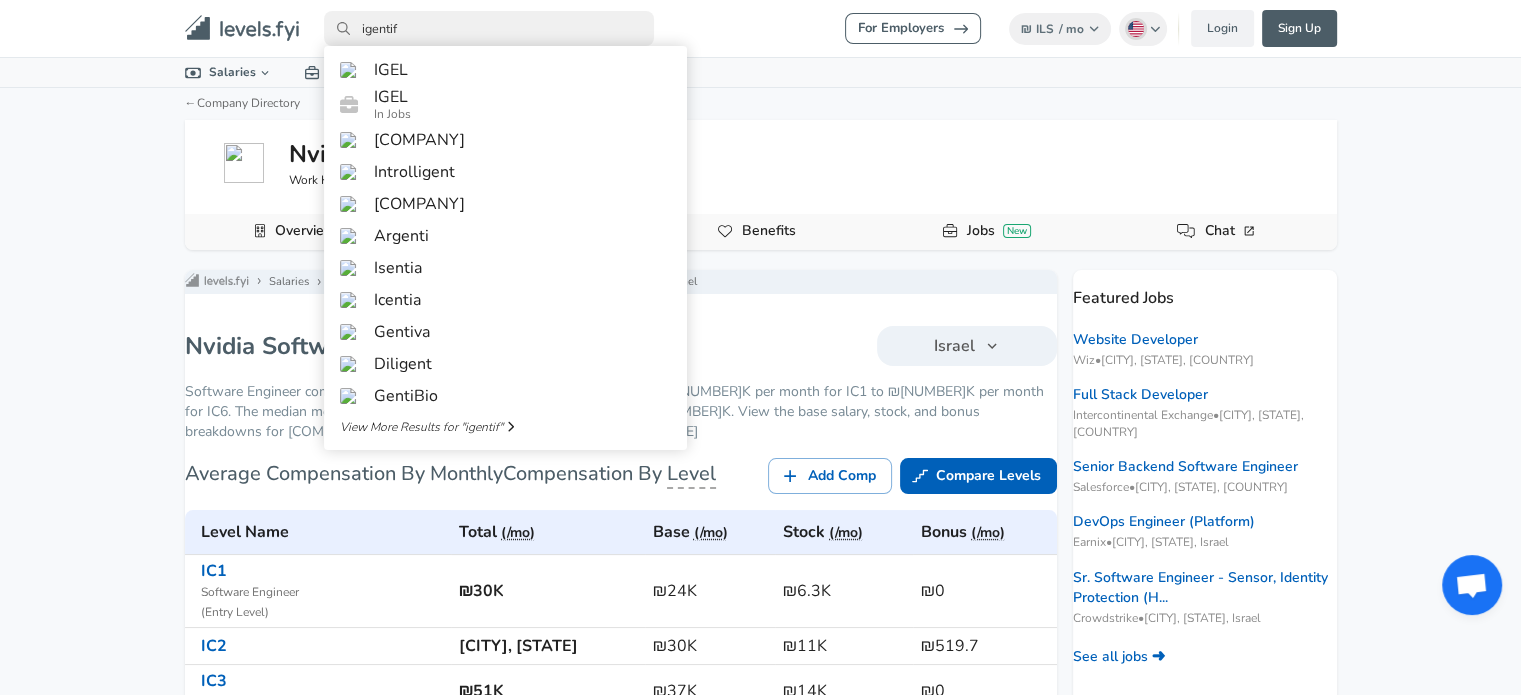 type on "igentify" 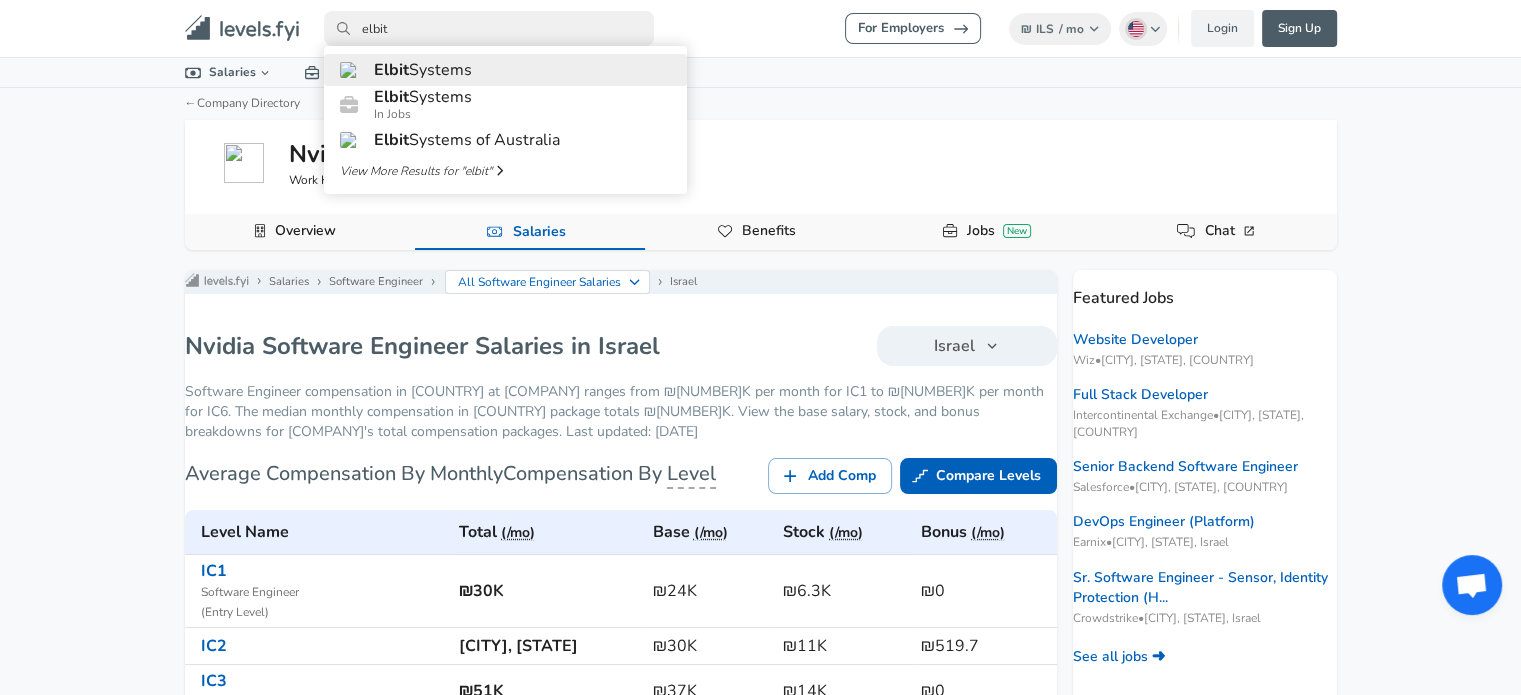 type on "elbit" 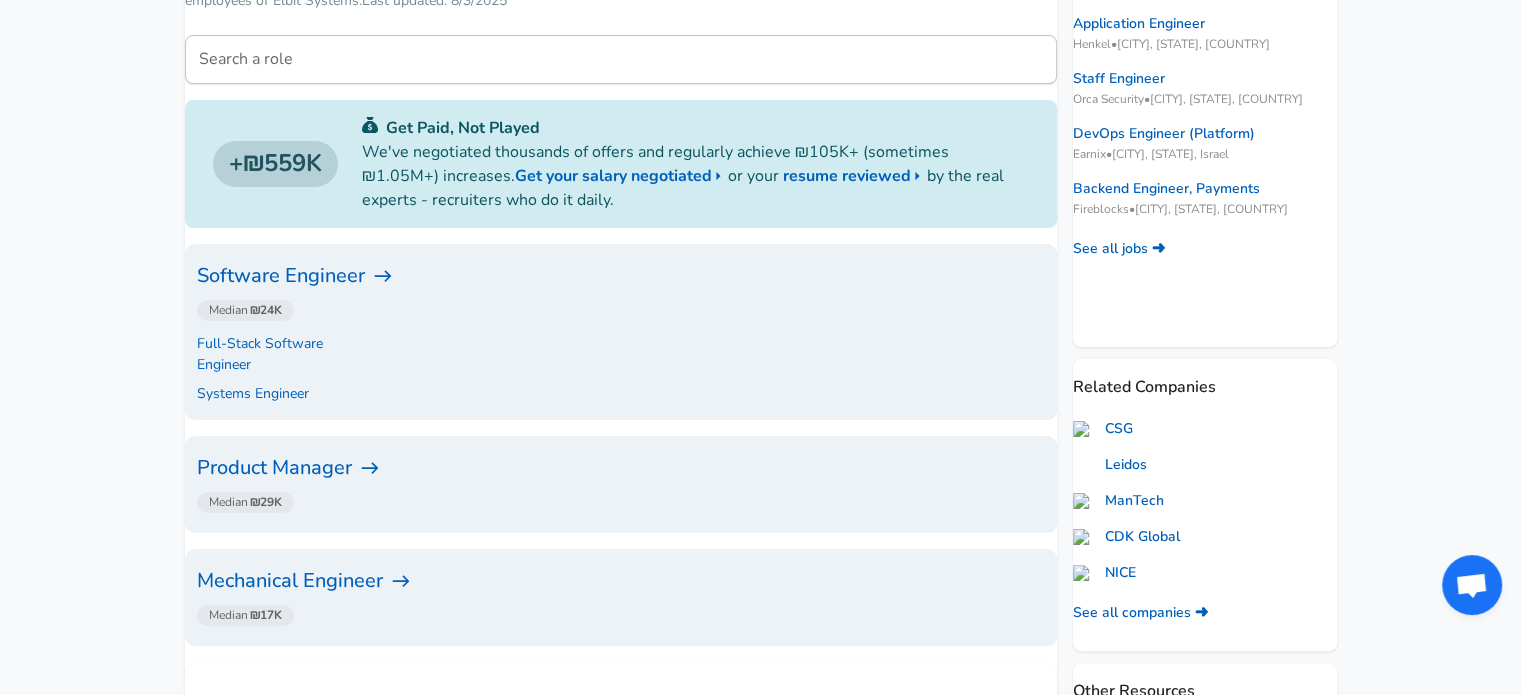 scroll, scrollTop: 400, scrollLeft: 0, axis: vertical 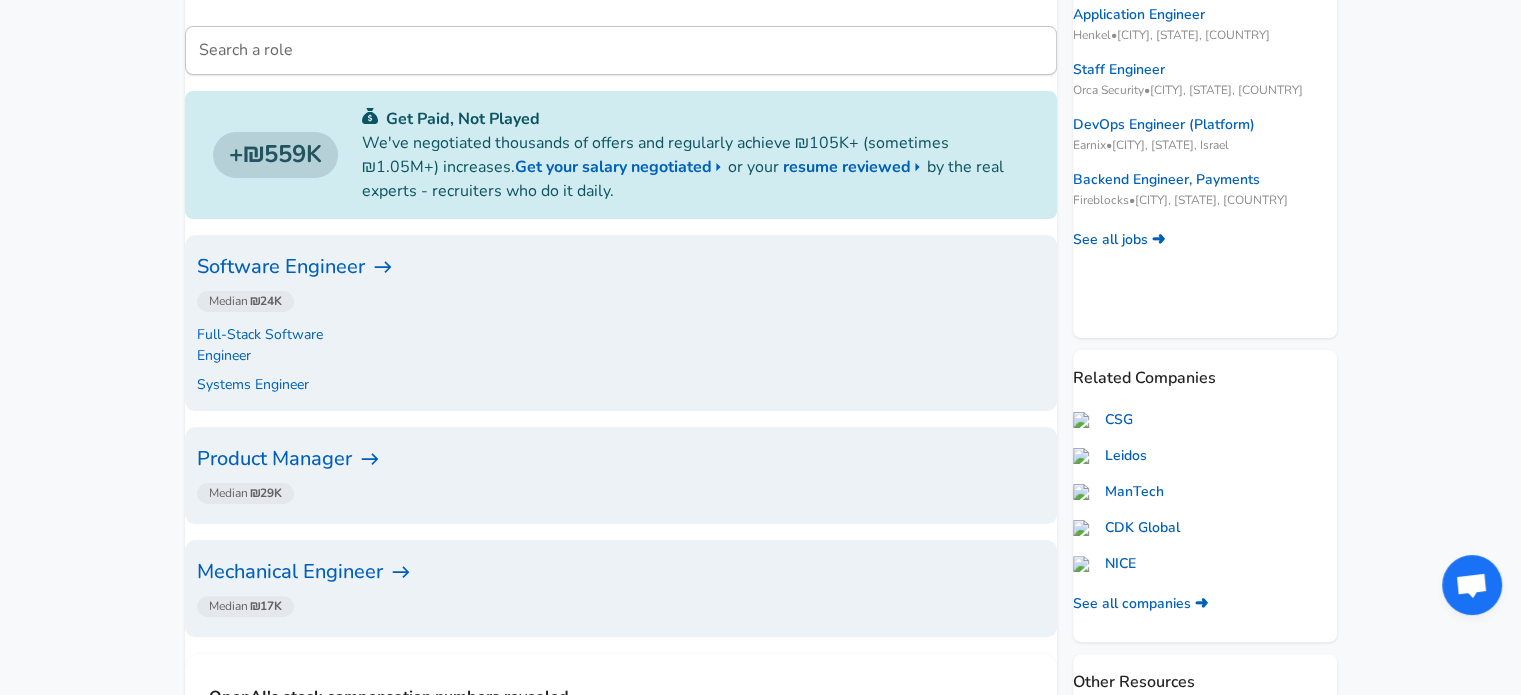 click on "Software Engineer   Median  ₪24K Full-Stack Software Engineer Systems Engineer" at bounding box center (621, 323) 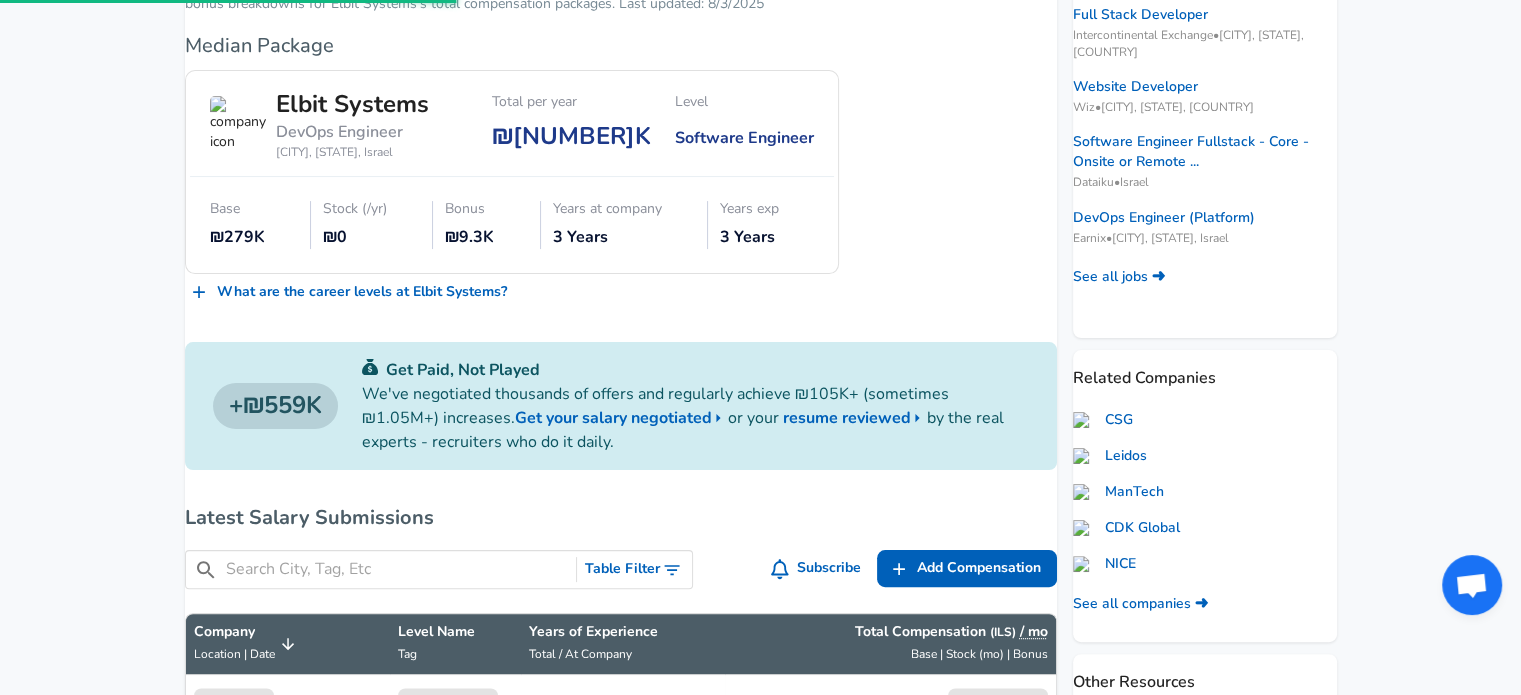 scroll, scrollTop: 0, scrollLeft: 0, axis: both 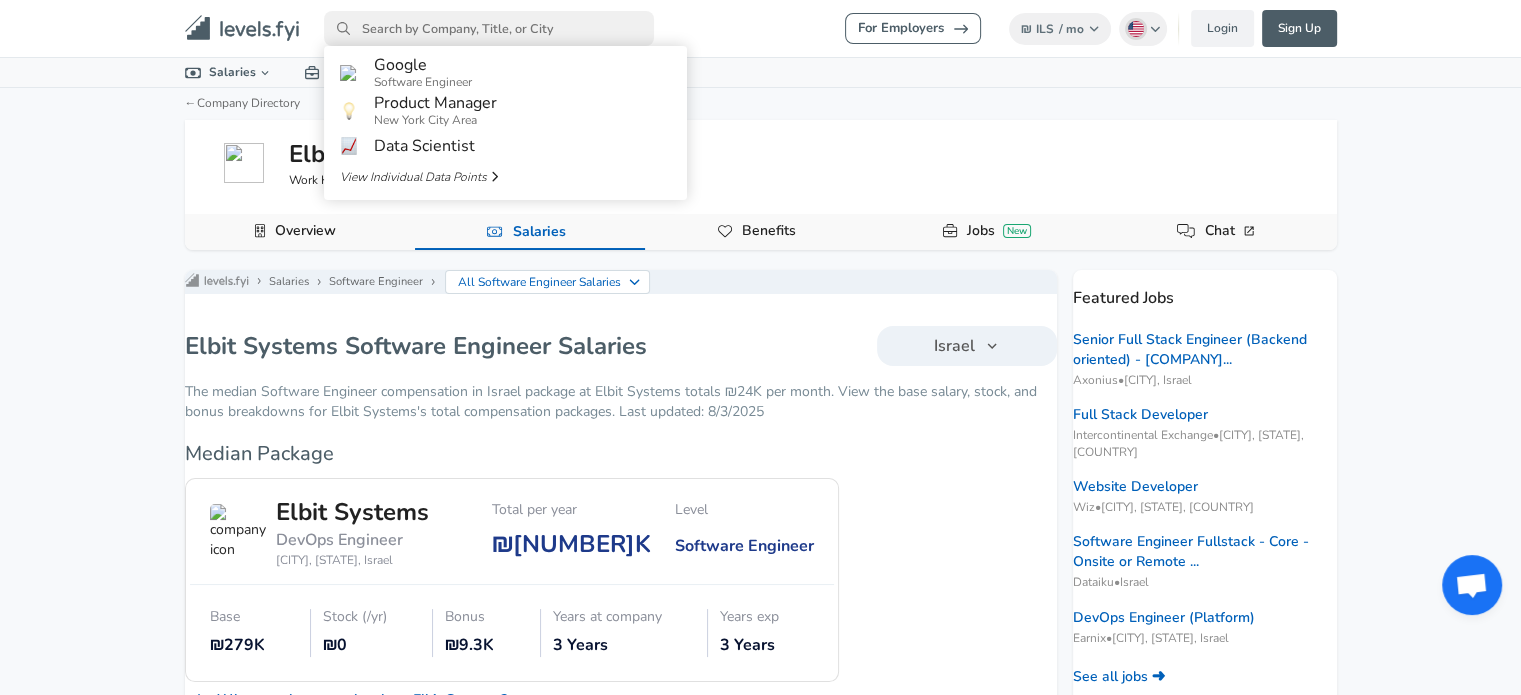 click at bounding box center (489, 28) 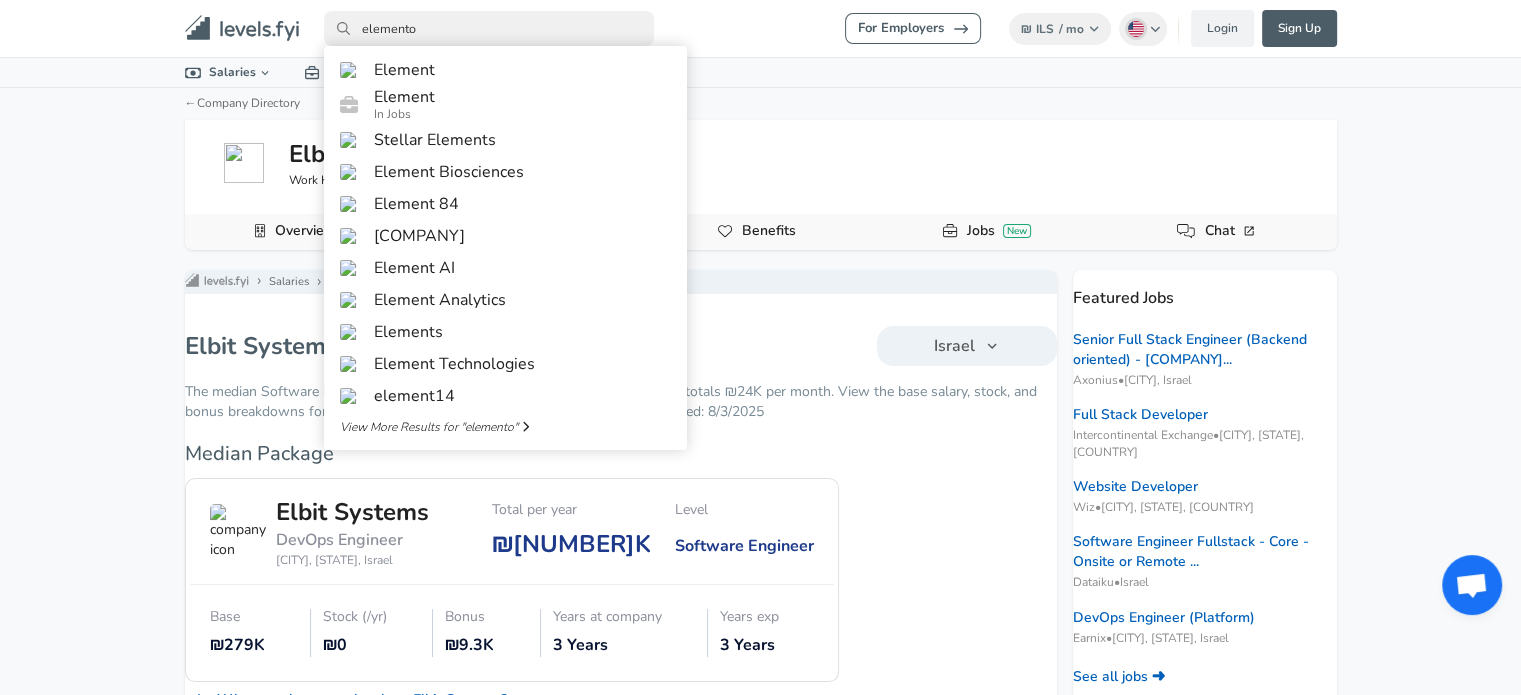 type on "elementor" 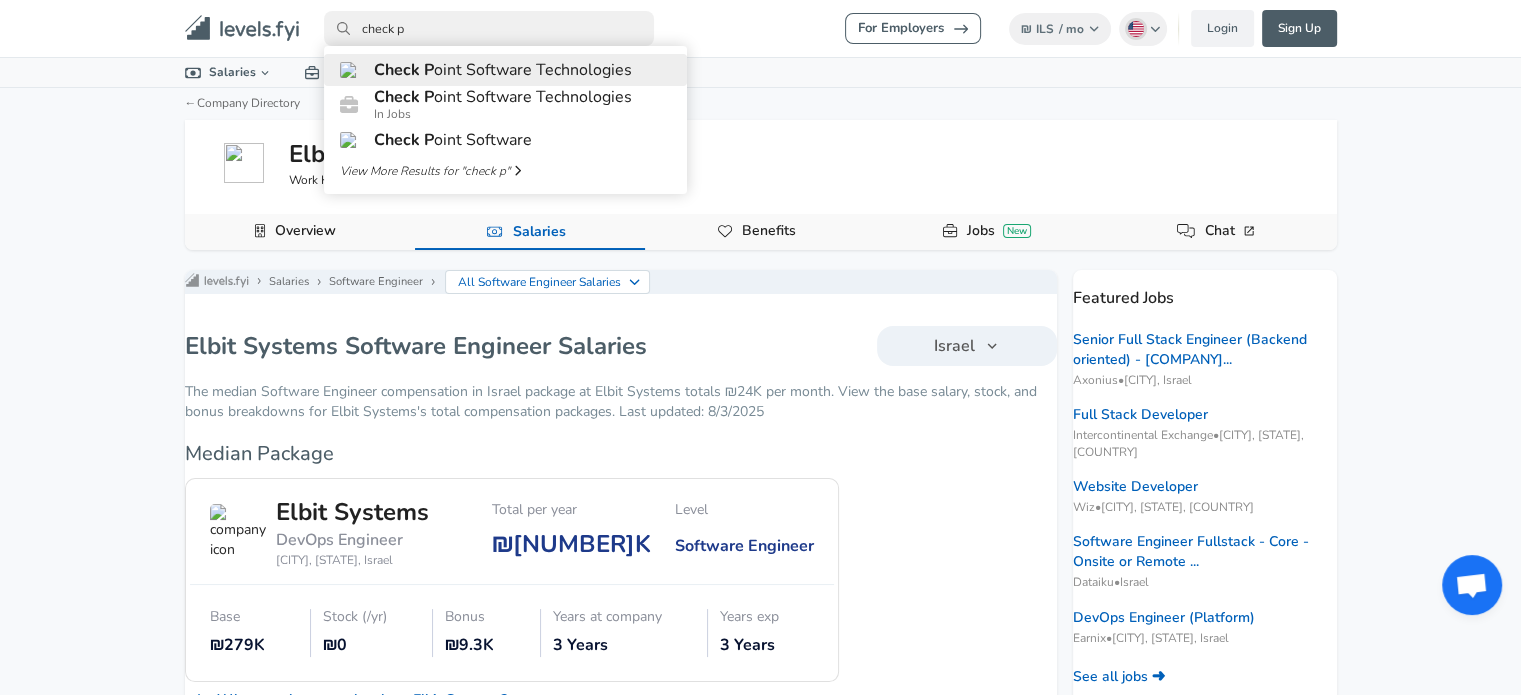 type on "check p" 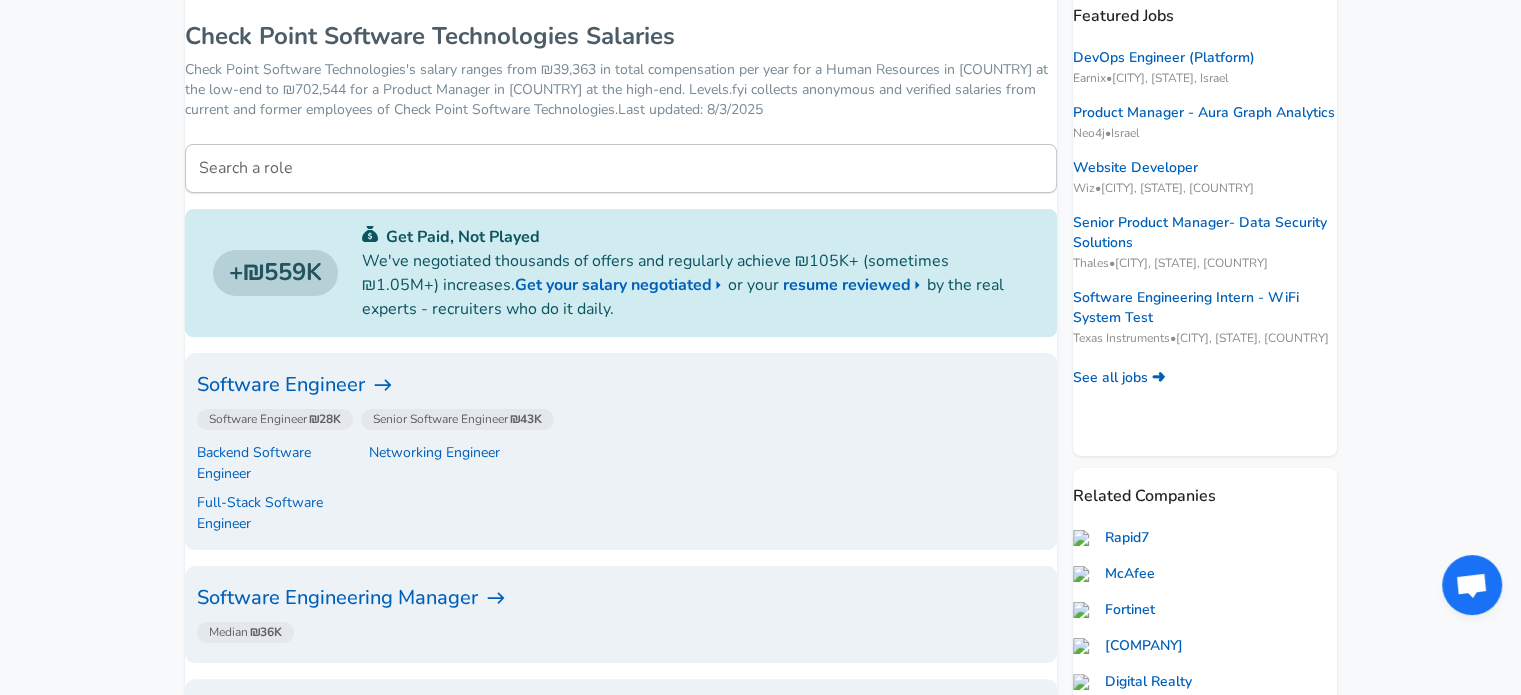 scroll, scrollTop: 300, scrollLeft: 0, axis: vertical 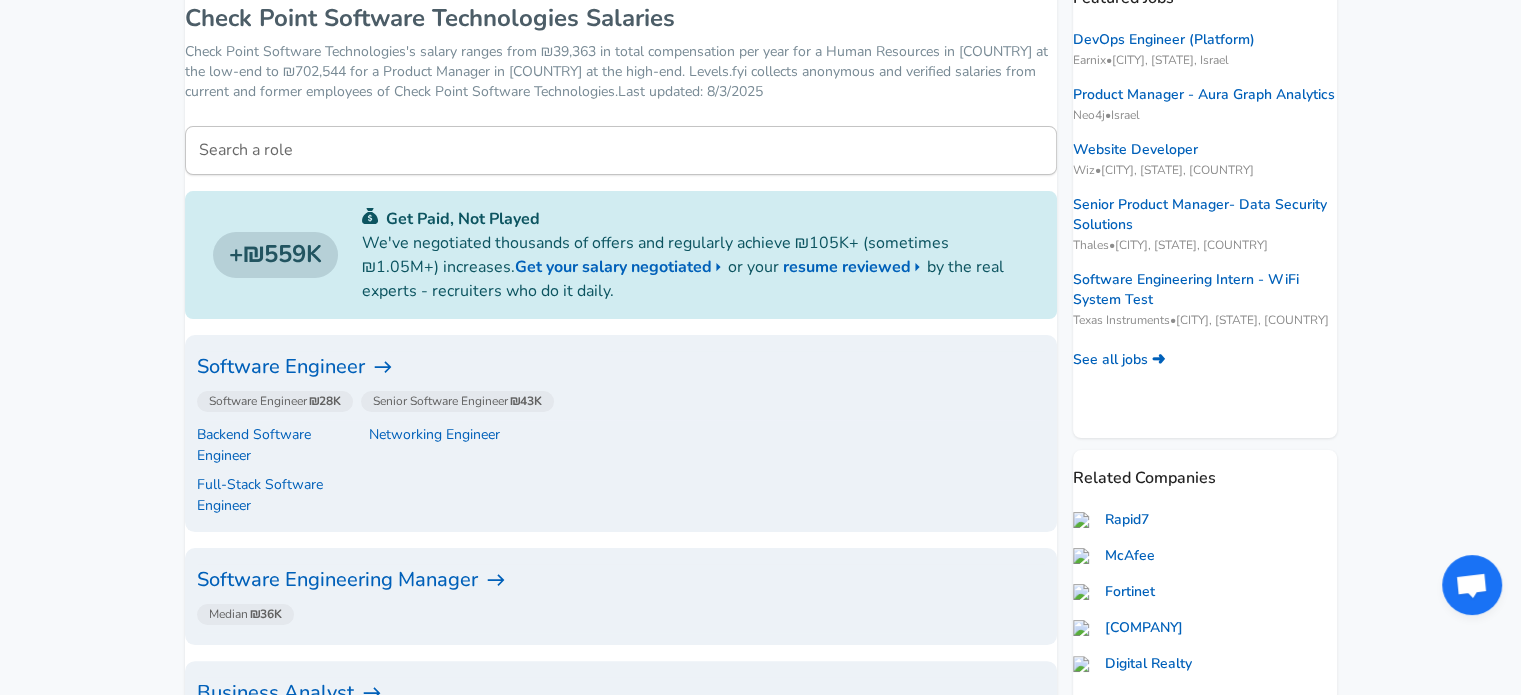click on "Software Engineer" at bounding box center [621, 367] 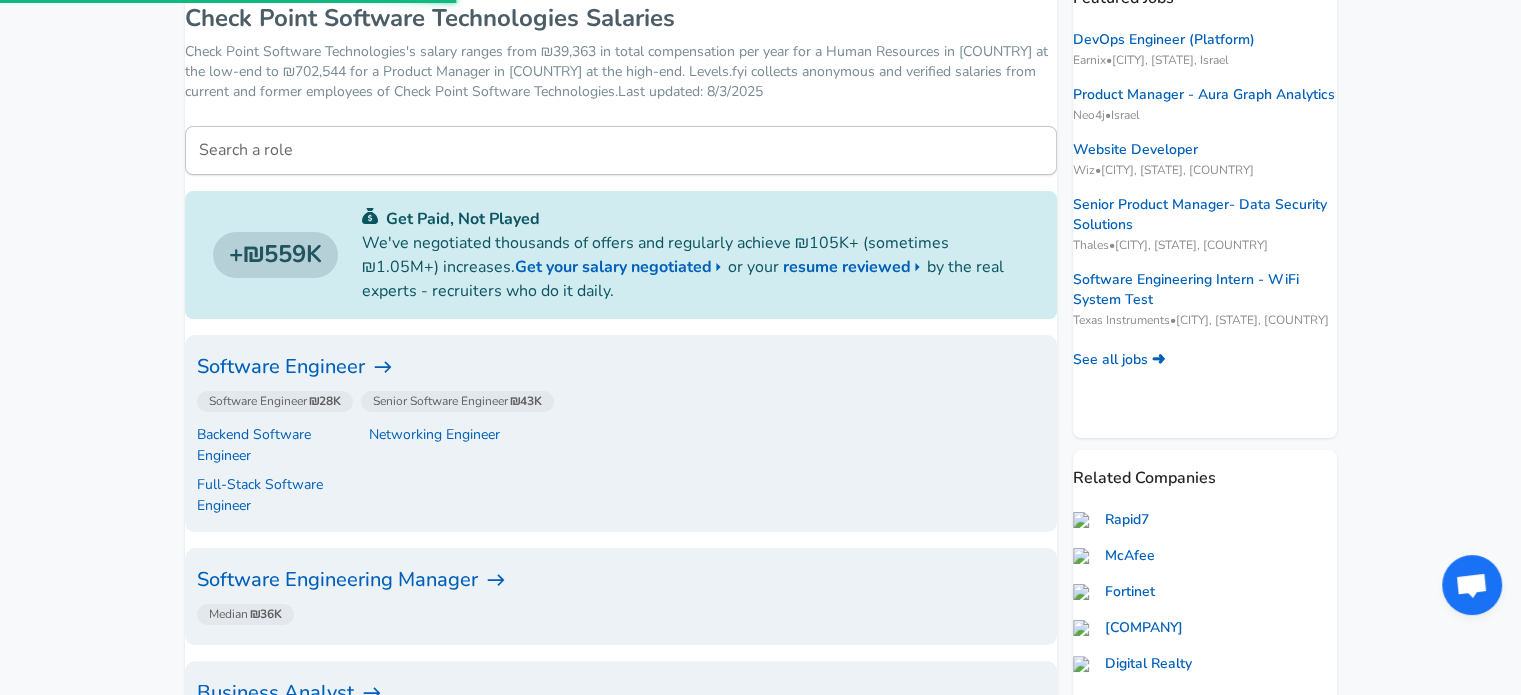 scroll, scrollTop: 0, scrollLeft: 0, axis: both 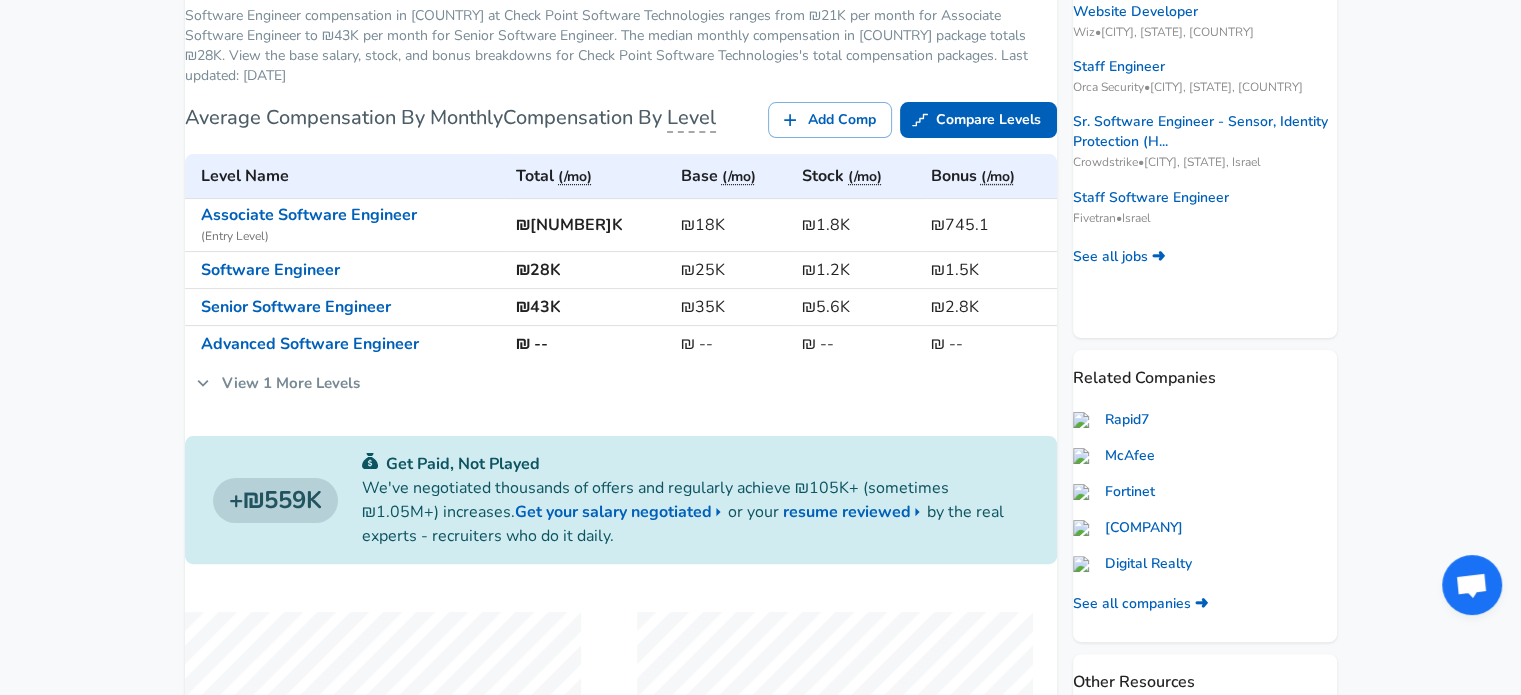 click on "View   1   More Levels" at bounding box center (278, 383) 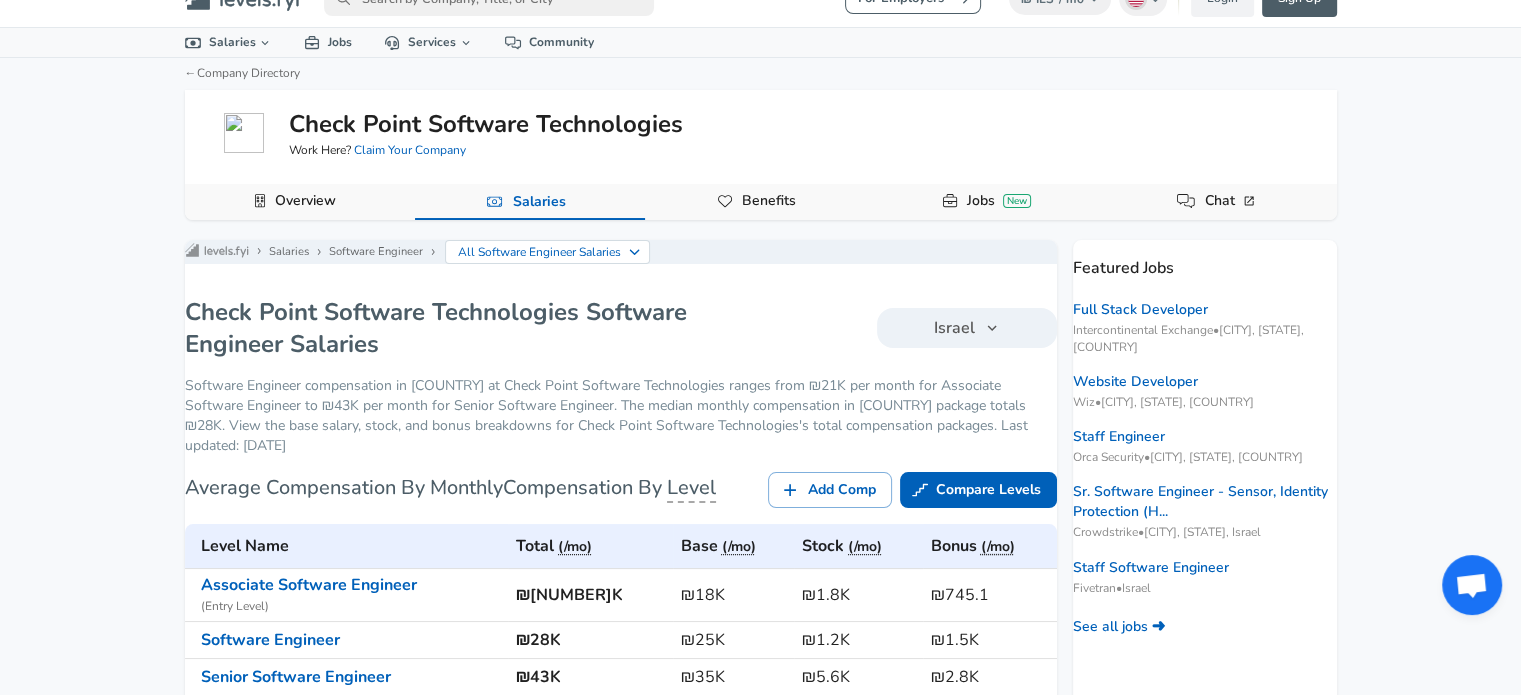 scroll, scrollTop: 0, scrollLeft: 0, axis: both 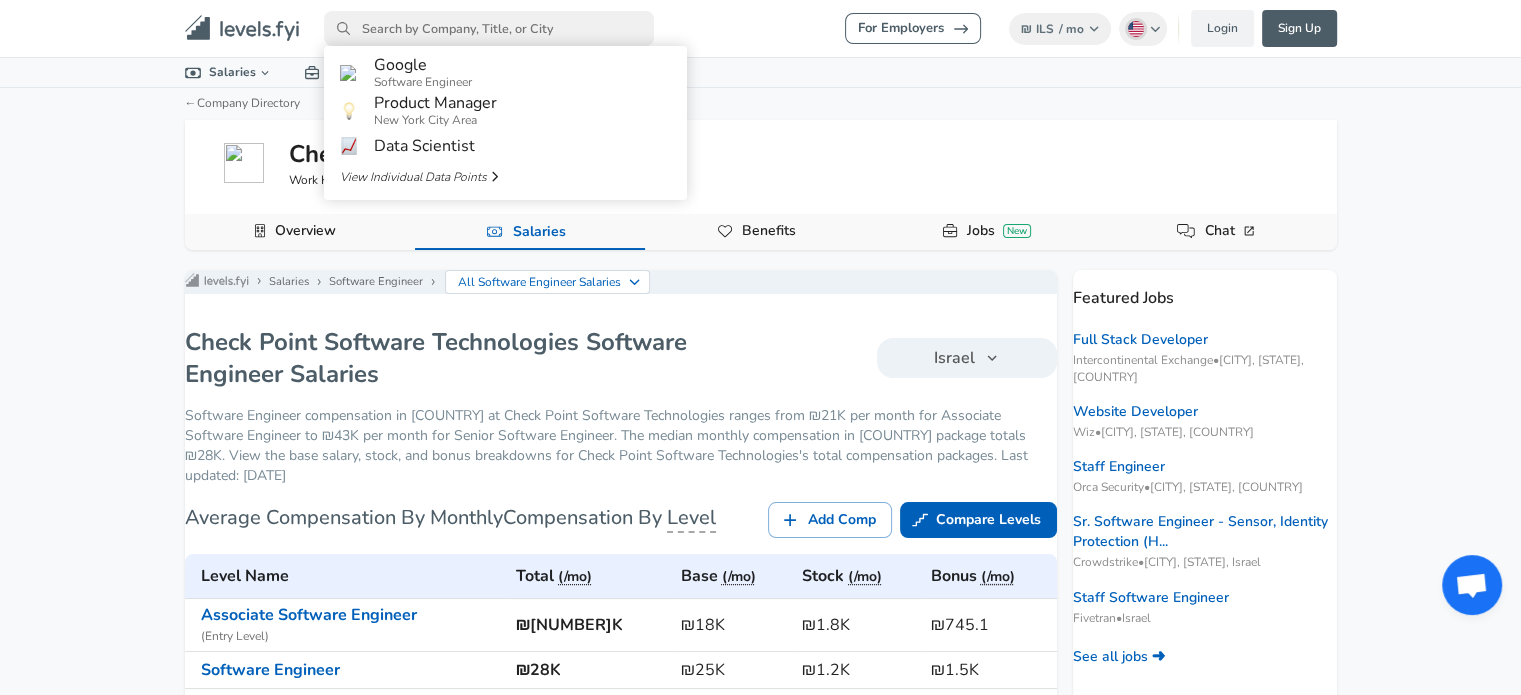 click at bounding box center [489, 28] 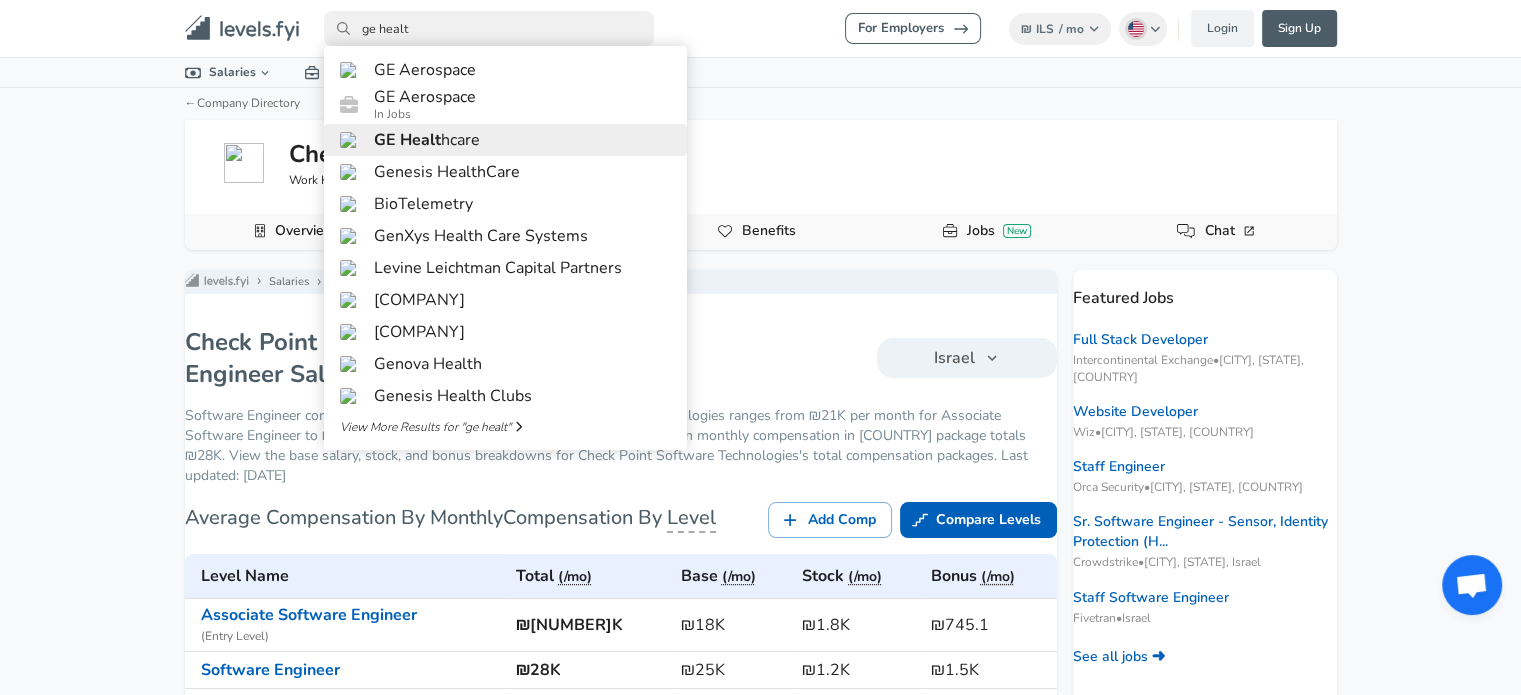 type on "ge healt" 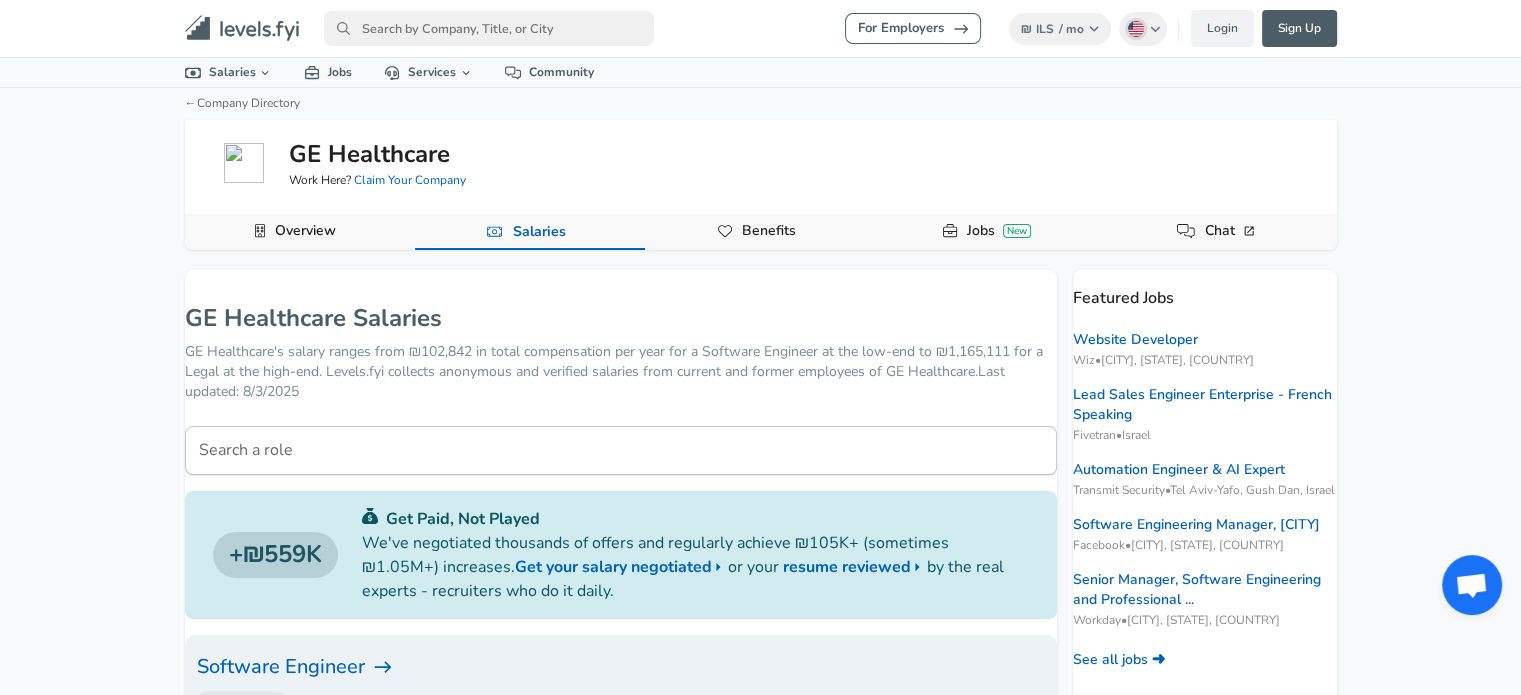 scroll, scrollTop: 100, scrollLeft: 0, axis: vertical 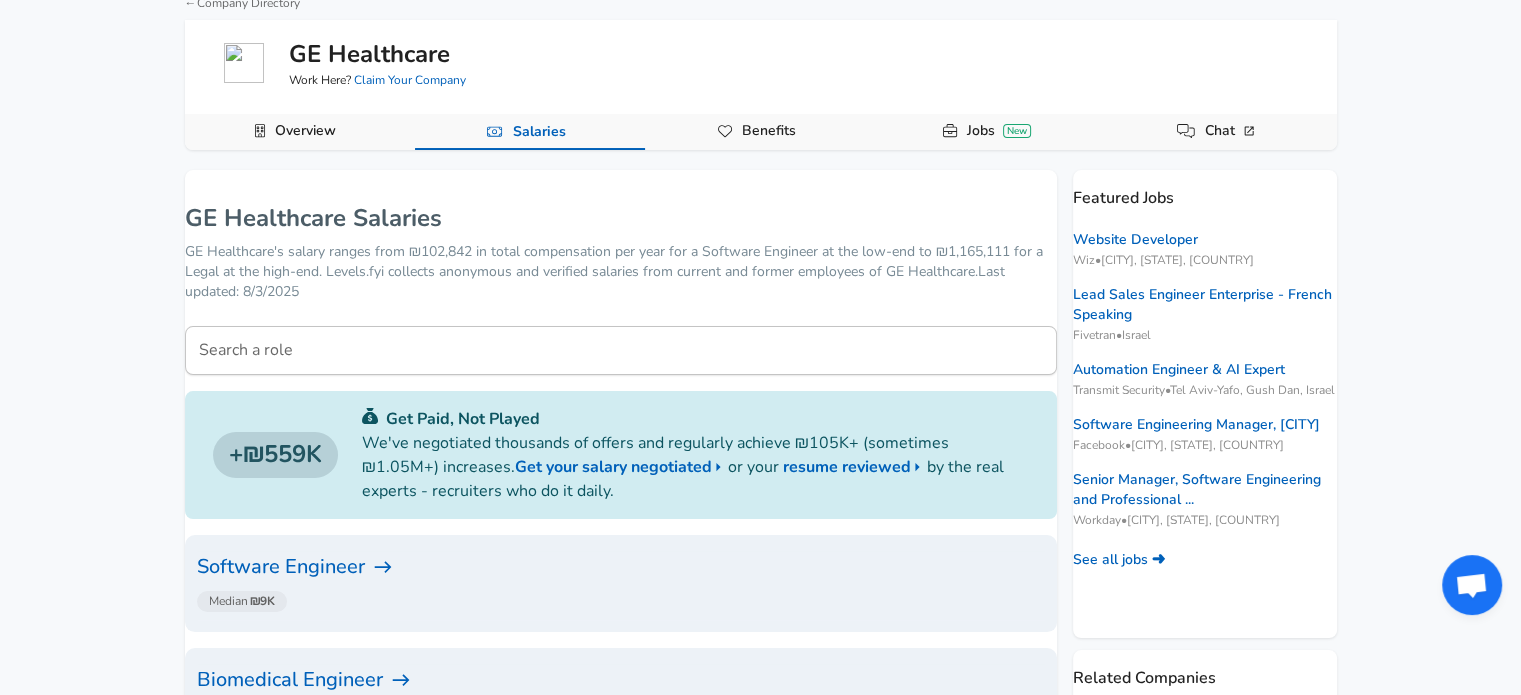 click on "Software Engineer" at bounding box center [621, 567] 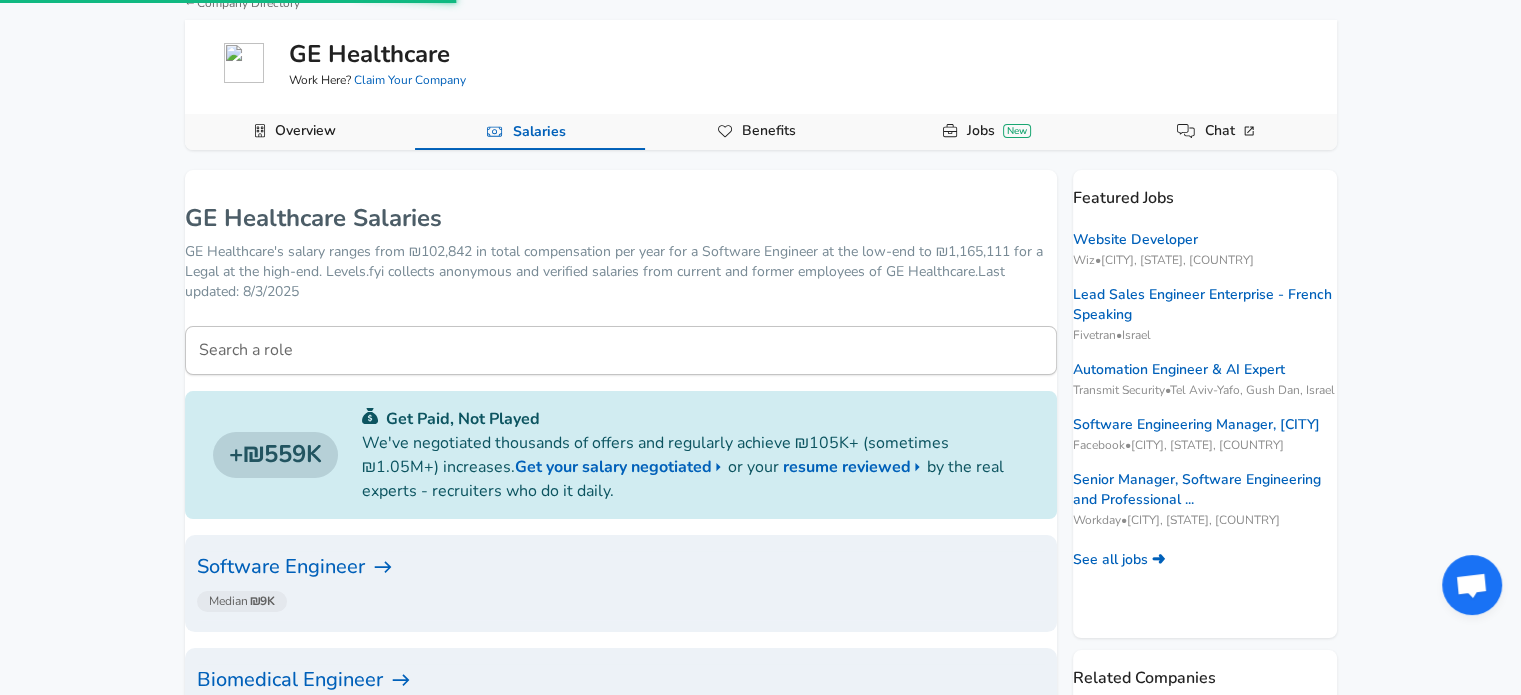 scroll, scrollTop: 0, scrollLeft: 0, axis: both 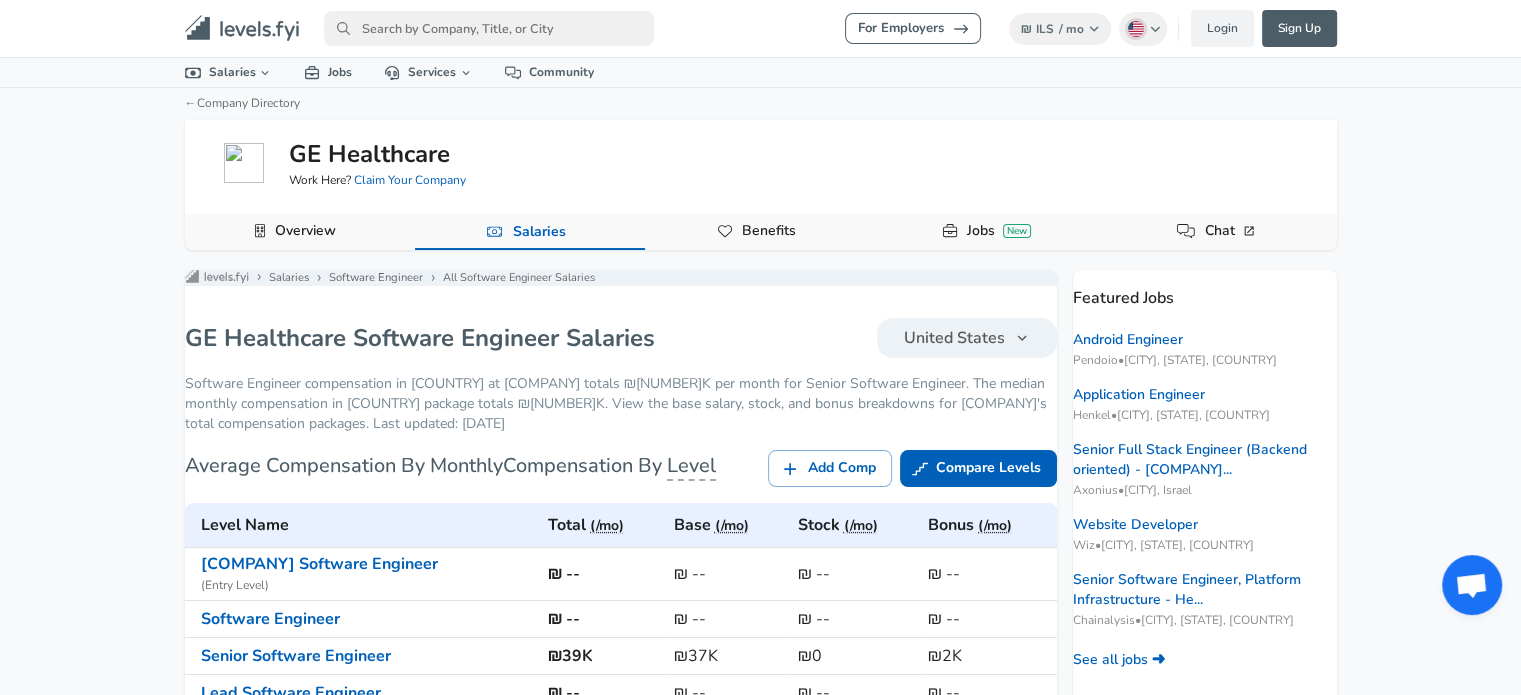 click on "United States" at bounding box center [954, 338] 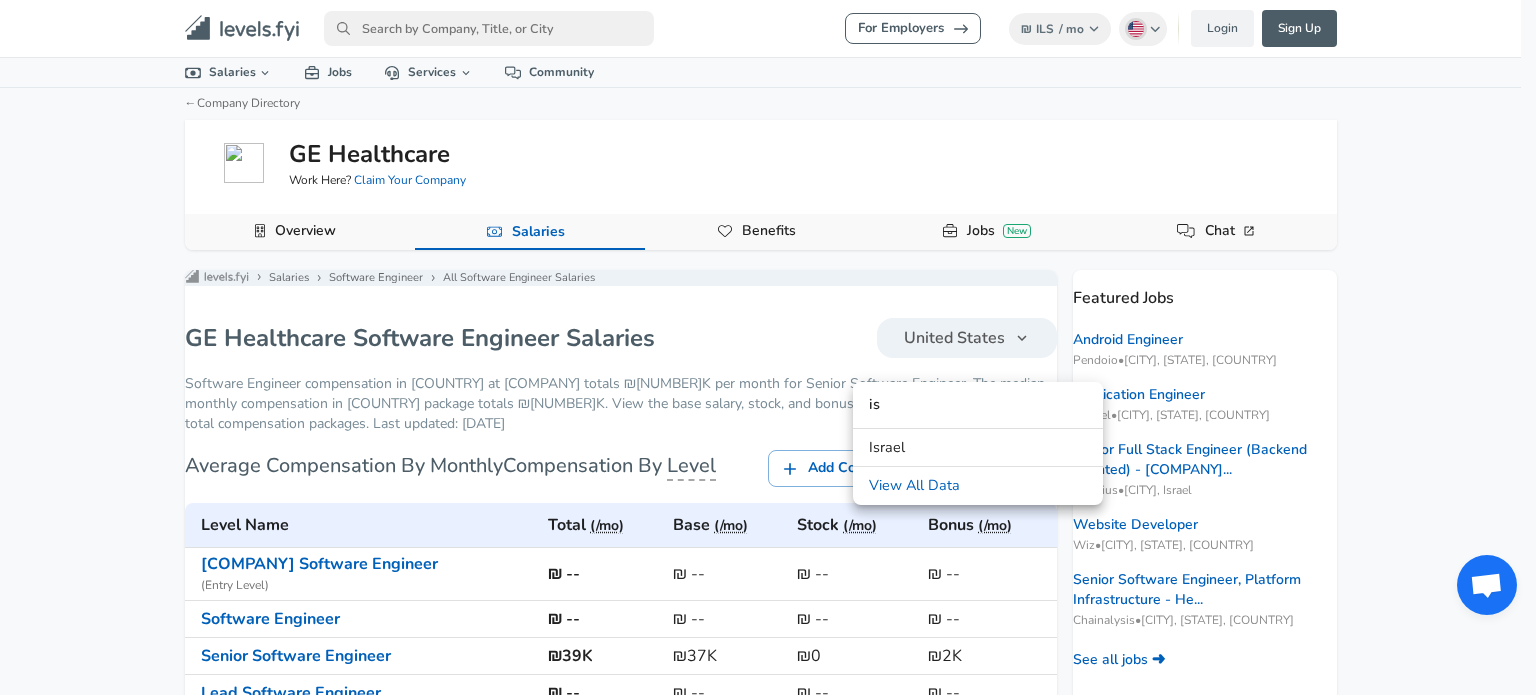 type on "is" 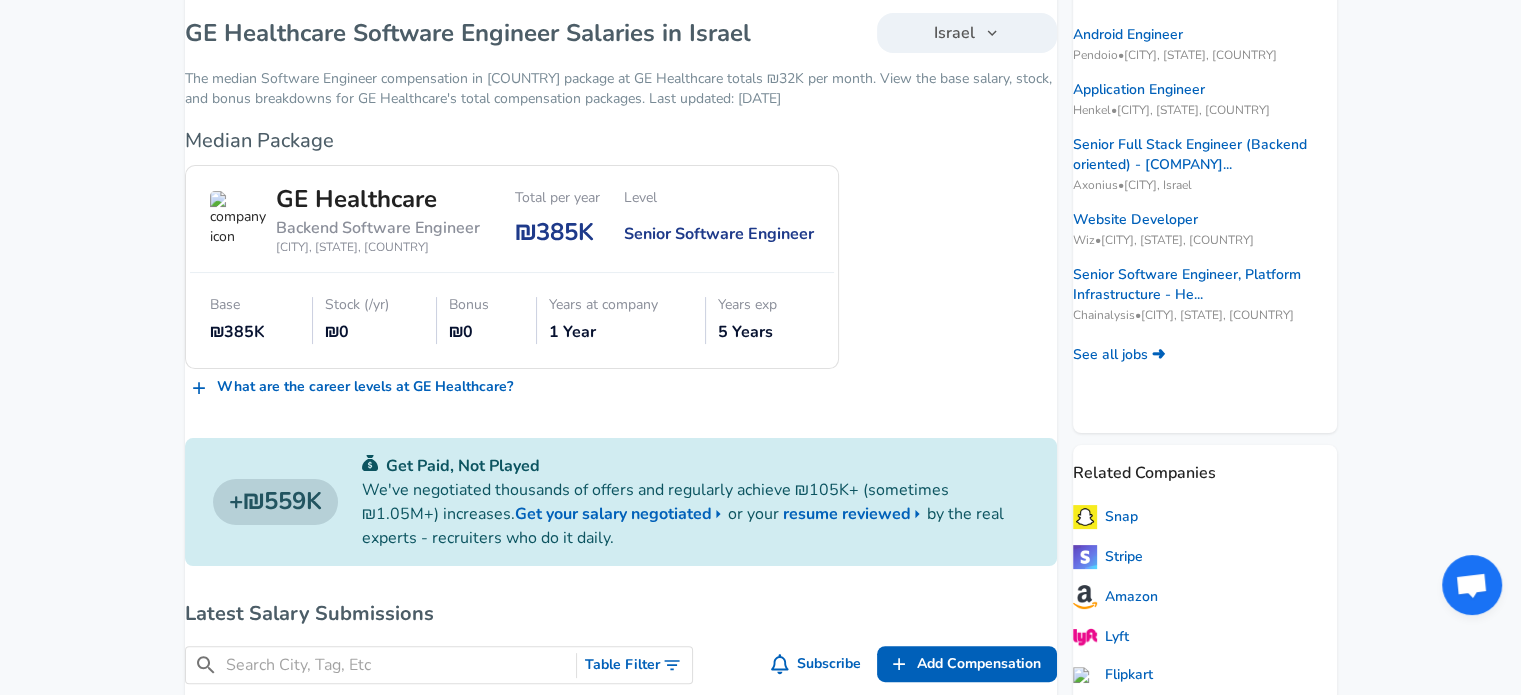 scroll, scrollTop: 300, scrollLeft: 0, axis: vertical 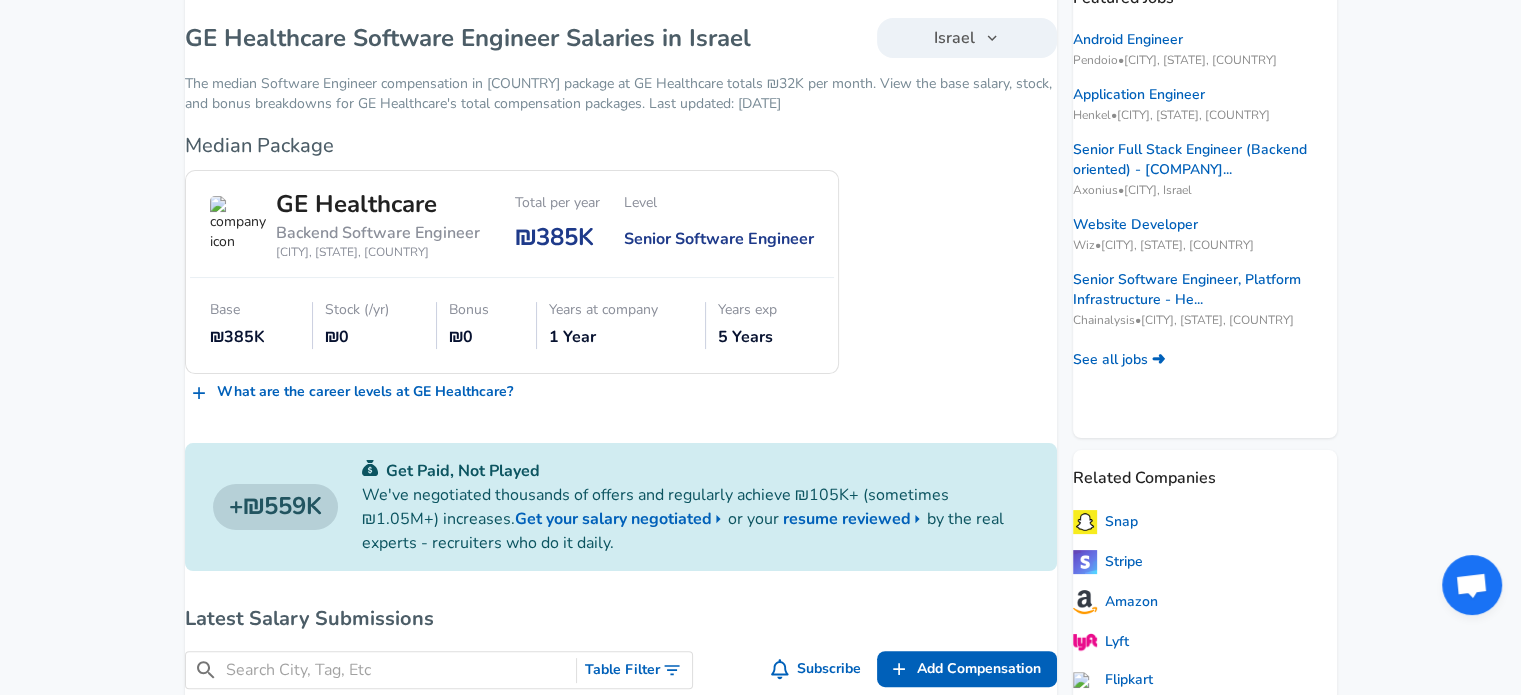 type 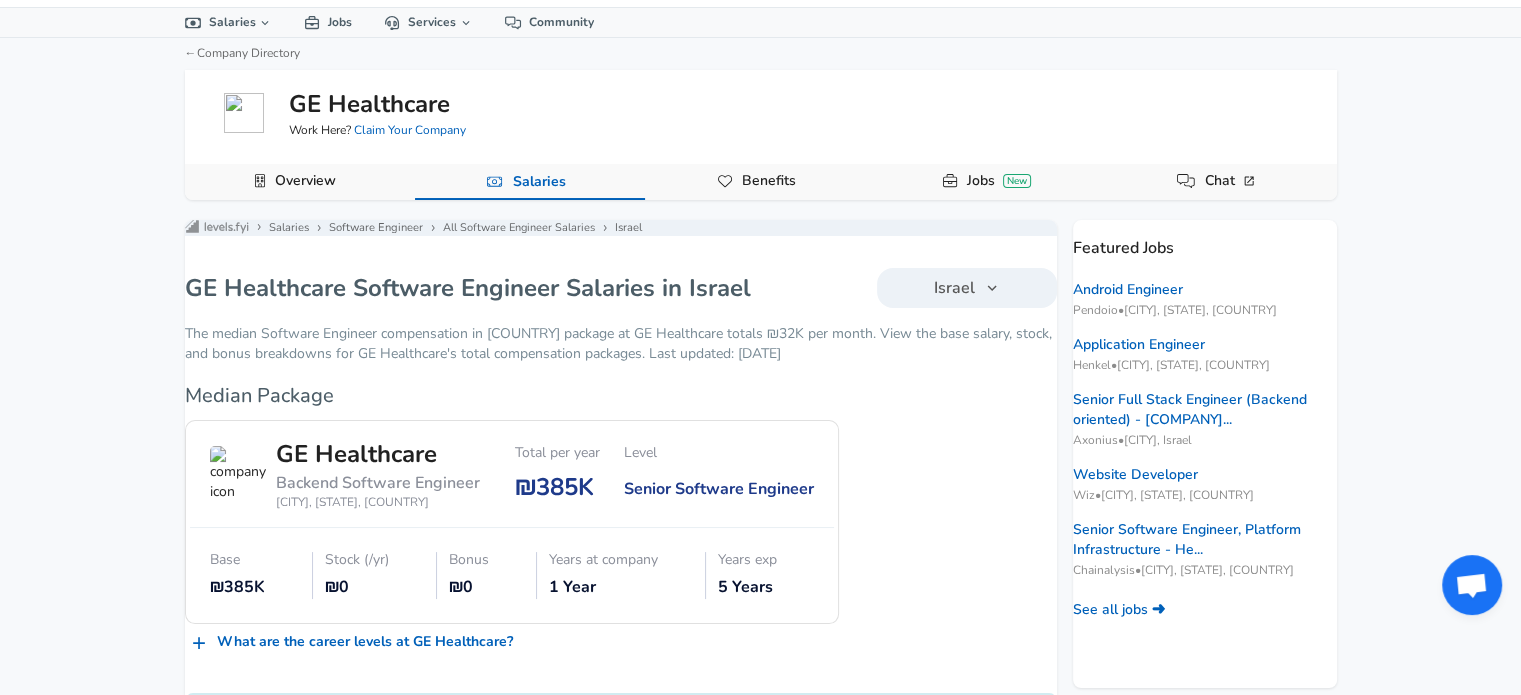 scroll, scrollTop: 0, scrollLeft: 0, axis: both 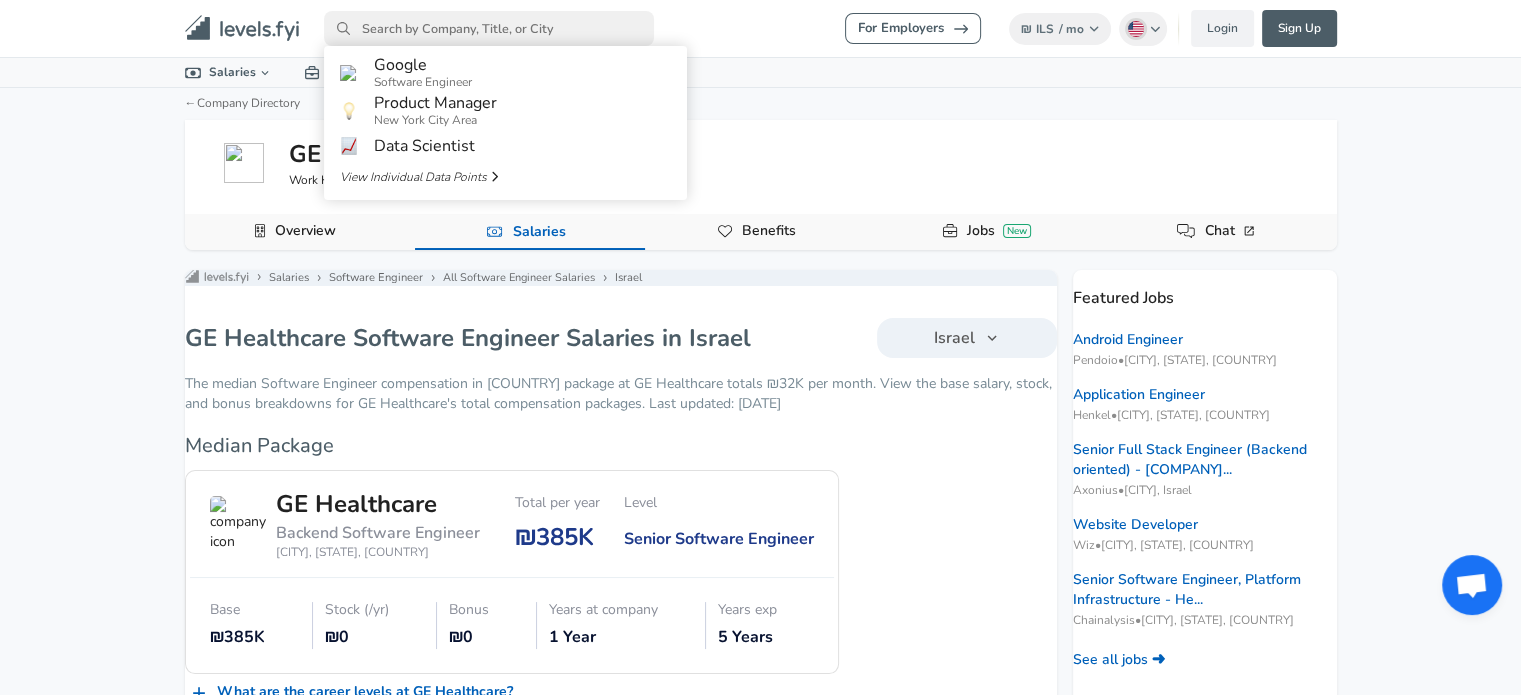 click at bounding box center (489, 28) 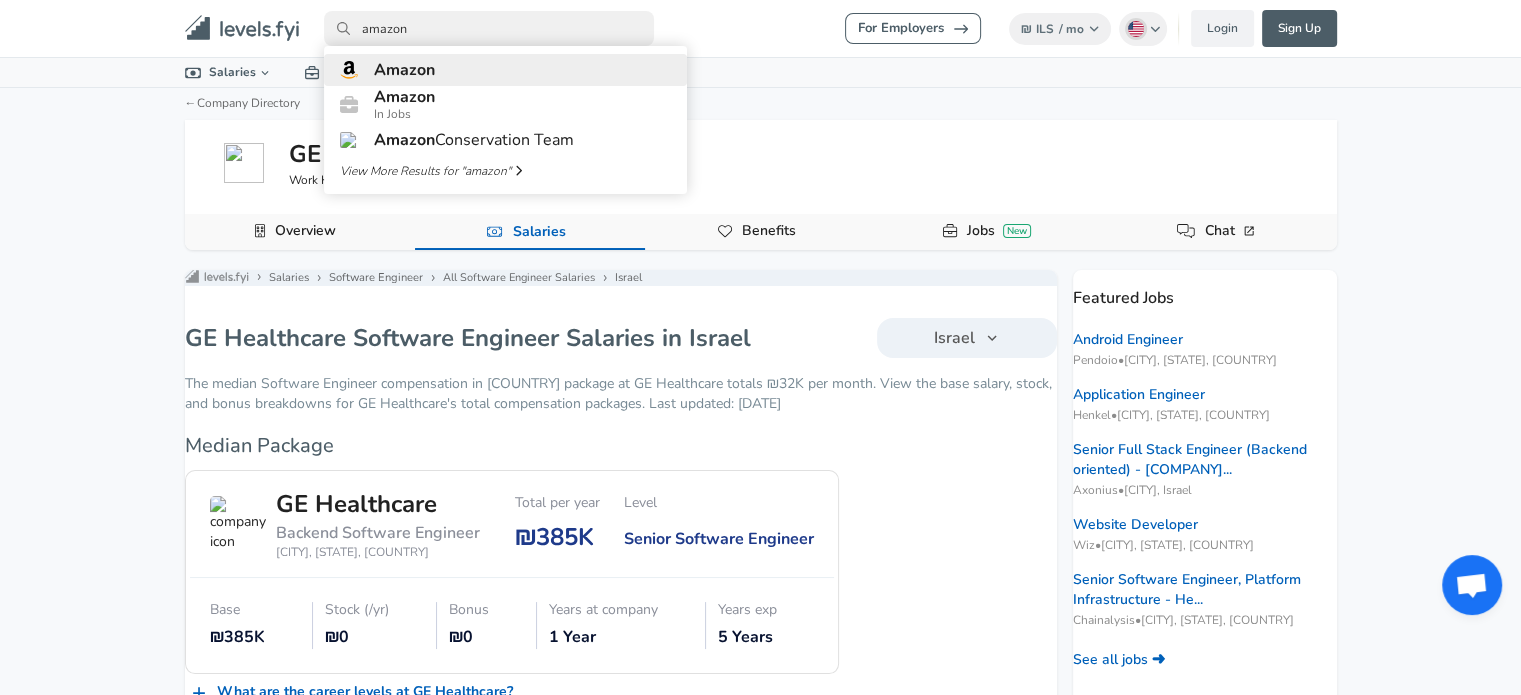 type on "amazon" 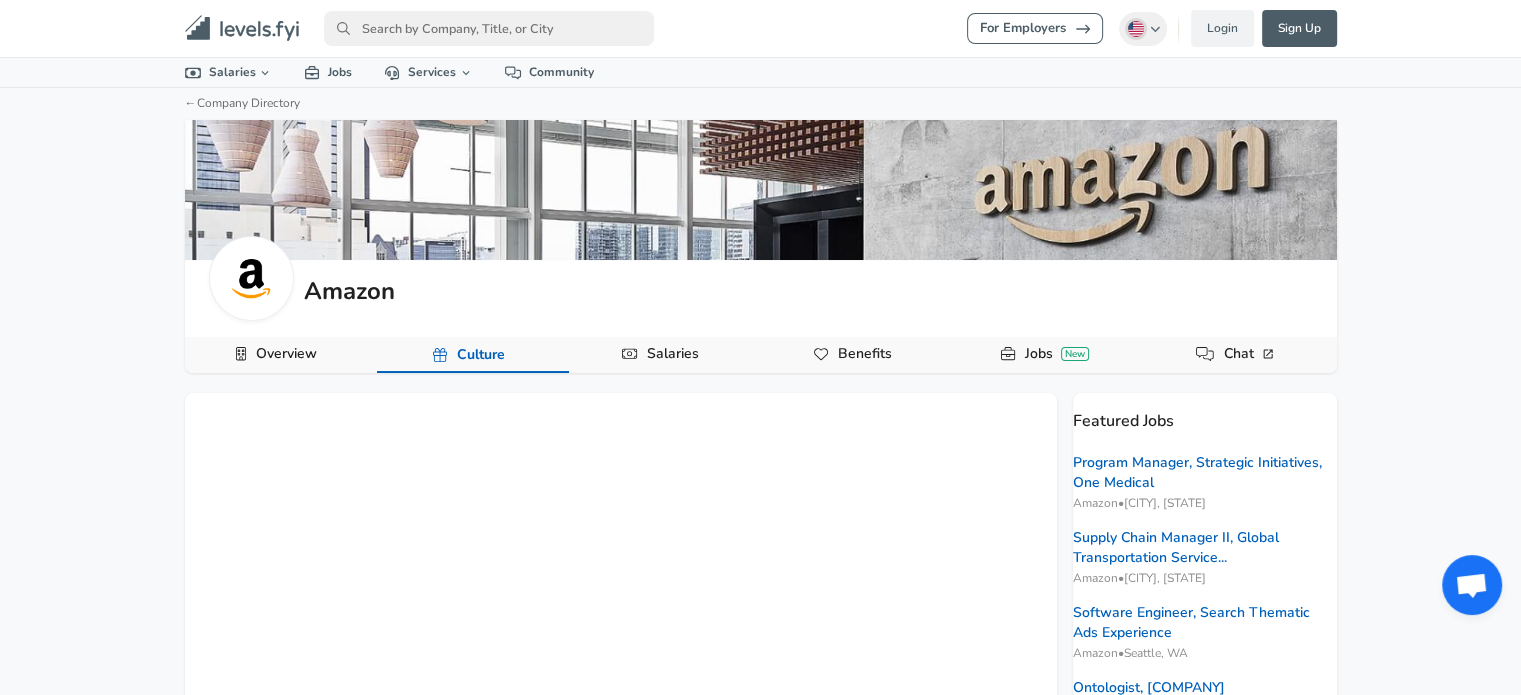 click on "Salaries" at bounding box center [673, 354] 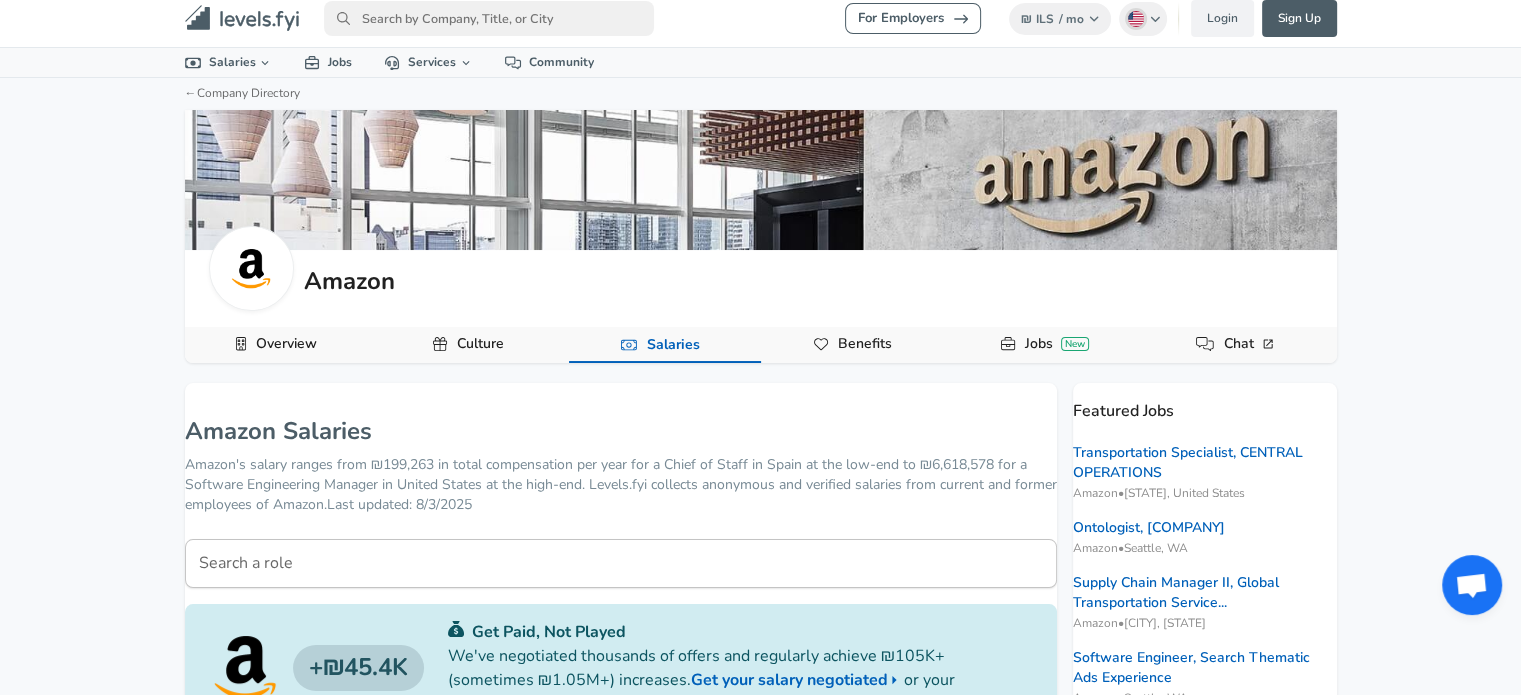 scroll, scrollTop: 400, scrollLeft: 0, axis: vertical 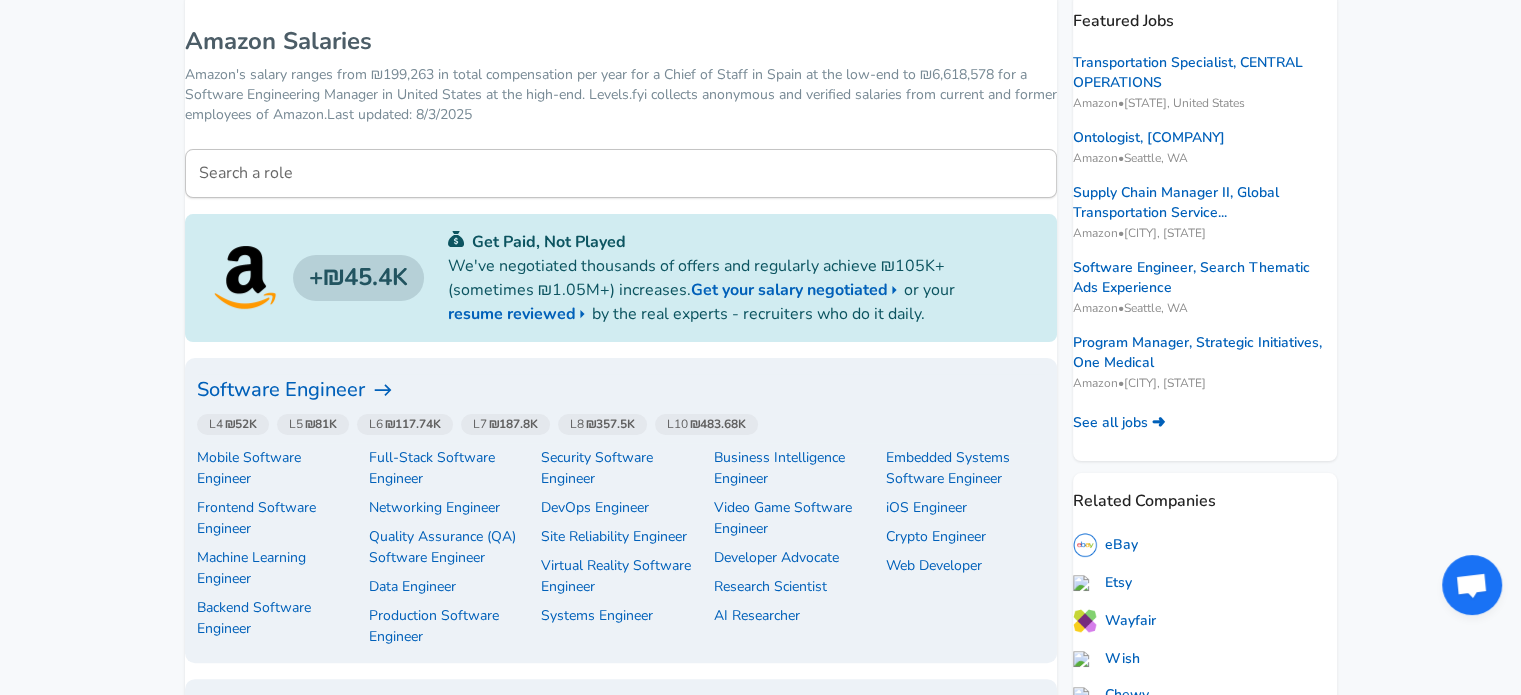 click on "Software Engineer   L4  ₪52K L5  ₪81K L6  ₪117.74K L7  ₪187.8K L8  ₪357.5K L10  ₪483.68K Mobile Software Engineer Frontend Software Engineer Machine Learning Engineer Backend Software Engineer Full-Stack Software Engineer Networking Engineer Quality Assurance (QA) Software Engineer Data Engineer Production Software Engineer Security Software Engineer DevOps Engineer Site Reliability Engineer Virtual Reality Software Engineer Systems Engineer Business Intelligence Engineer Video Game Software Engineer Developer Advocate Research Scientist AI Researcher Embedded Systems Software Engineer iOS Engineer Crypto Engineer Web Developer" at bounding box center (621, 510) 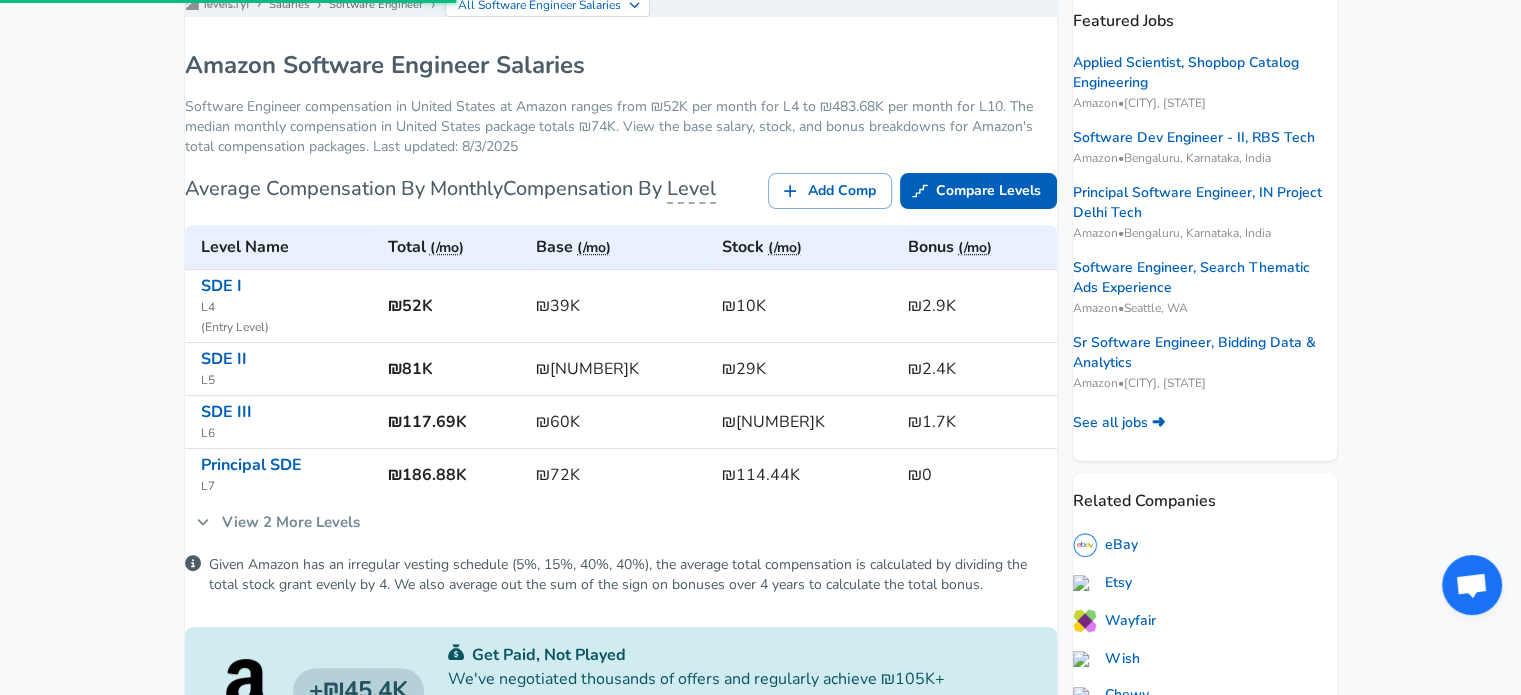 scroll, scrollTop: 0, scrollLeft: 0, axis: both 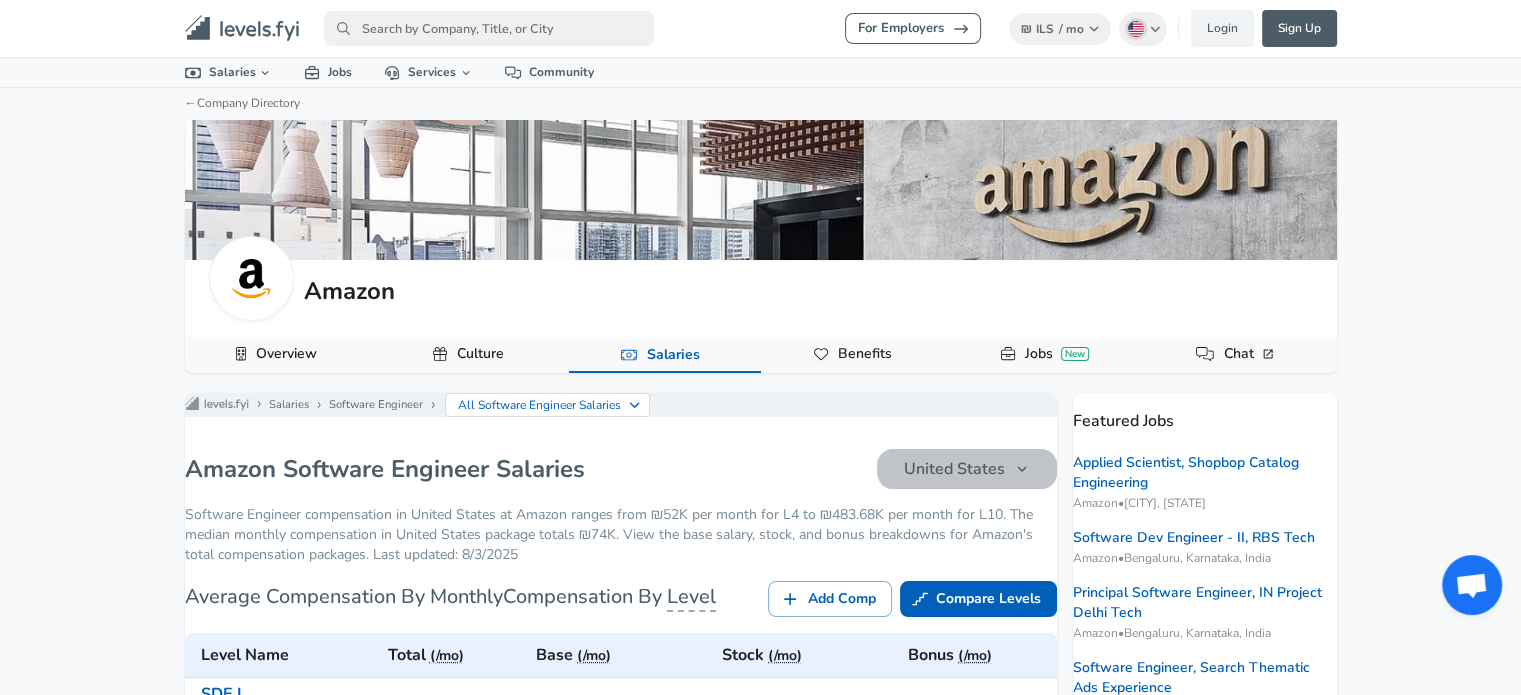 click on "United States" at bounding box center [954, 469] 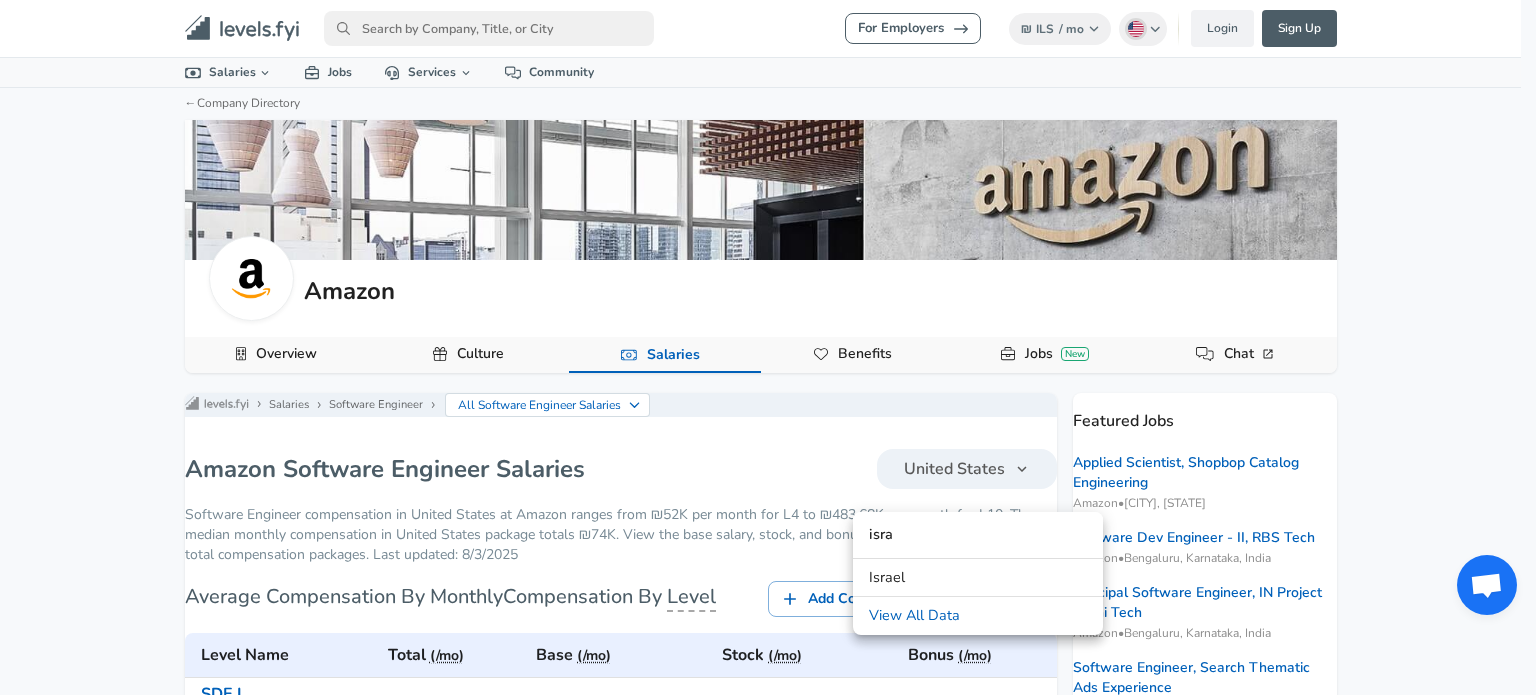 type on "isra" 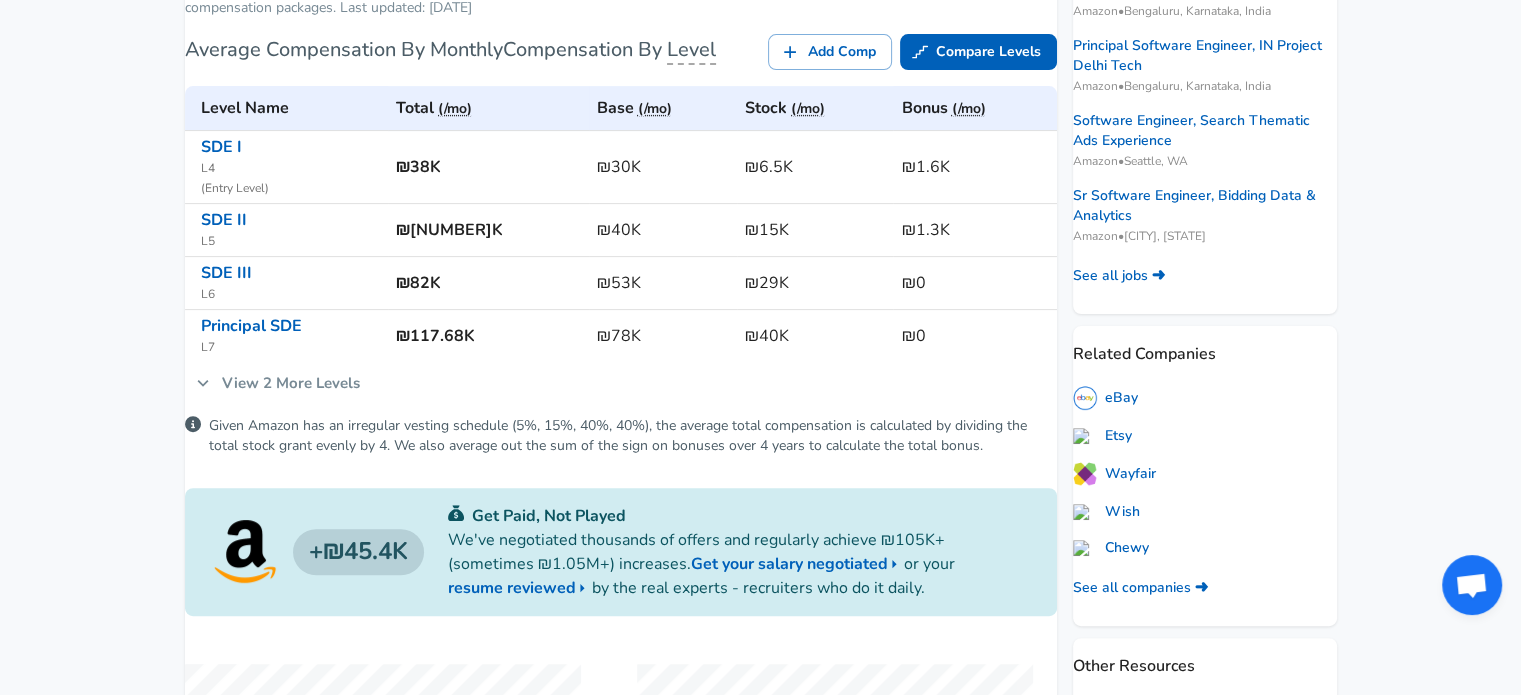 scroll, scrollTop: 600, scrollLeft: 0, axis: vertical 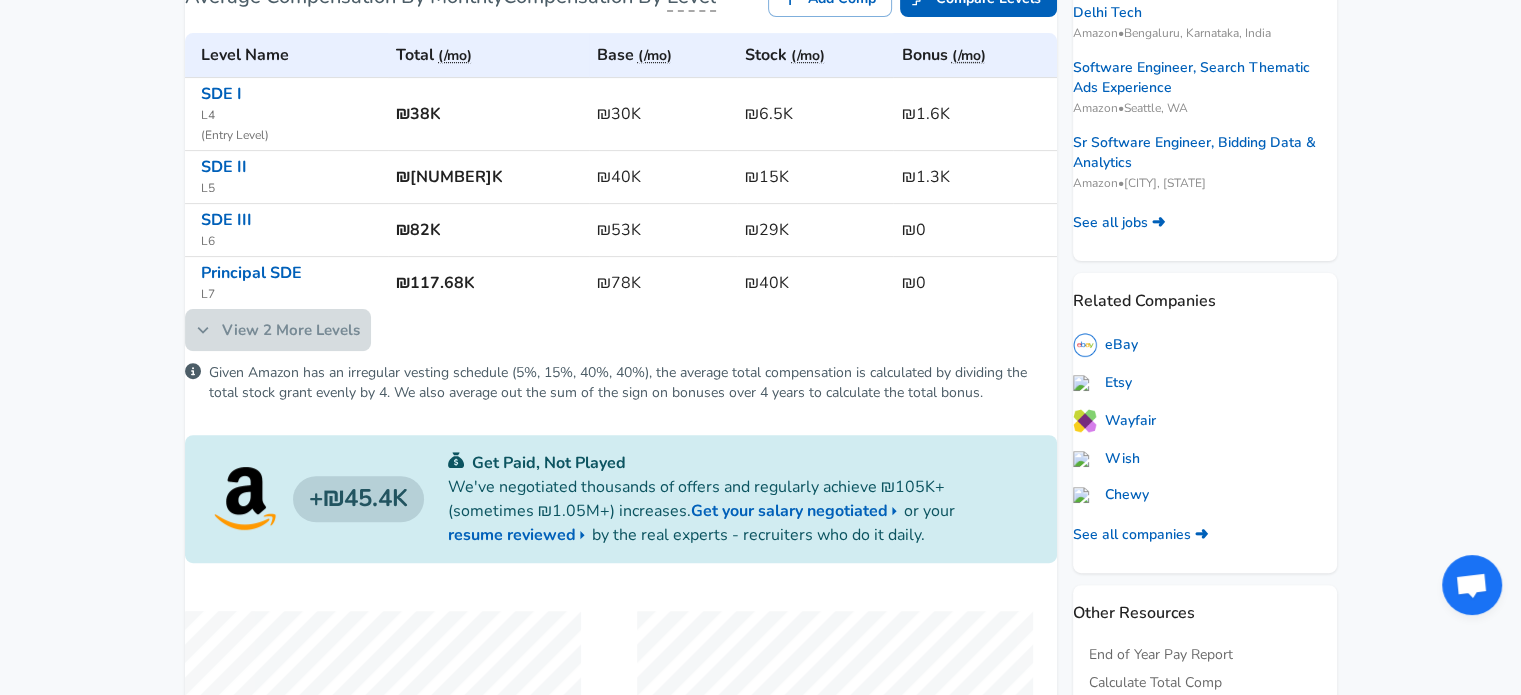 click on "View   2   More Levels" at bounding box center (278, 330) 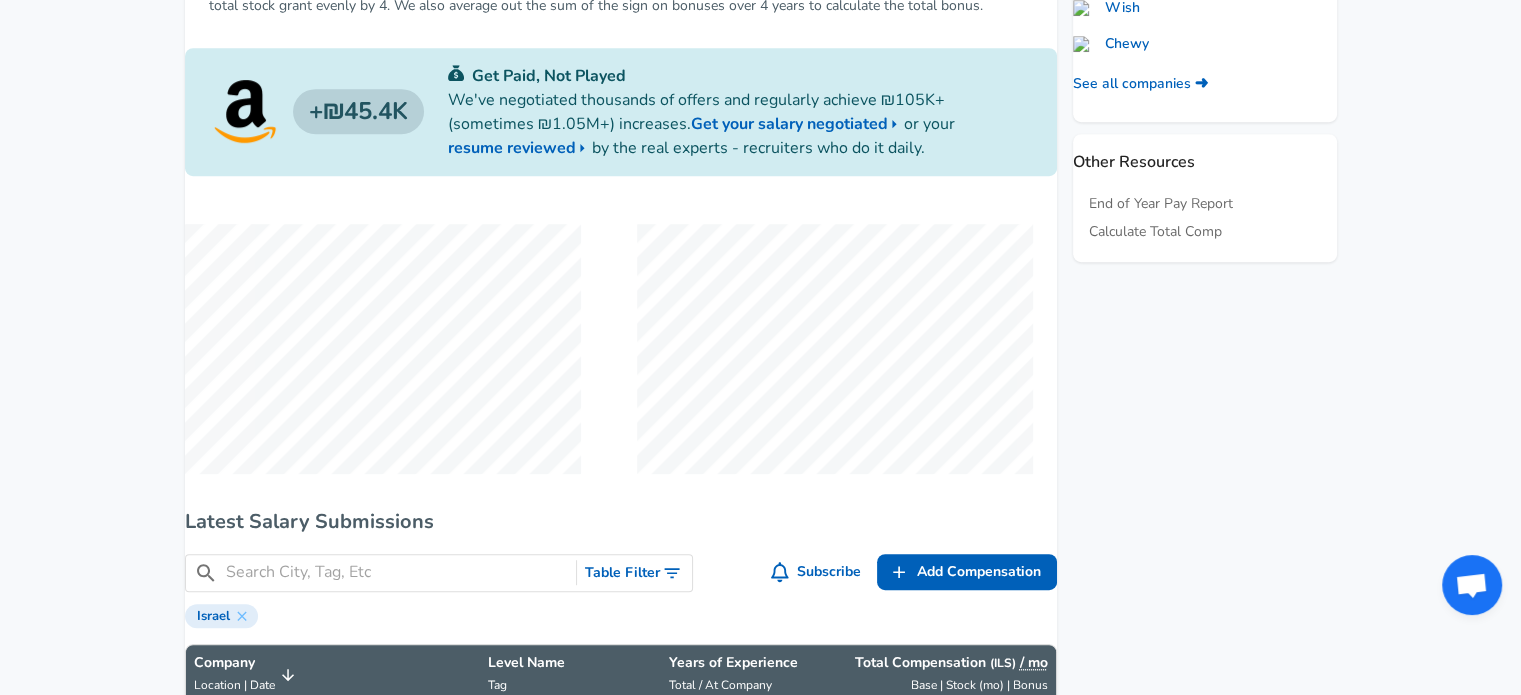 scroll, scrollTop: 1200, scrollLeft: 0, axis: vertical 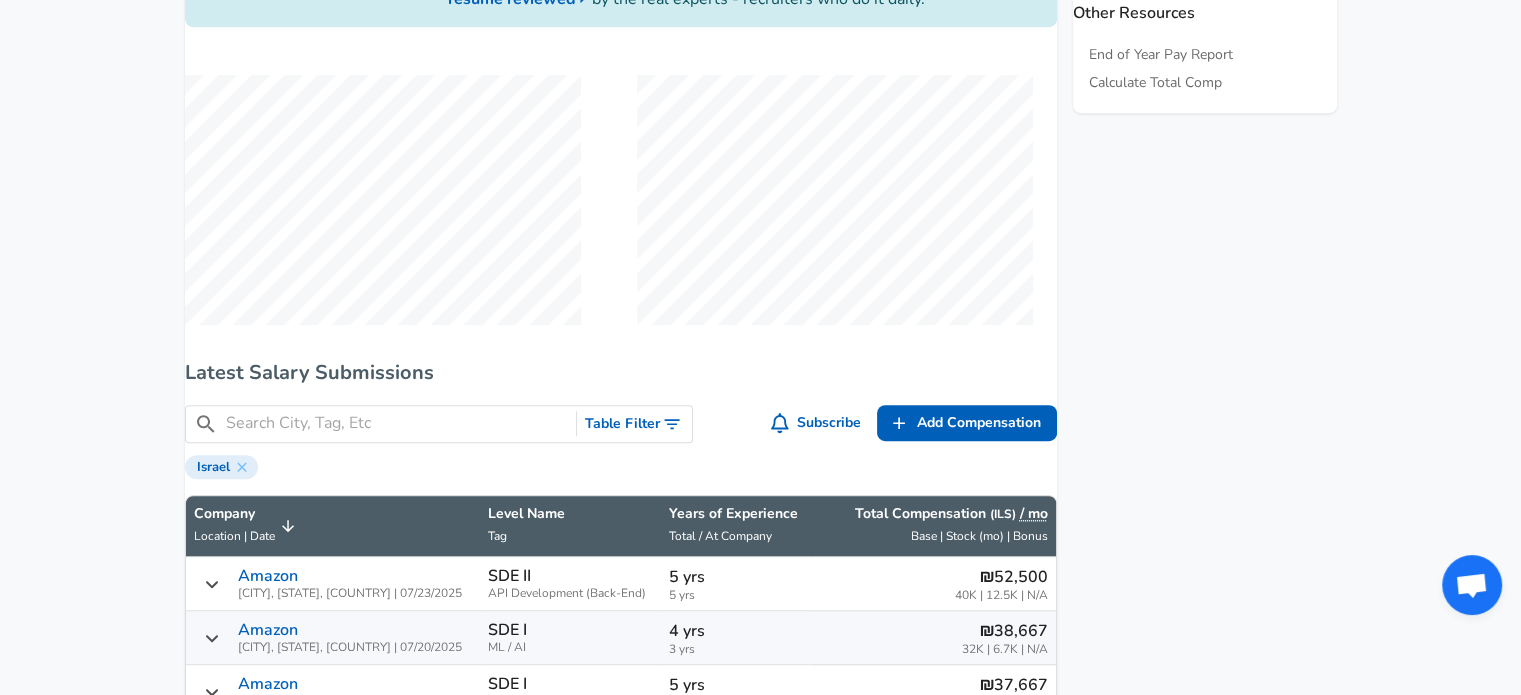 click at bounding box center [397, 423] 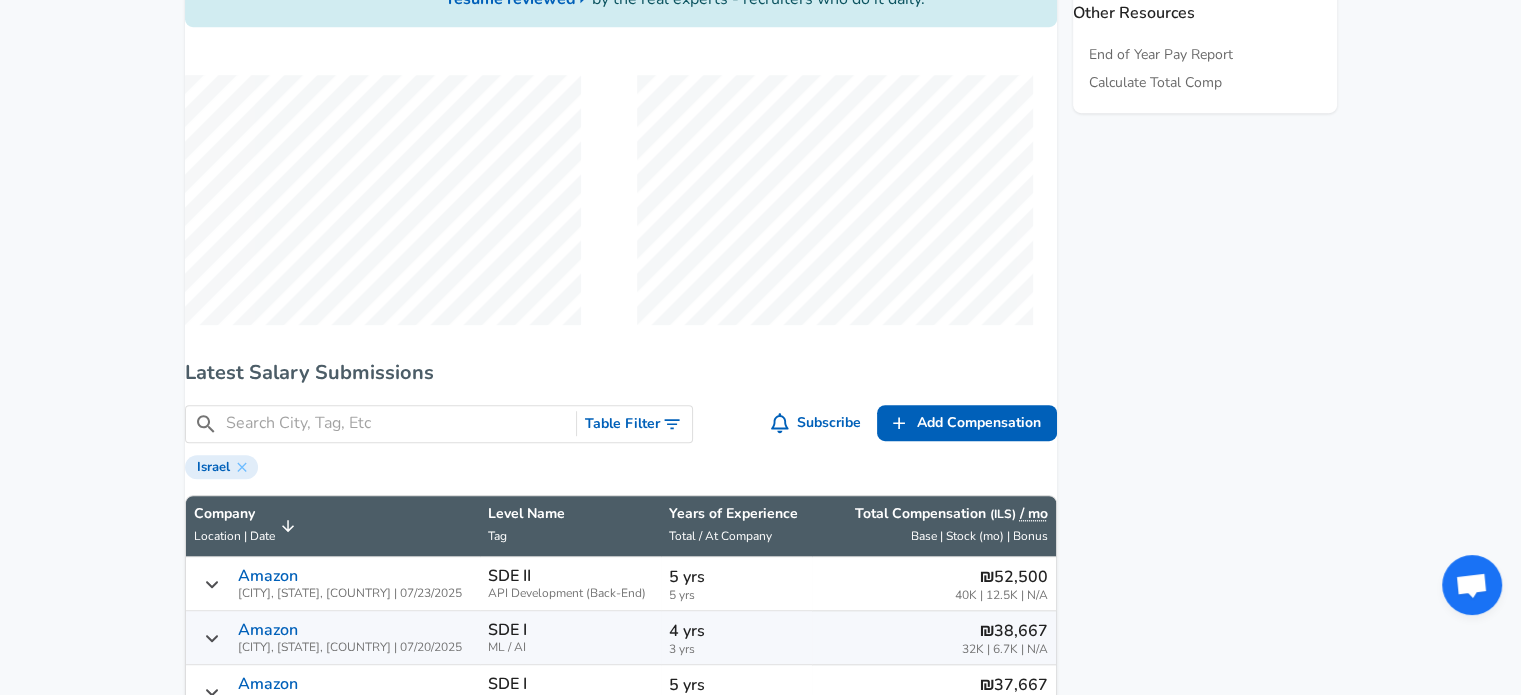 scroll, scrollTop: 700, scrollLeft: 0, axis: vertical 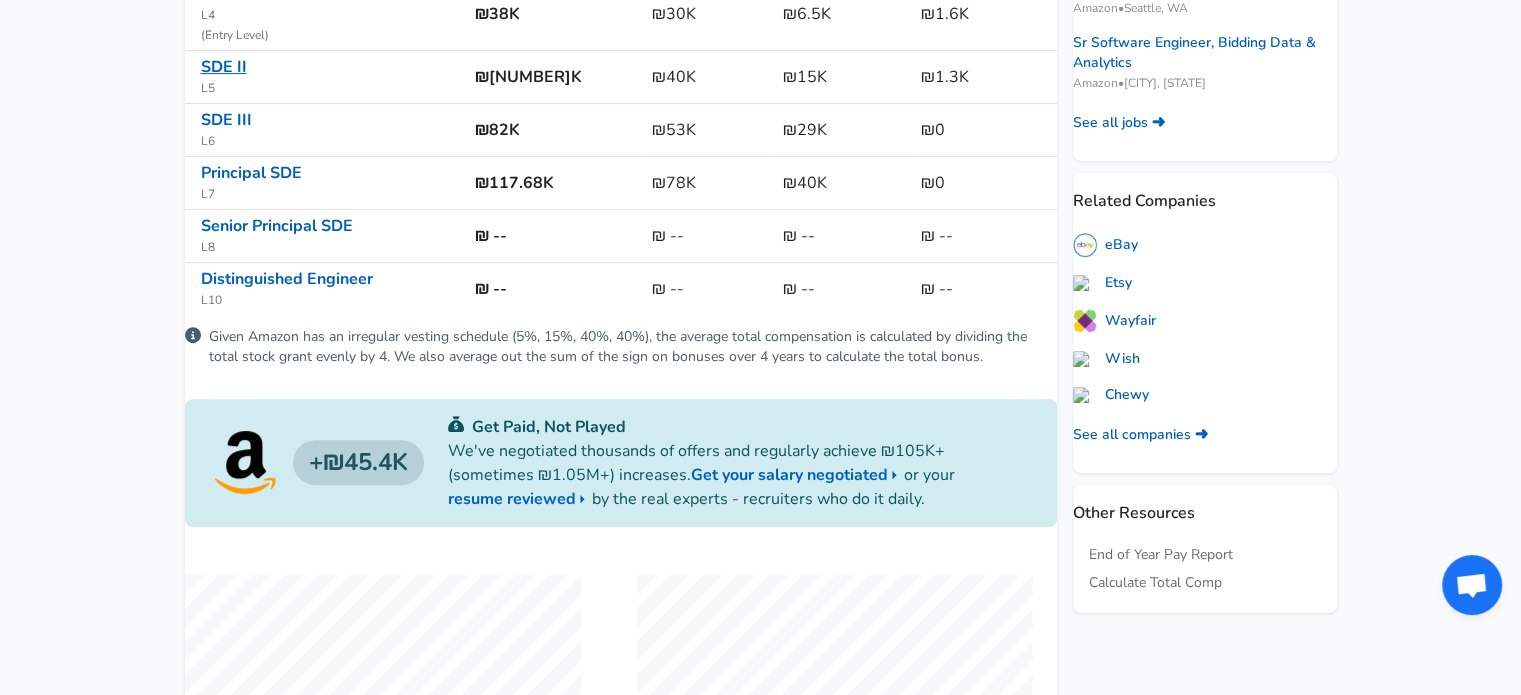 click on "SDE II" at bounding box center (224, 67) 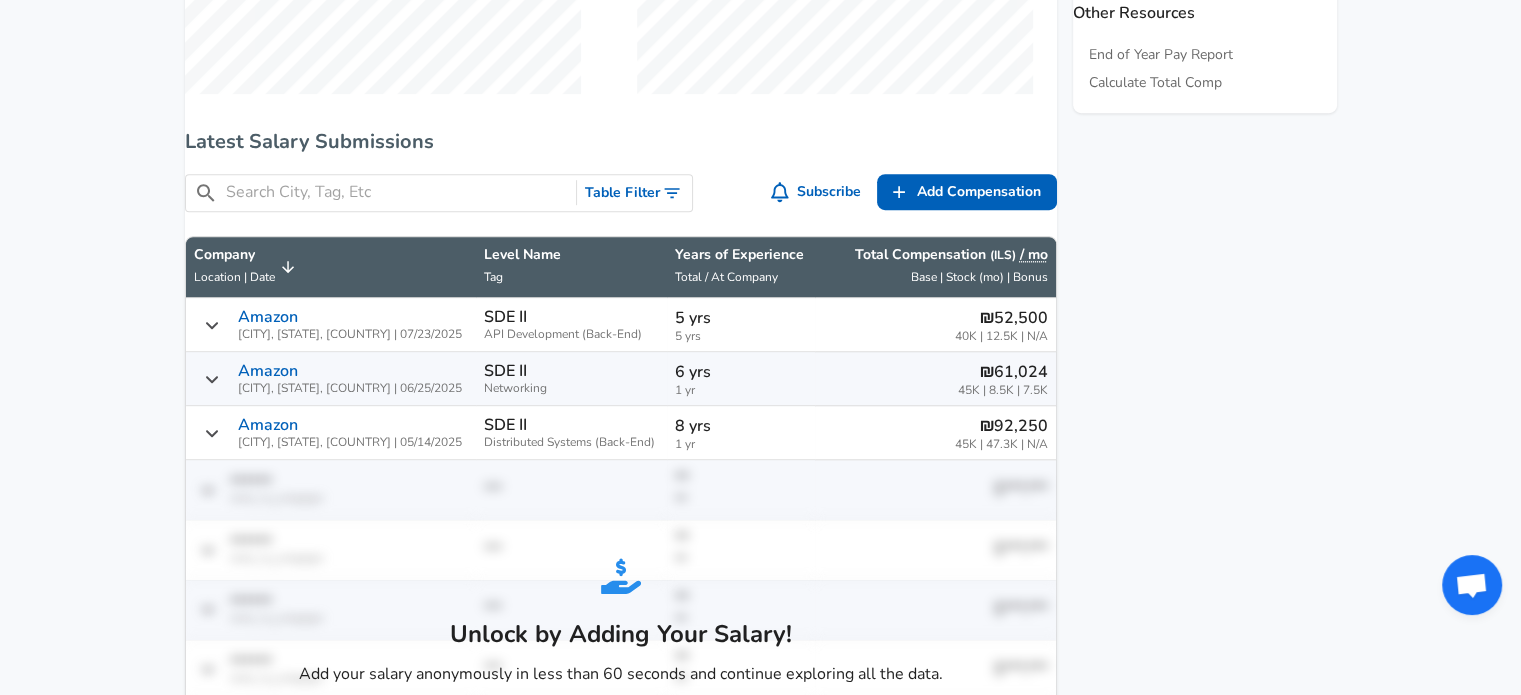 scroll, scrollTop: 1200, scrollLeft: 0, axis: vertical 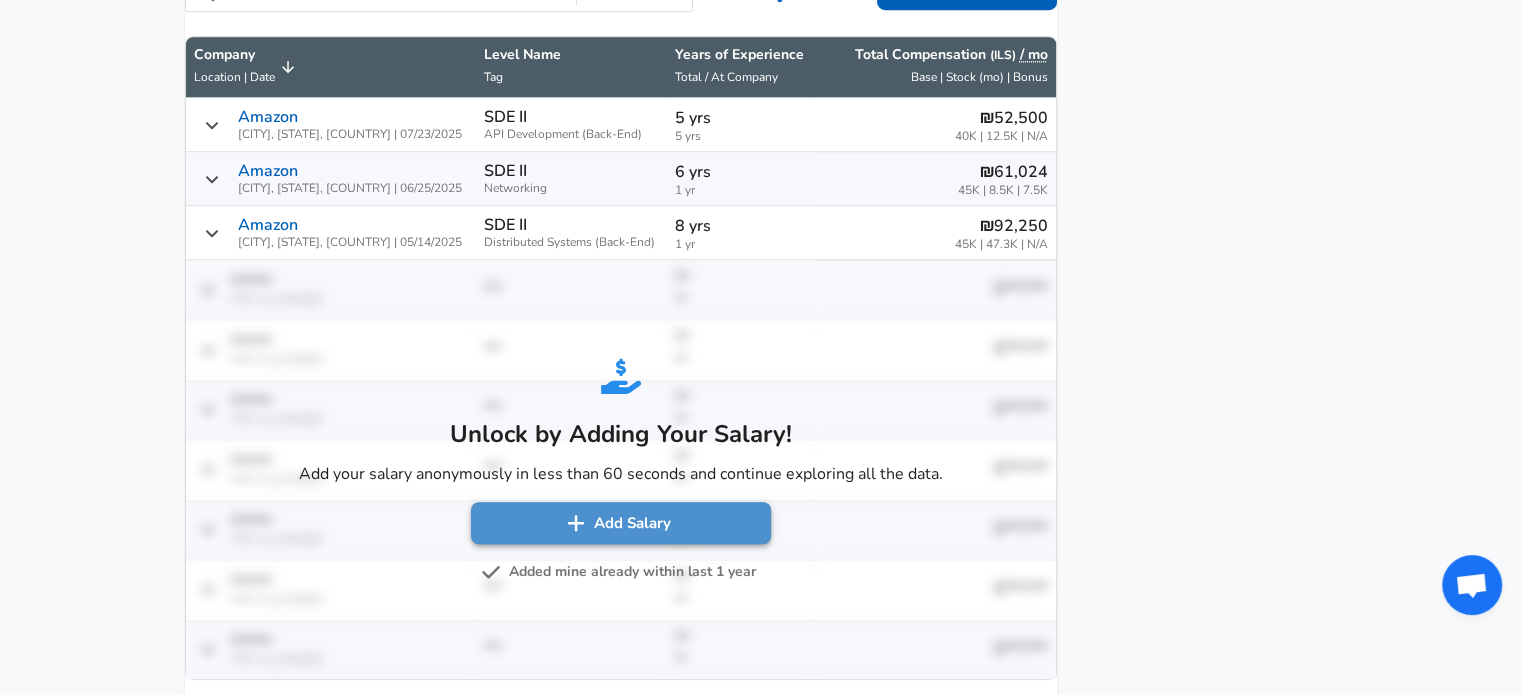 click on "Add Salary" at bounding box center (621, 523) 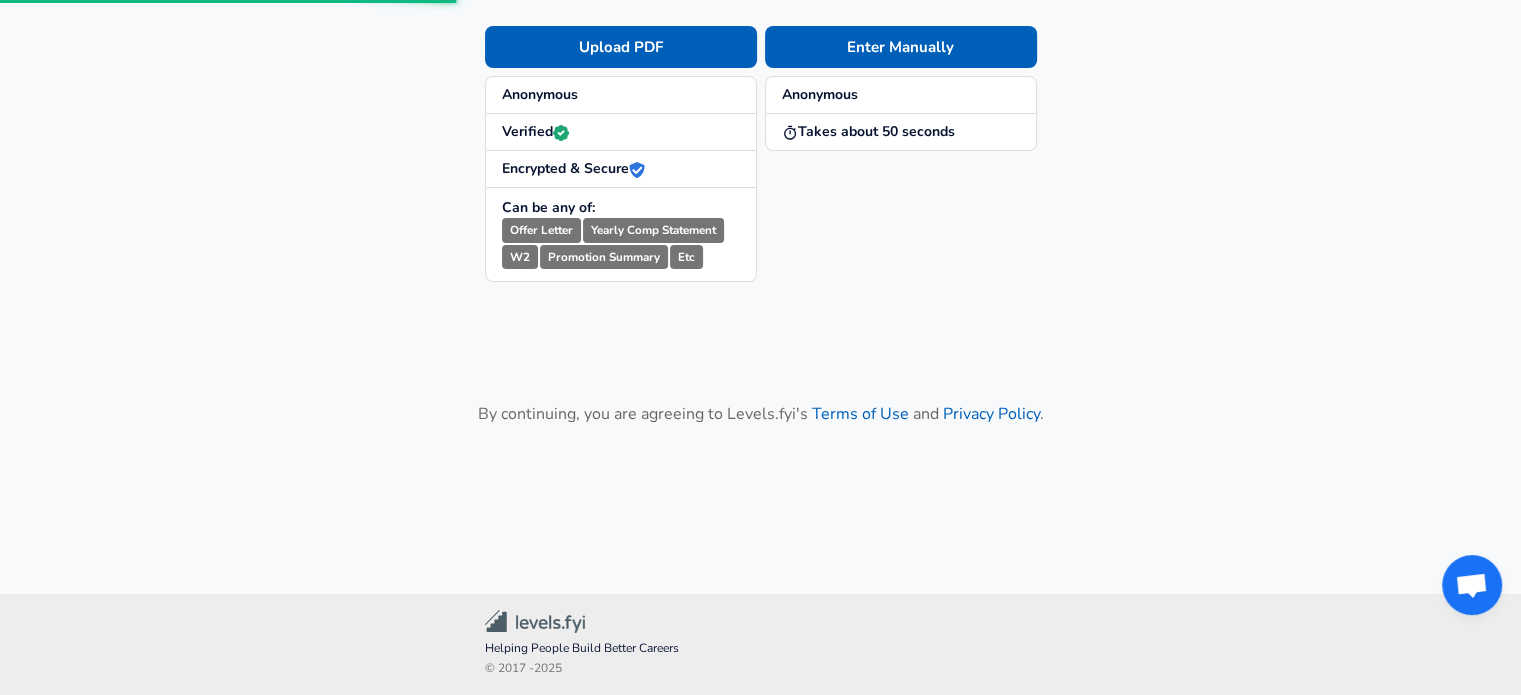 scroll, scrollTop: 0, scrollLeft: 0, axis: both 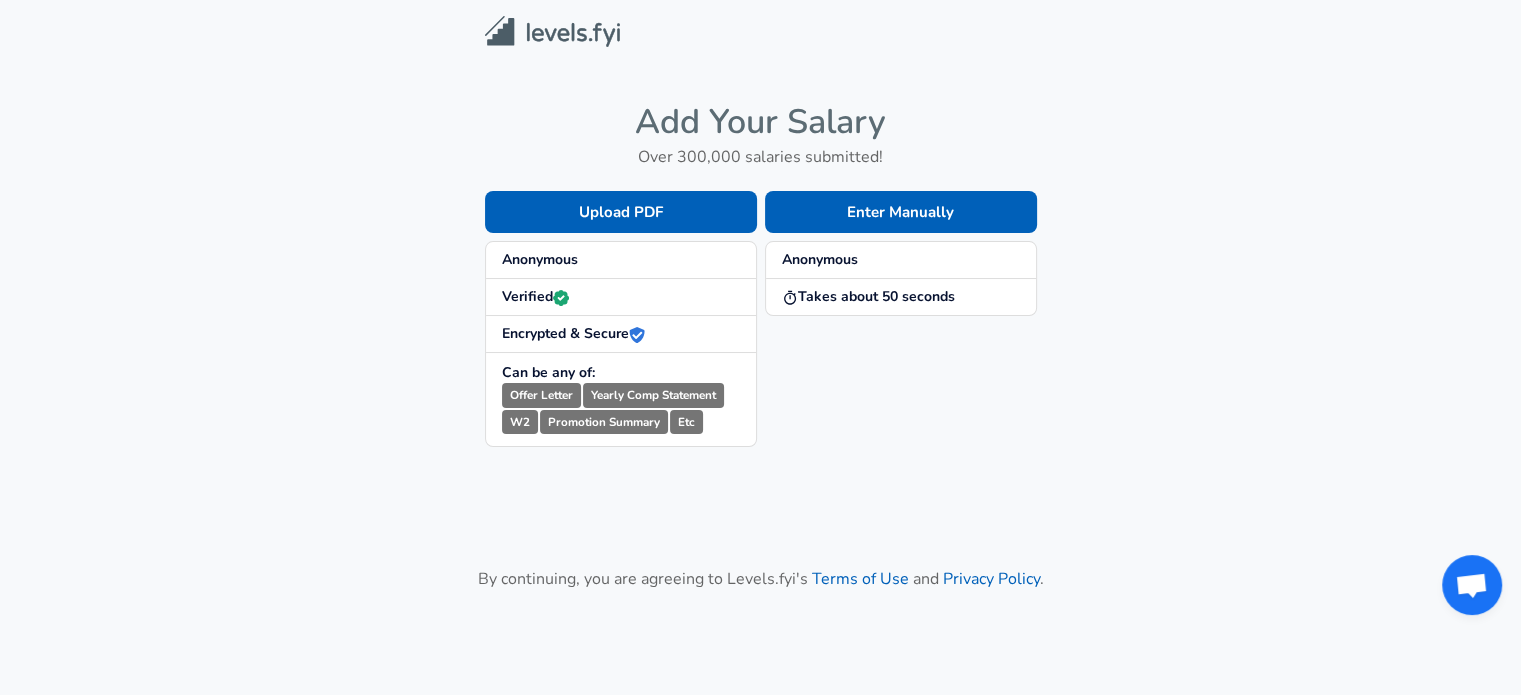click on "Enter Manually Anonymous  Takes about 50 seconds" at bounding box center [897, 303] 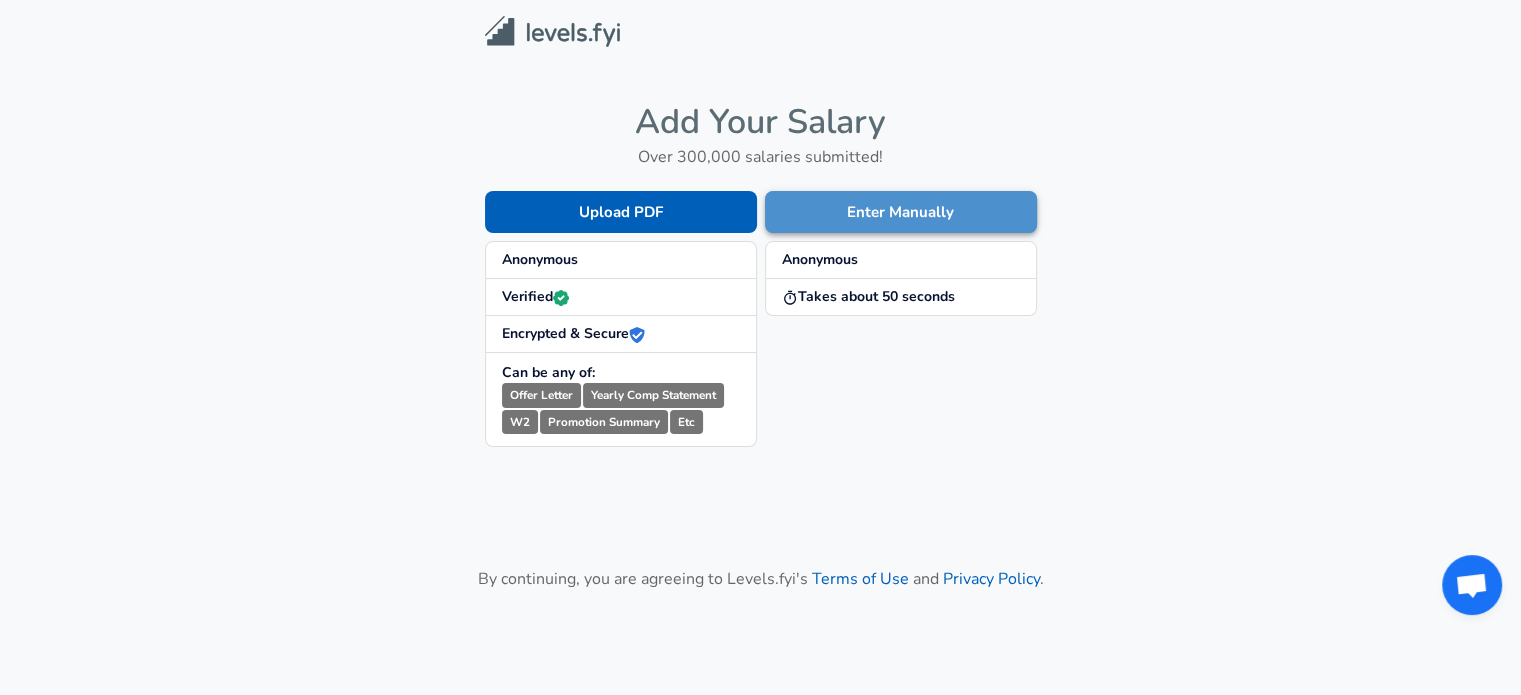 click on "Enter Manually" at bounding box center (901, 212) 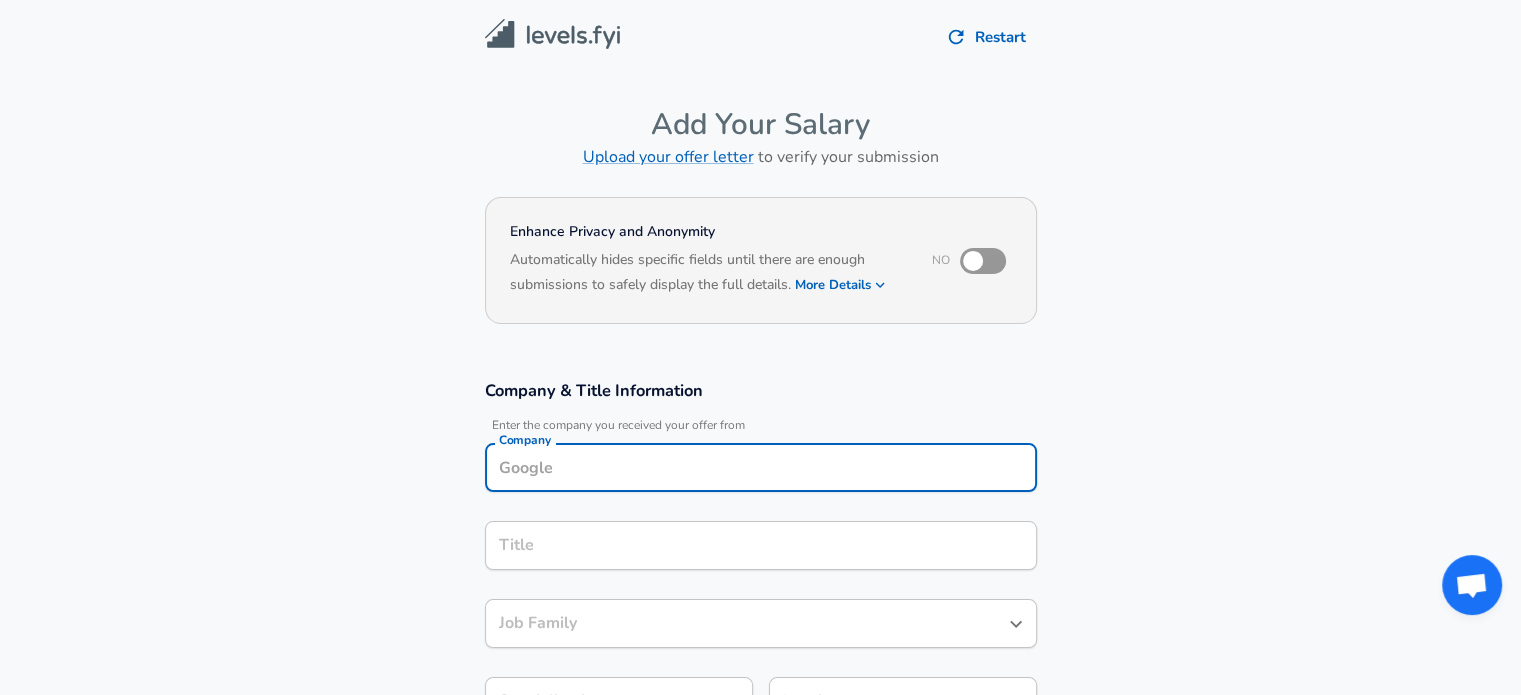 scroll, scrollTop: 20, scrollLeft: 0, axis: vertical 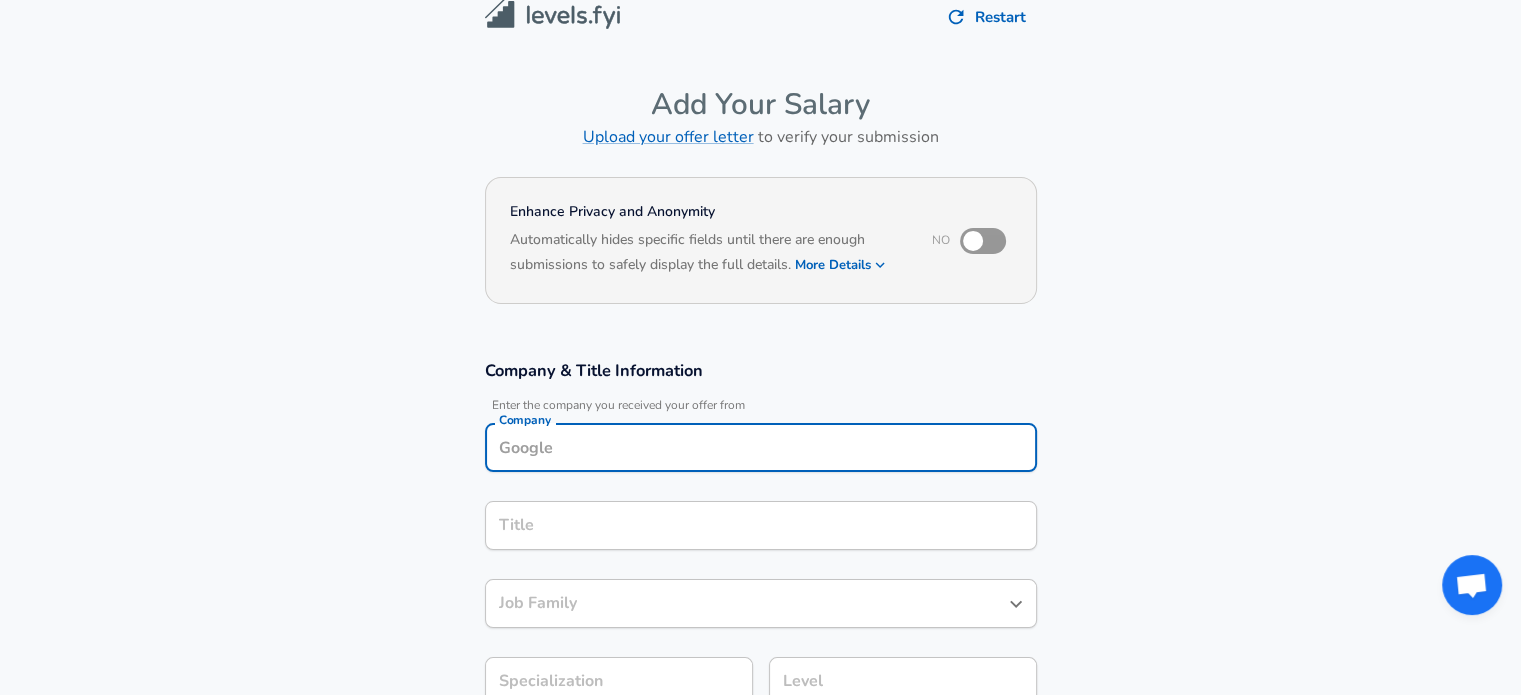 click on "Company" at bounding box center [761, 447] 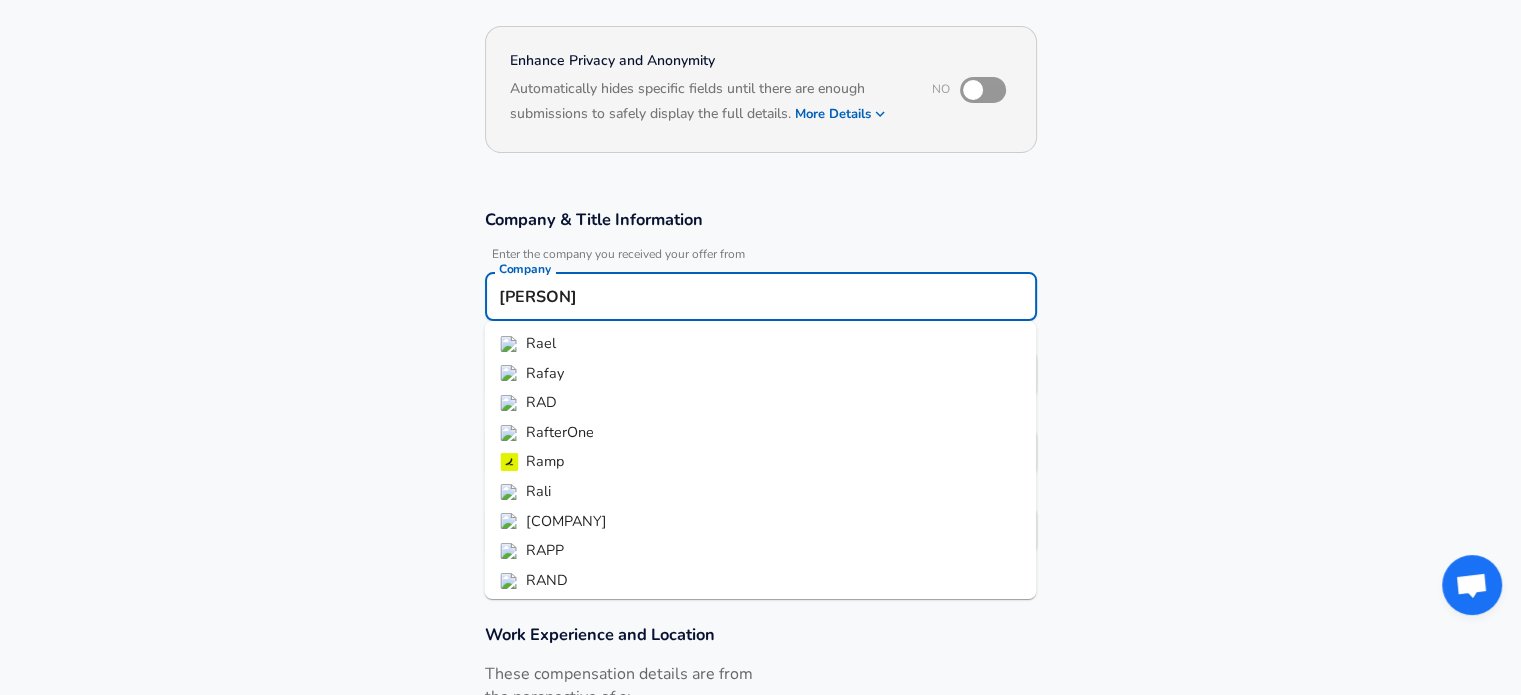 scroll, scrollTop: 220, scrollLeft: 0, axis: vertical 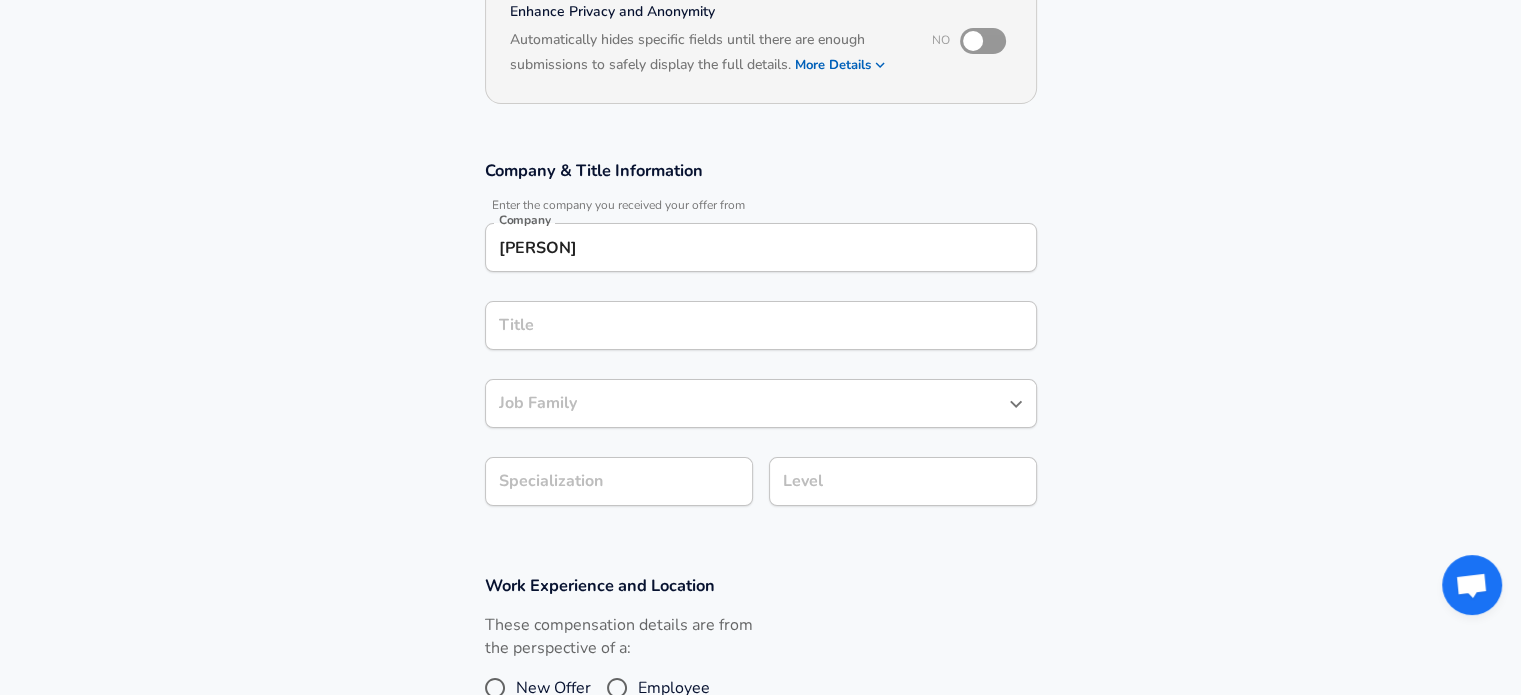 click on "Company & Title Information Enter the company you received your offer from Company Rafael Company Title Title Job Family Job Family Specialization Specialization Level Level" at bounding box center [760, 343] 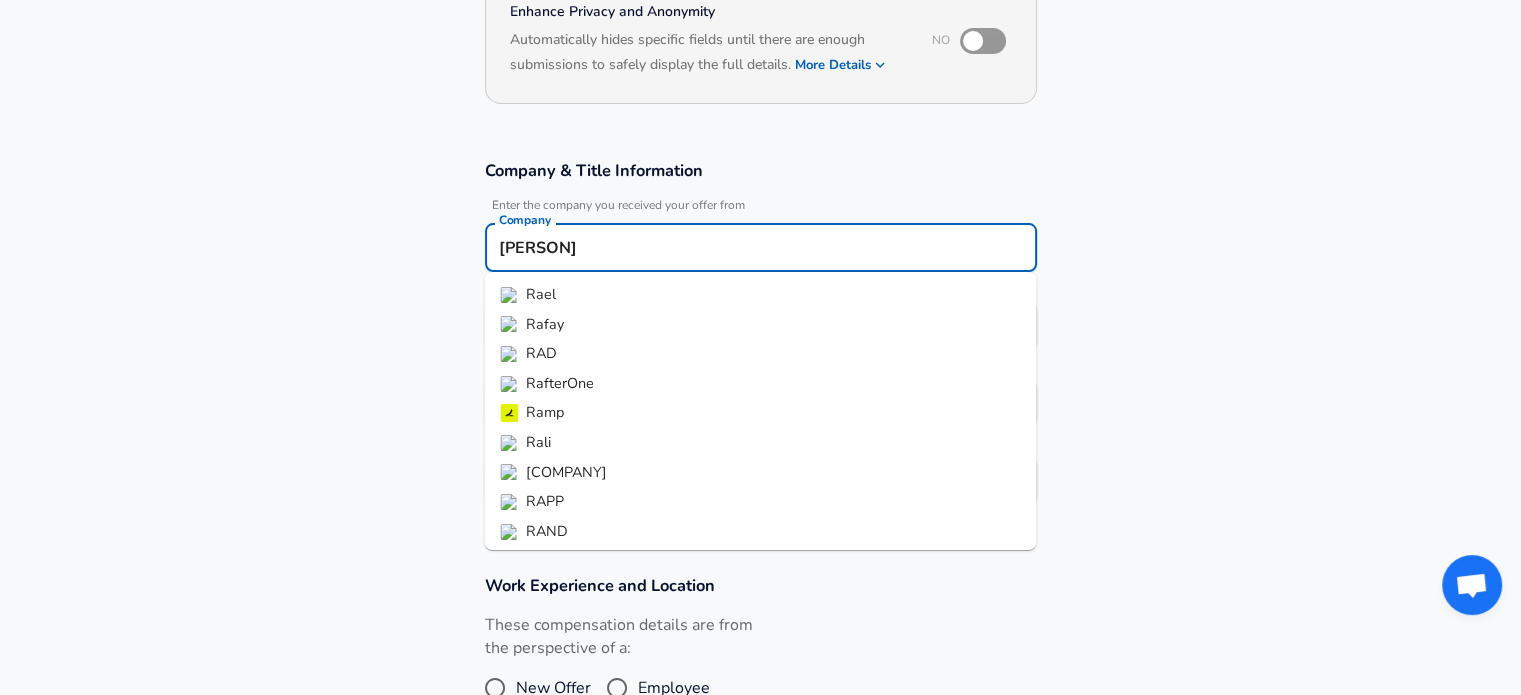scroll, scrollTop: 56, scrollLeft: 0, axis: vertical 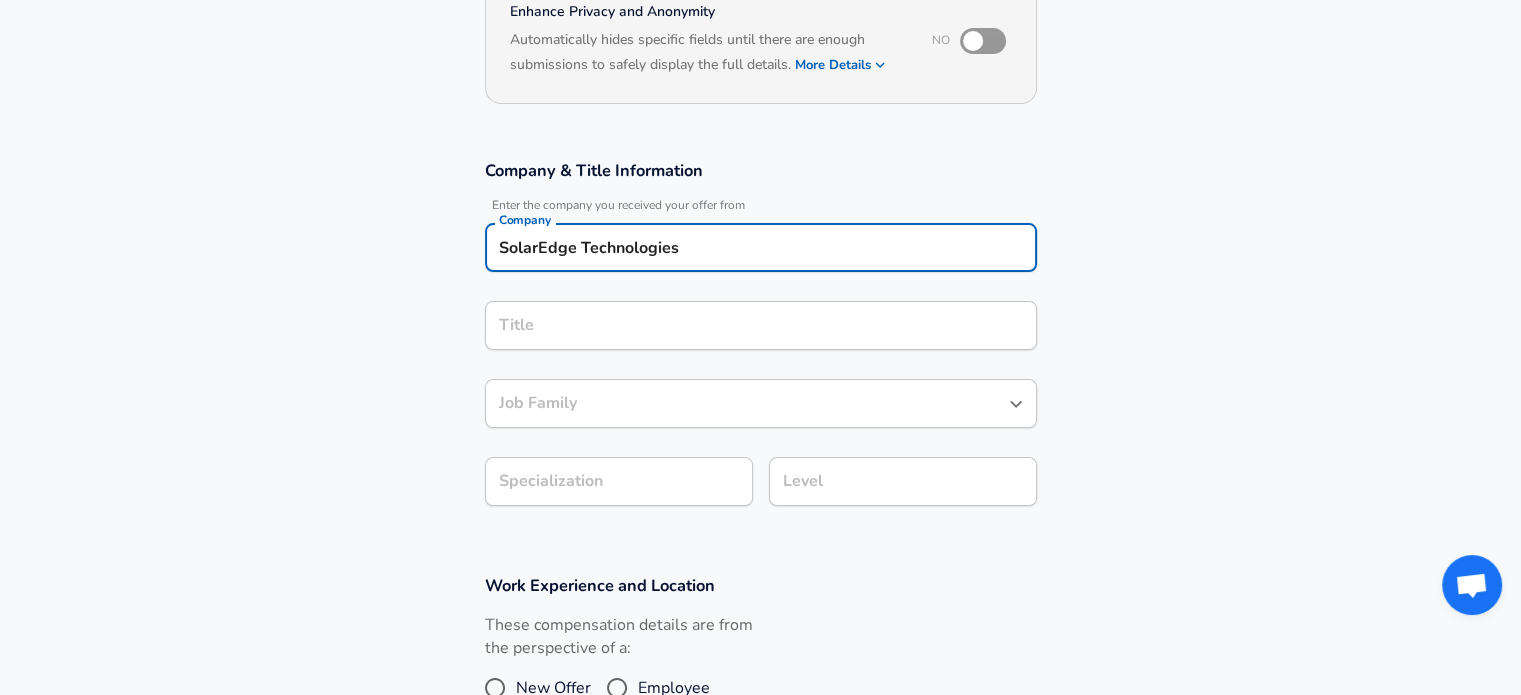 type on "SolarEdge Technologies" 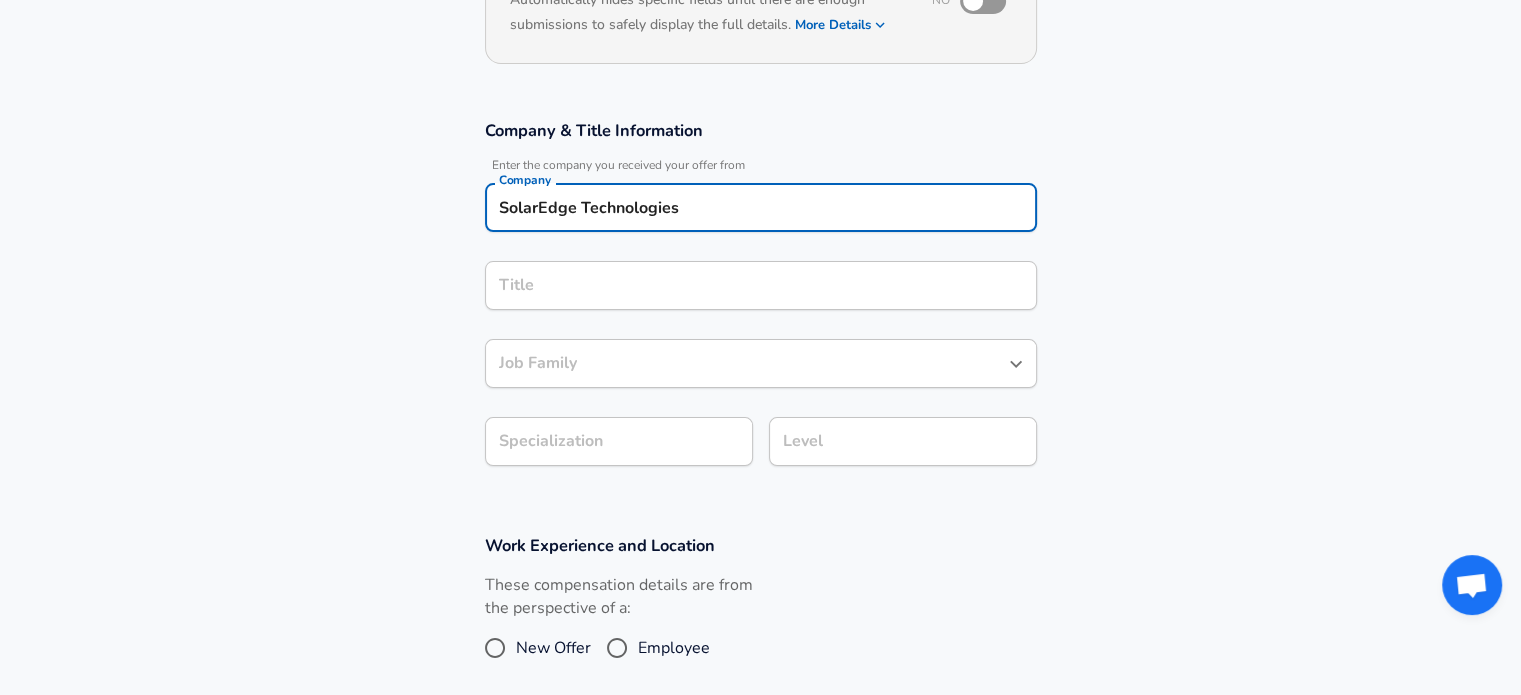 click on "Title" at bounding box center (761, 285) 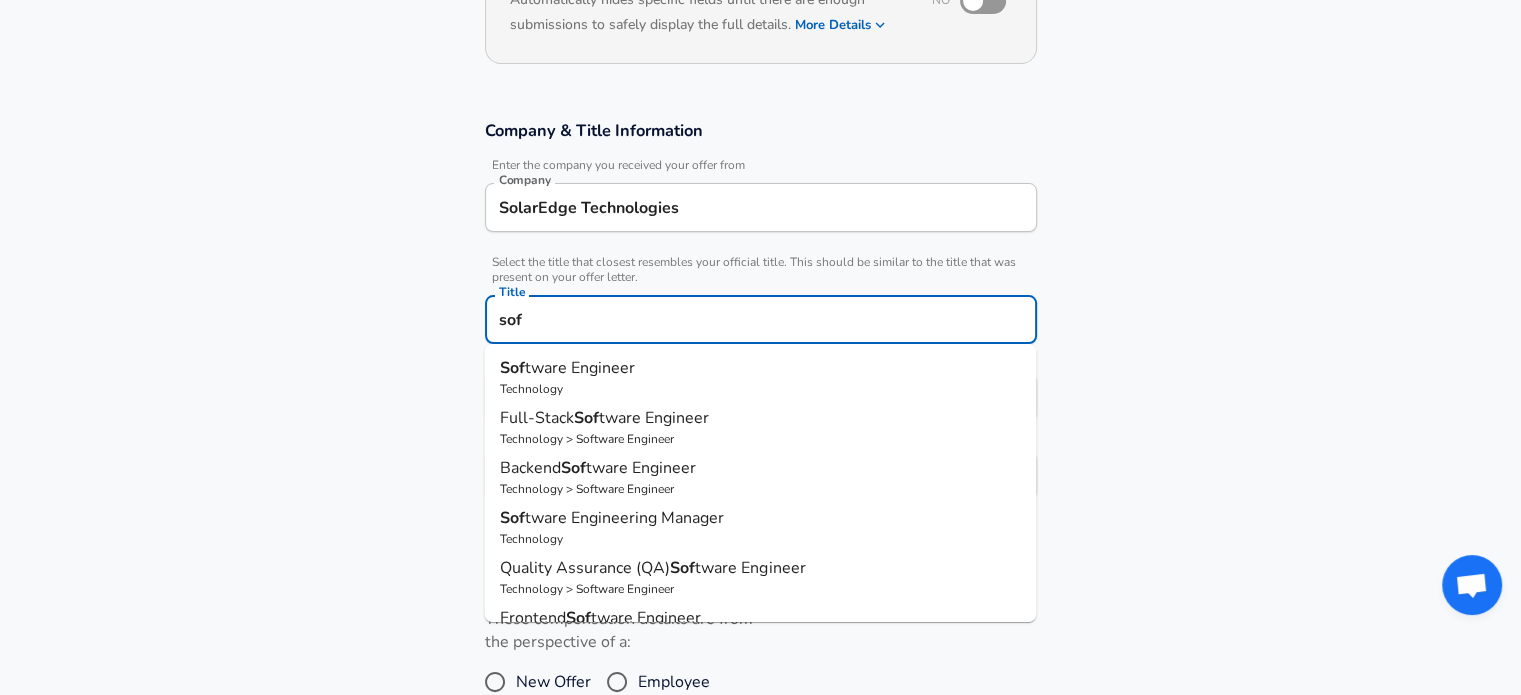type on "soft" 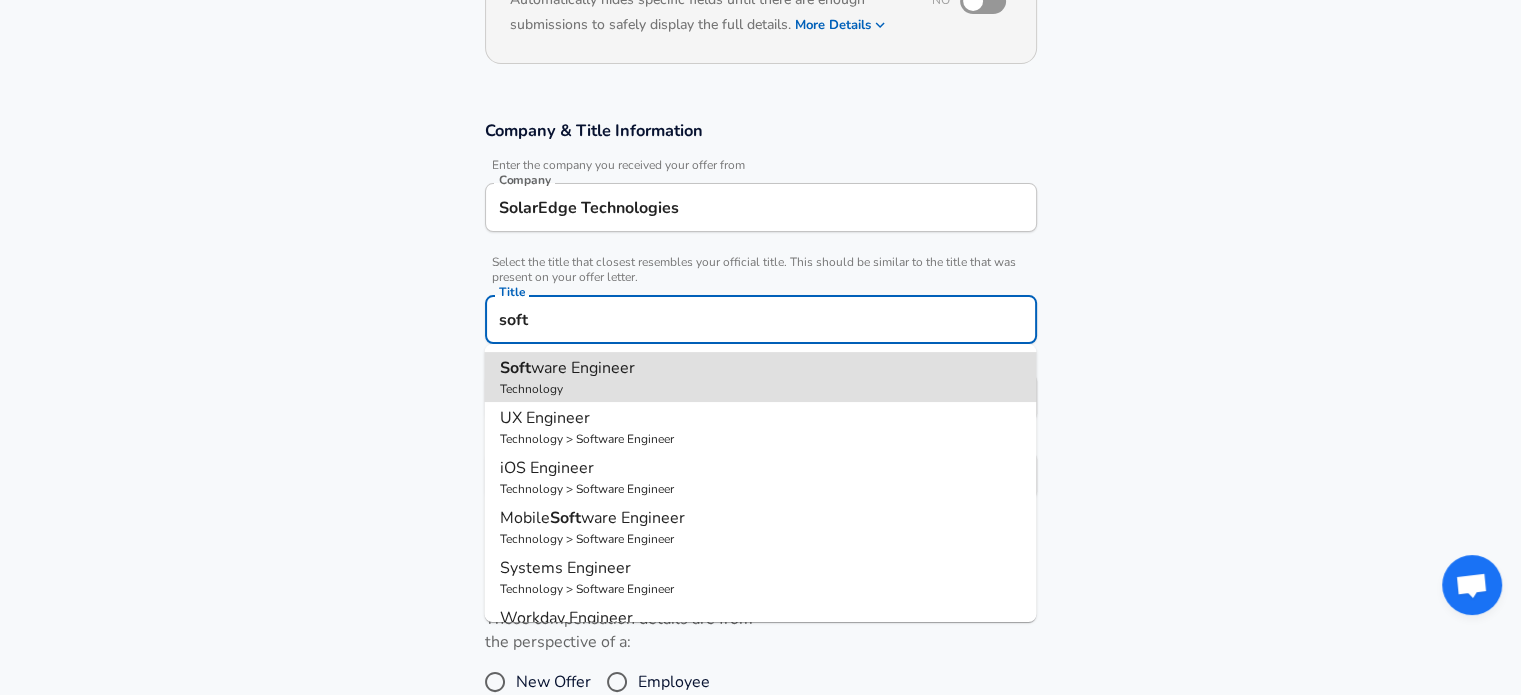 click on "Submit Salary" at bounding box center (765, 843) 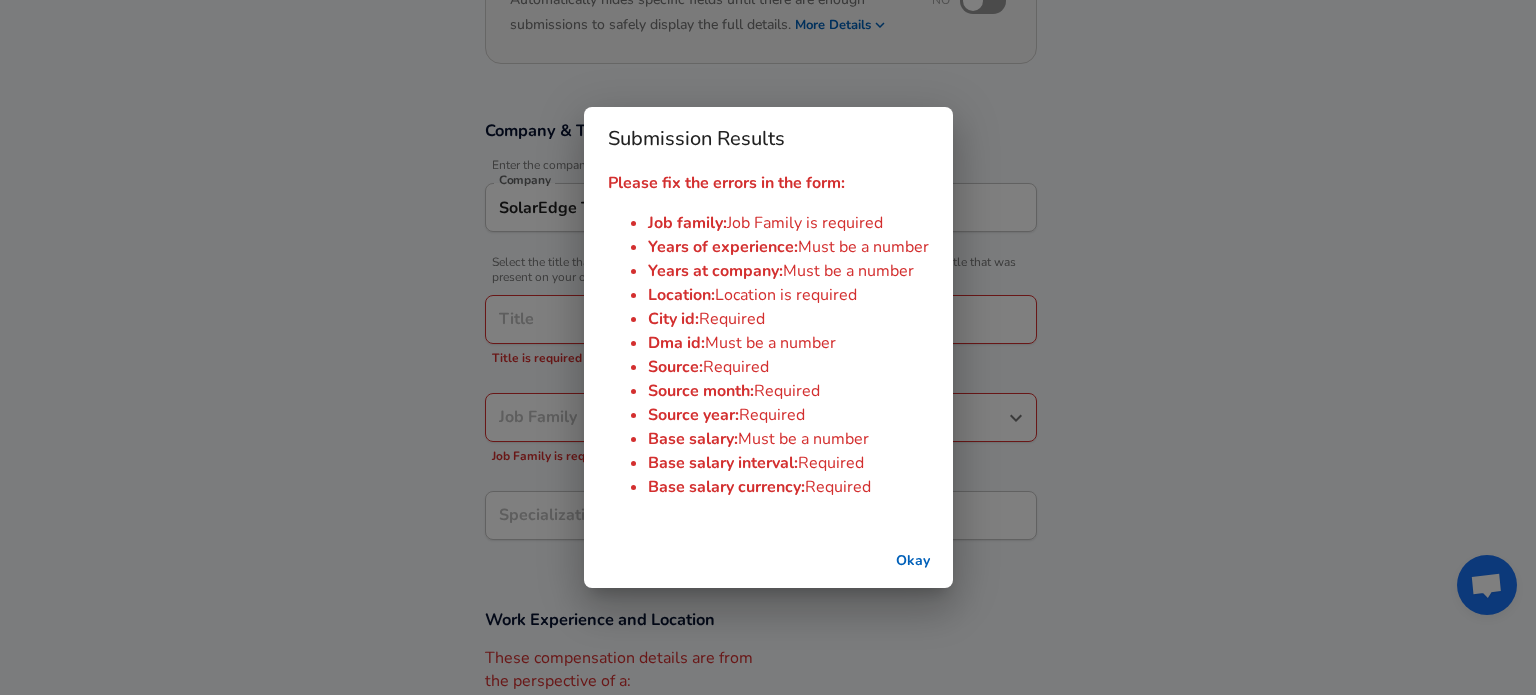 click on "Okay" at bounding box center [913, 561] 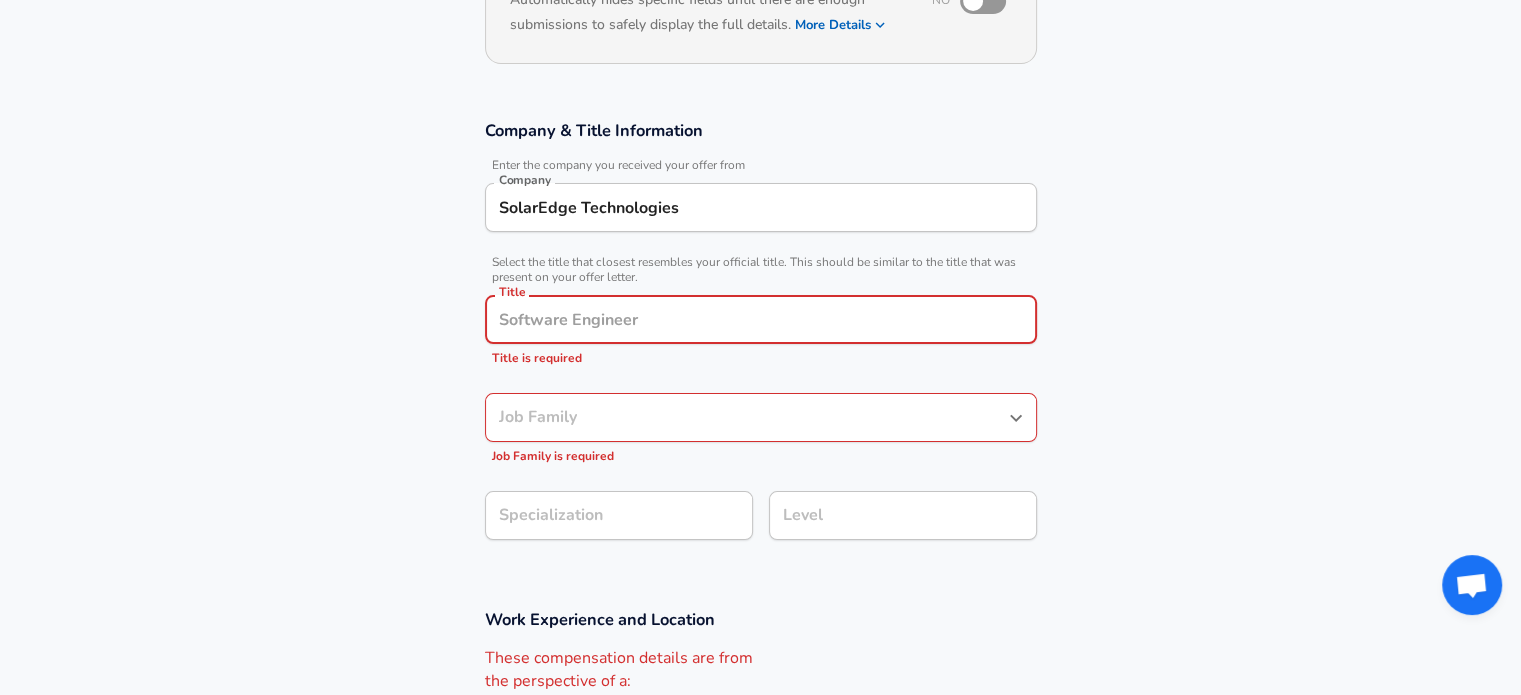 click on "Title" at bounding box center [761, 319] 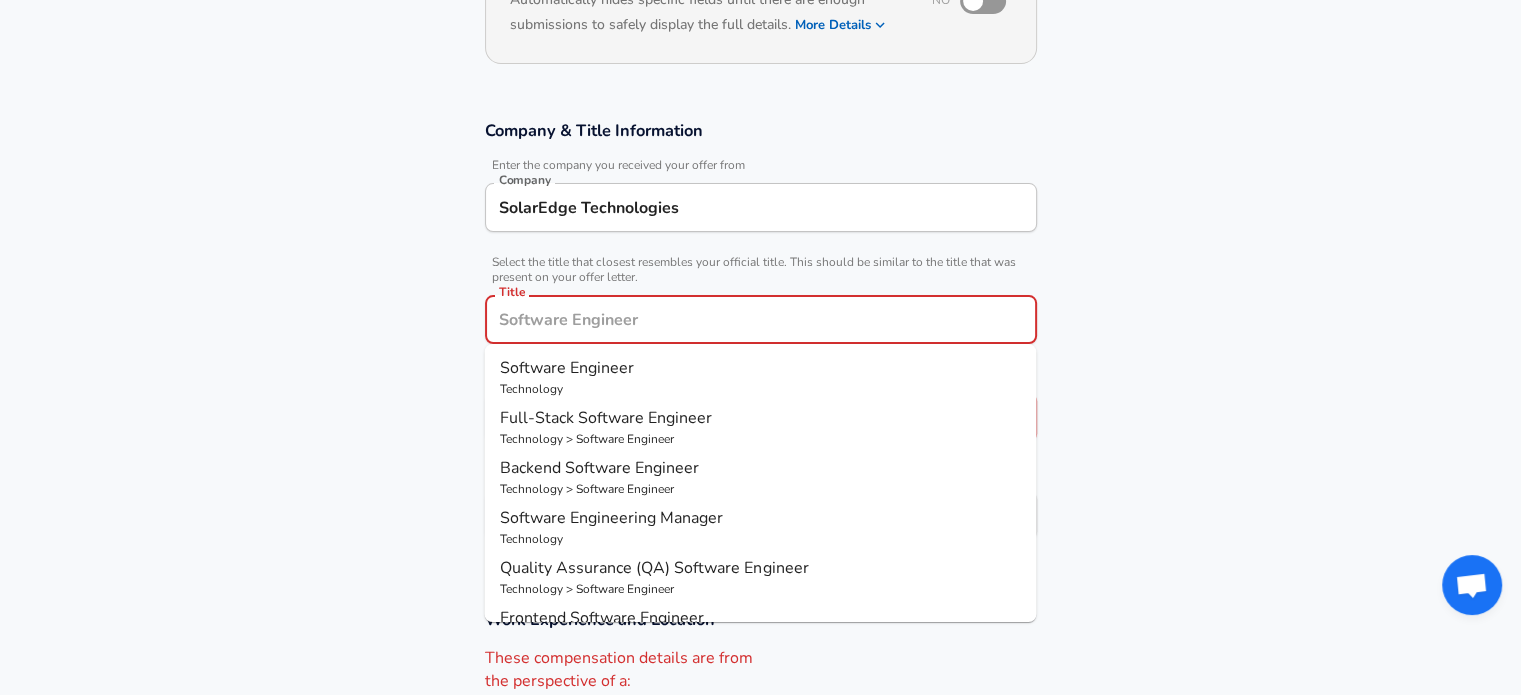 click on "Software Engineer" at bounding box center [567, 368] 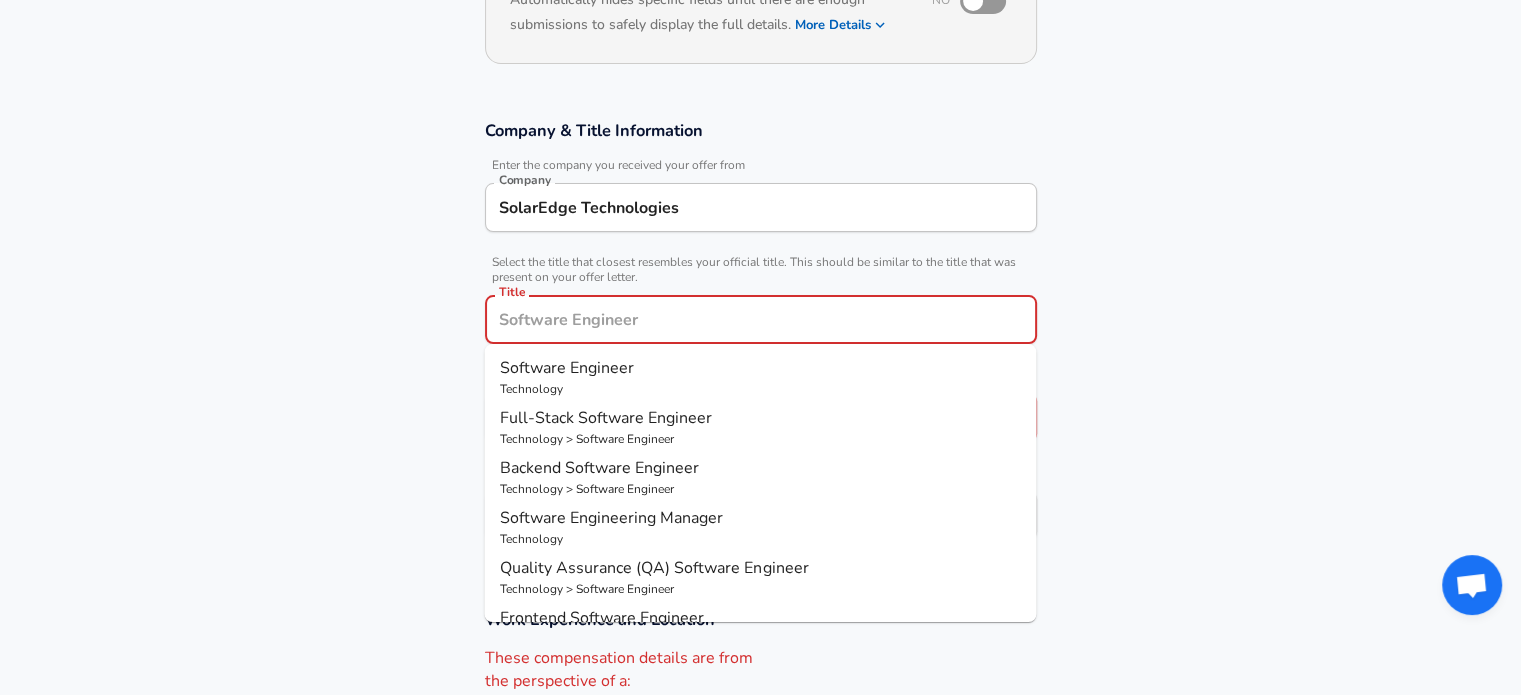 type on "Software Engineer" 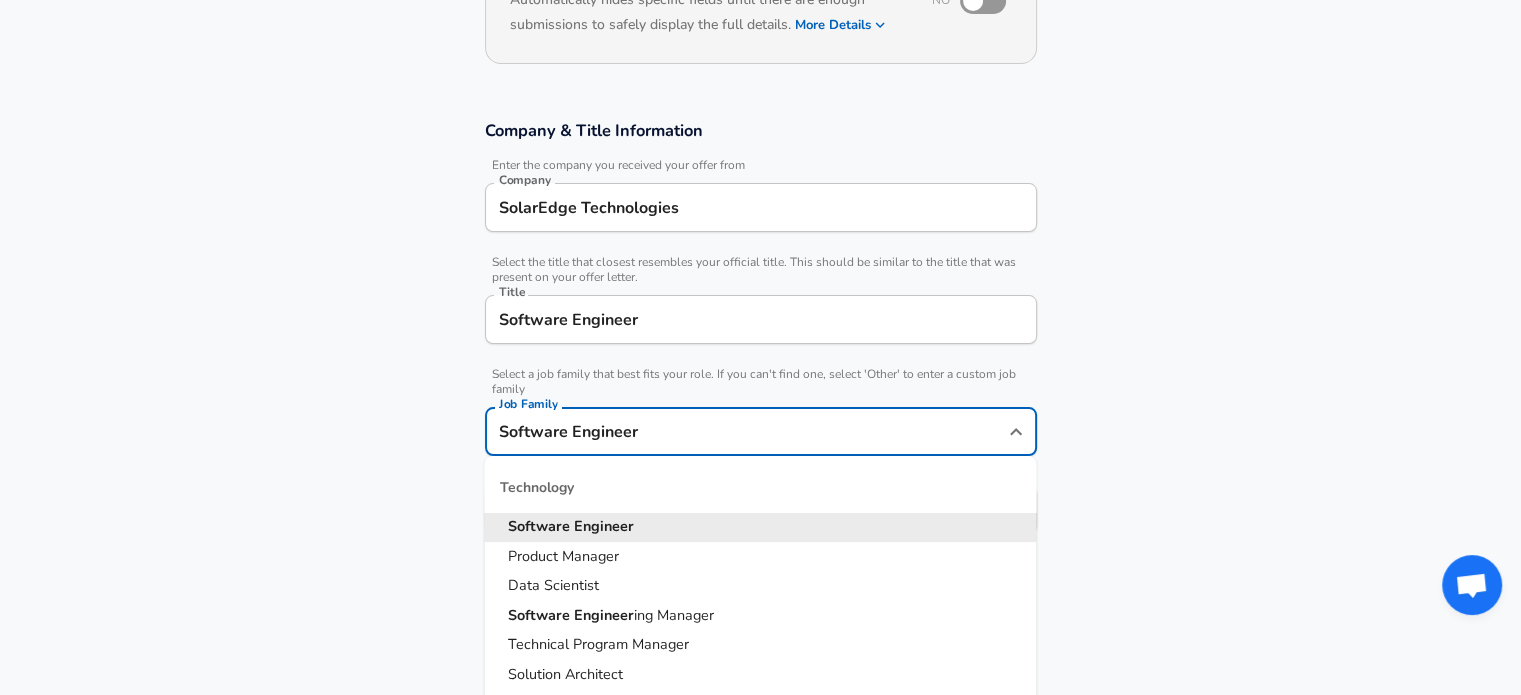 click on "Software Engineer Job Family" at bounding box center (761, 431) 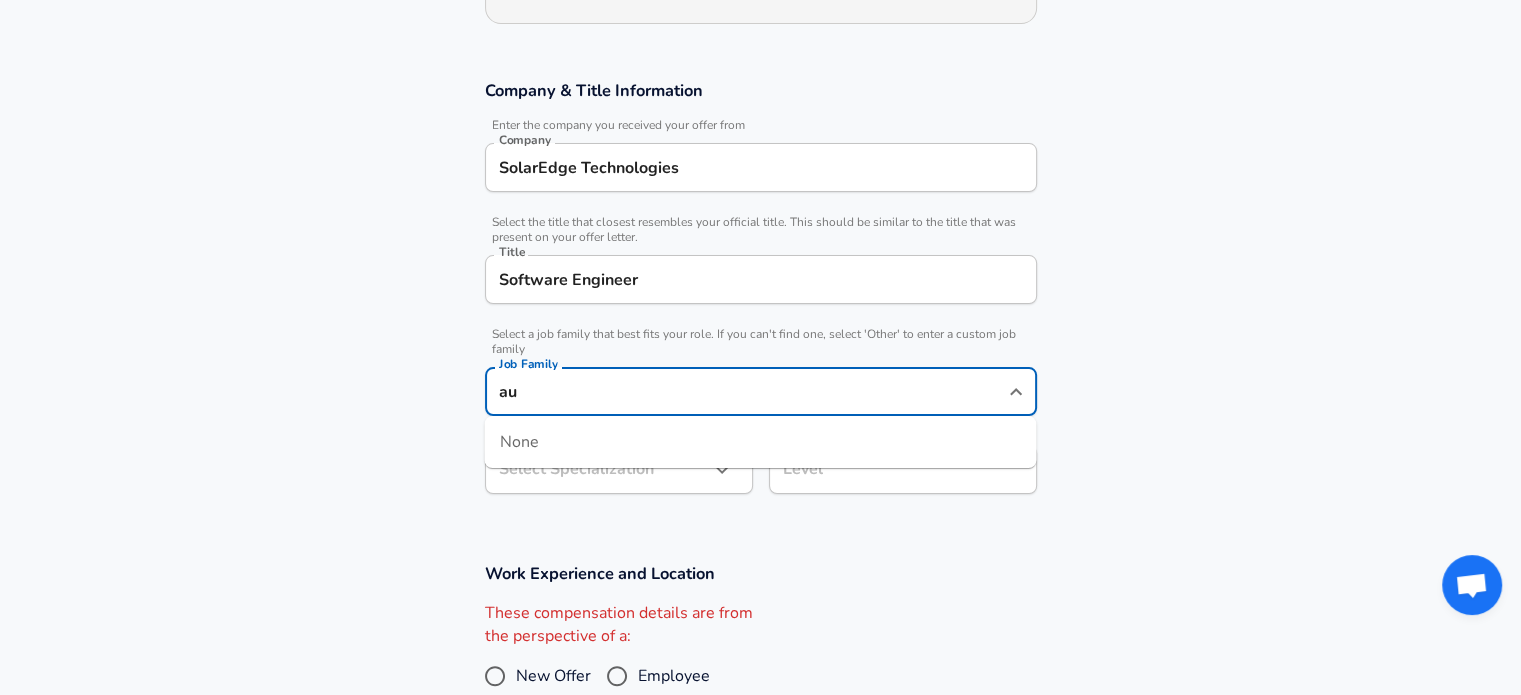 type on "a" 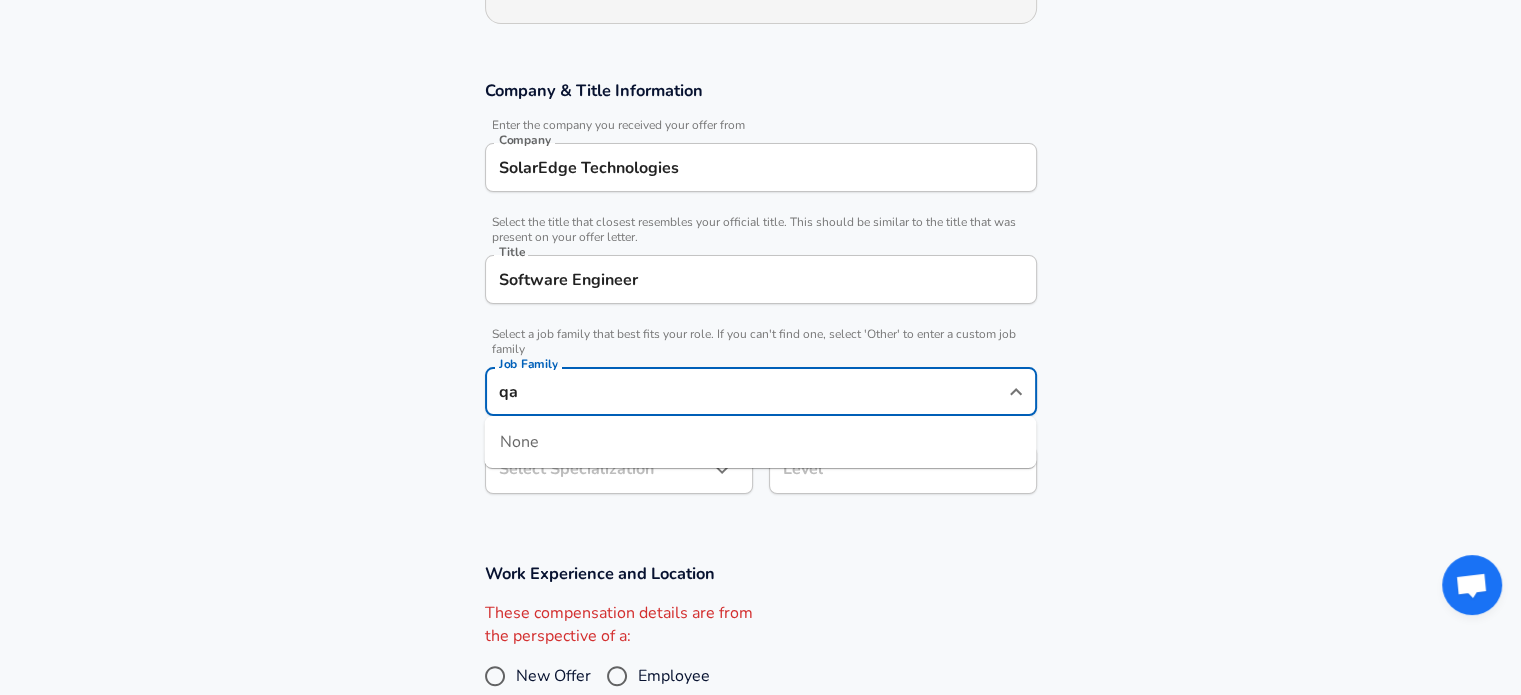type on "q" 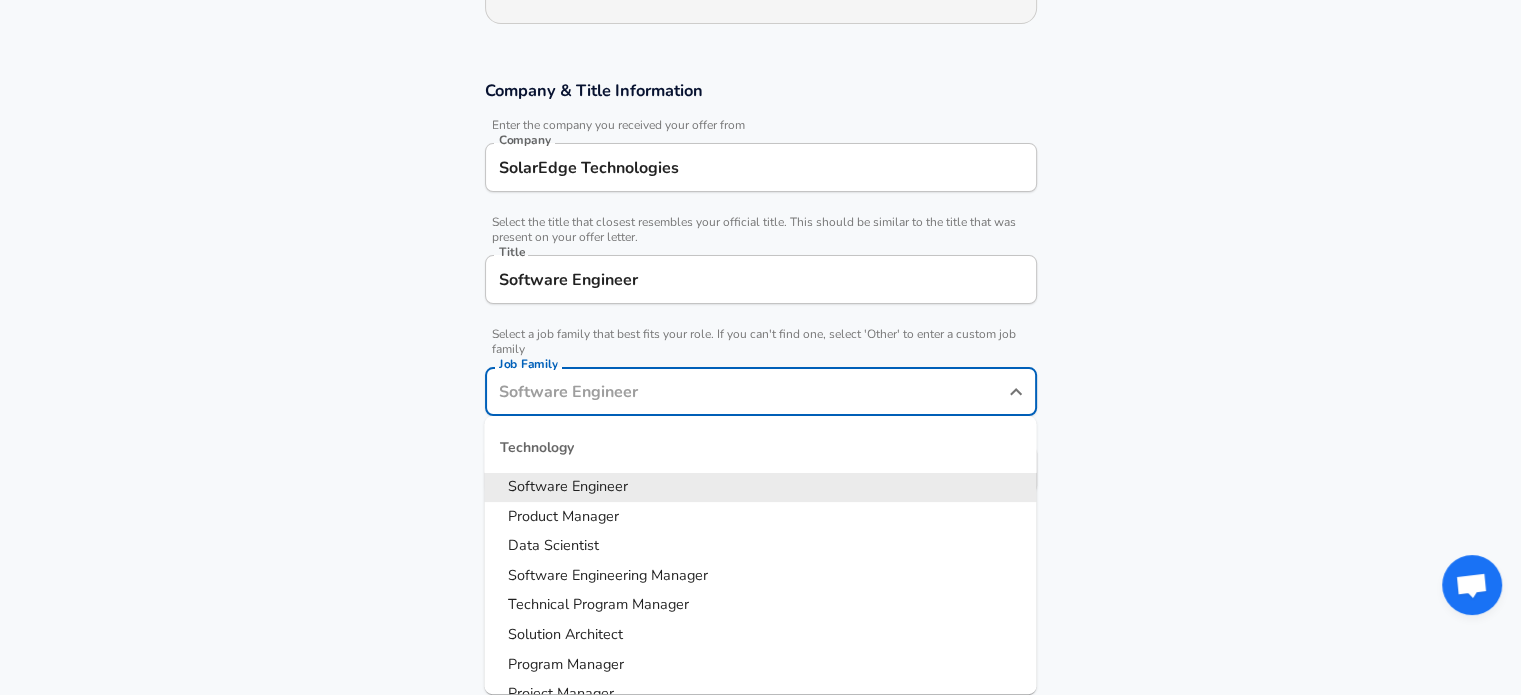 click on "Software Engineer" at bounding box center [568, 486] 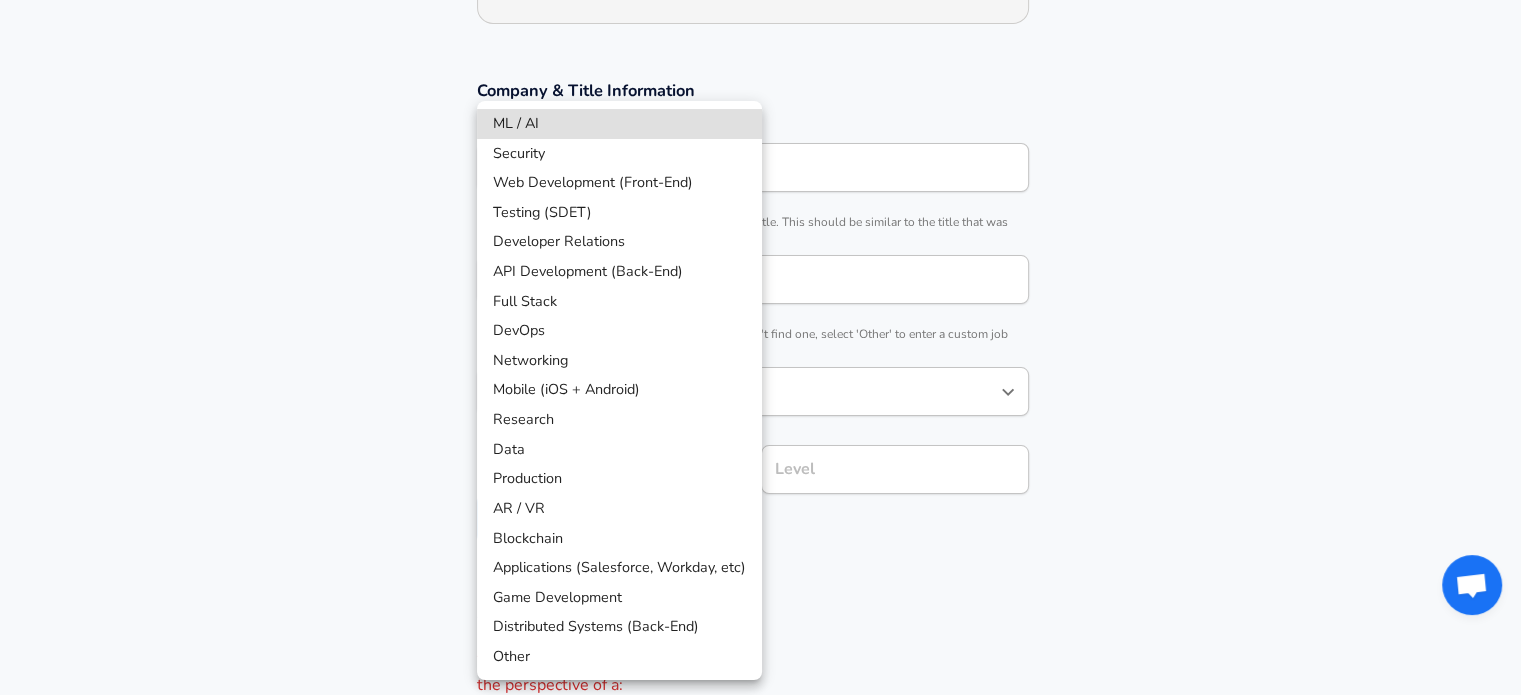 click on "Restart Add Your Salary Upload your offer letter to verify your submission Enhance Privacy and Anonymity No Automatically hides specific fields until there are enough submissions to safely display the full details. More Details Based on your submission and the data points that we have already collected, we will automatically hide and anonymize specific fields if there aren't enough data points to remain sufficiently anonymous. Company & Title Information Enter the company you received your offer from Company [COMPANY] Company Select the title that closest resembles your official title. This should be similar to the title that was present on your offer letter. Title Software Engineer Title Select a job family that best fits your role. If you can't find one, select 'Other' to enter a custom job family Job Family Software Engineer Job Family Select a Specialization that best fits your role. If you can't find one, select 'Other' to enter a custom specialization Select Specialization" at bounding box center (760, 47) 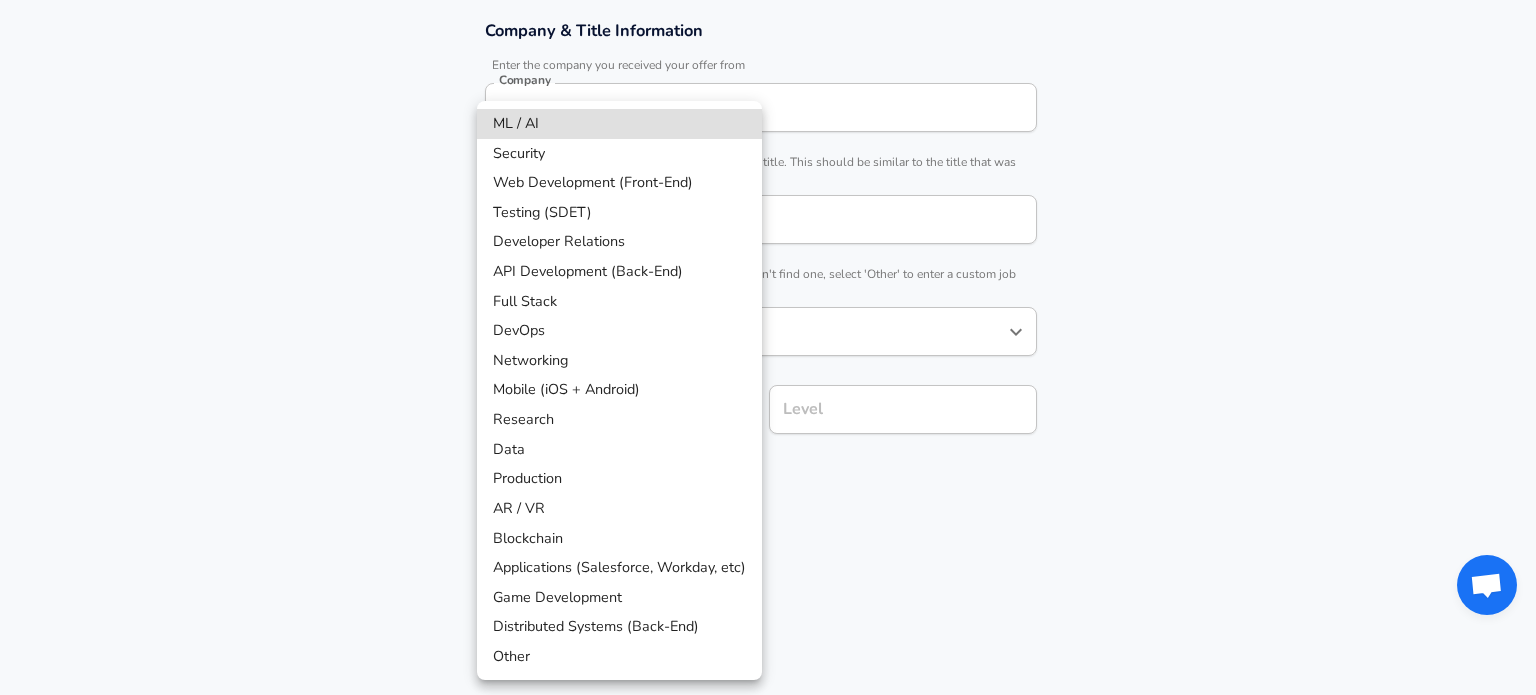 type 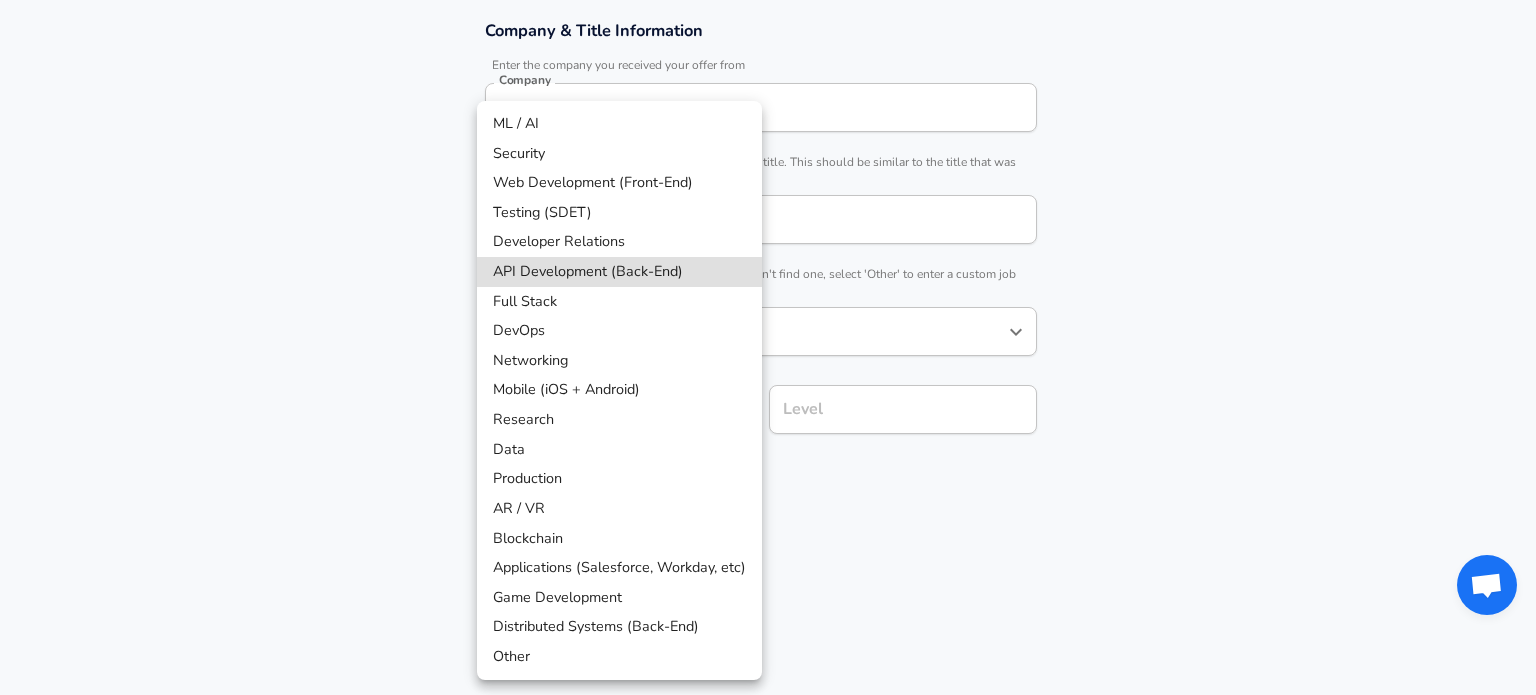 type 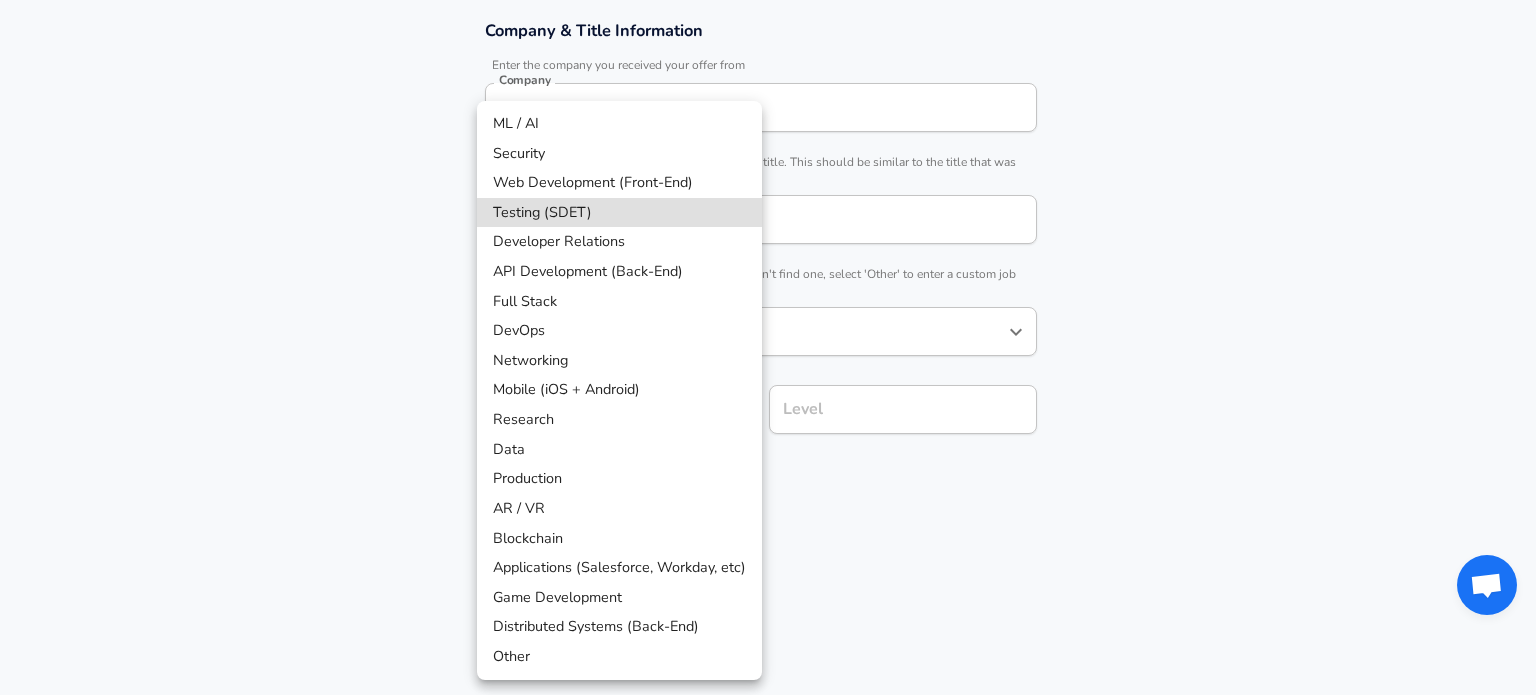 type 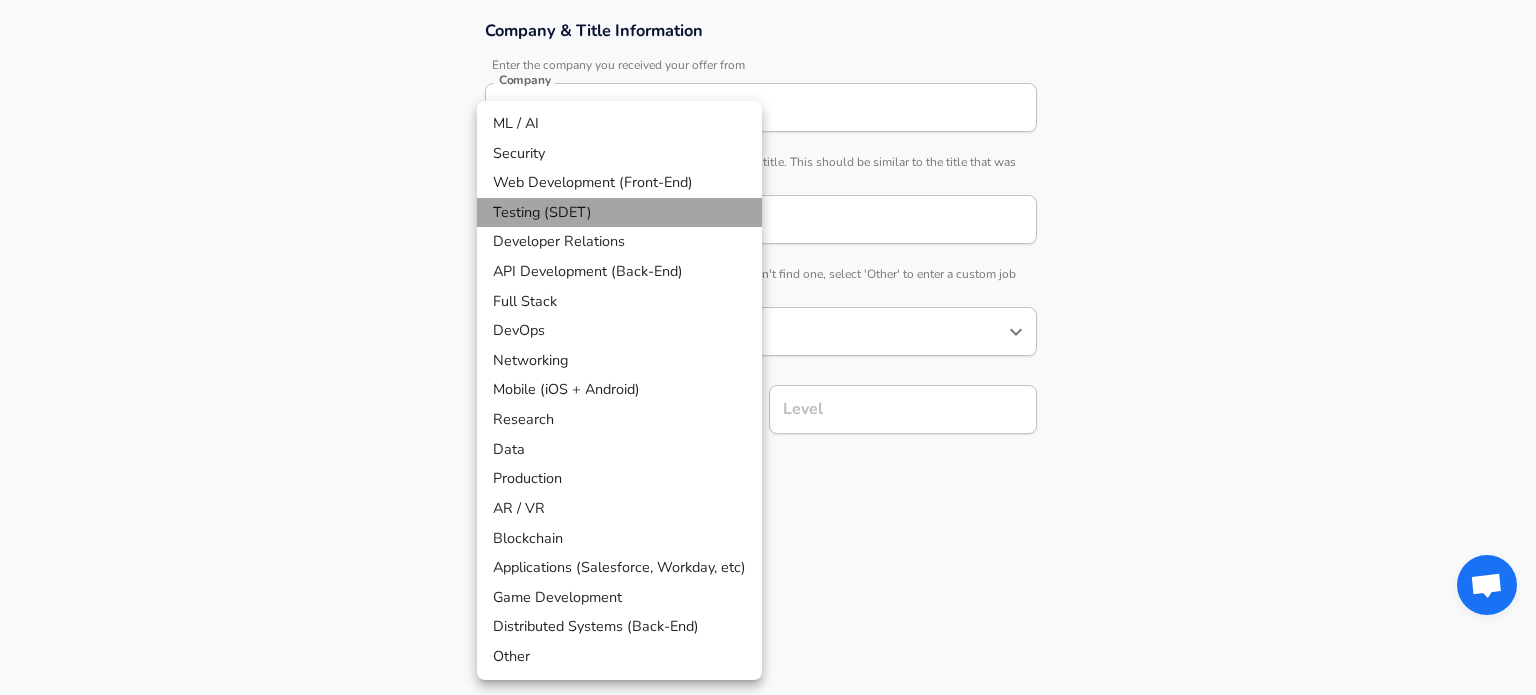 click on "Testing (SDET)" at bounding box center [619, 213] 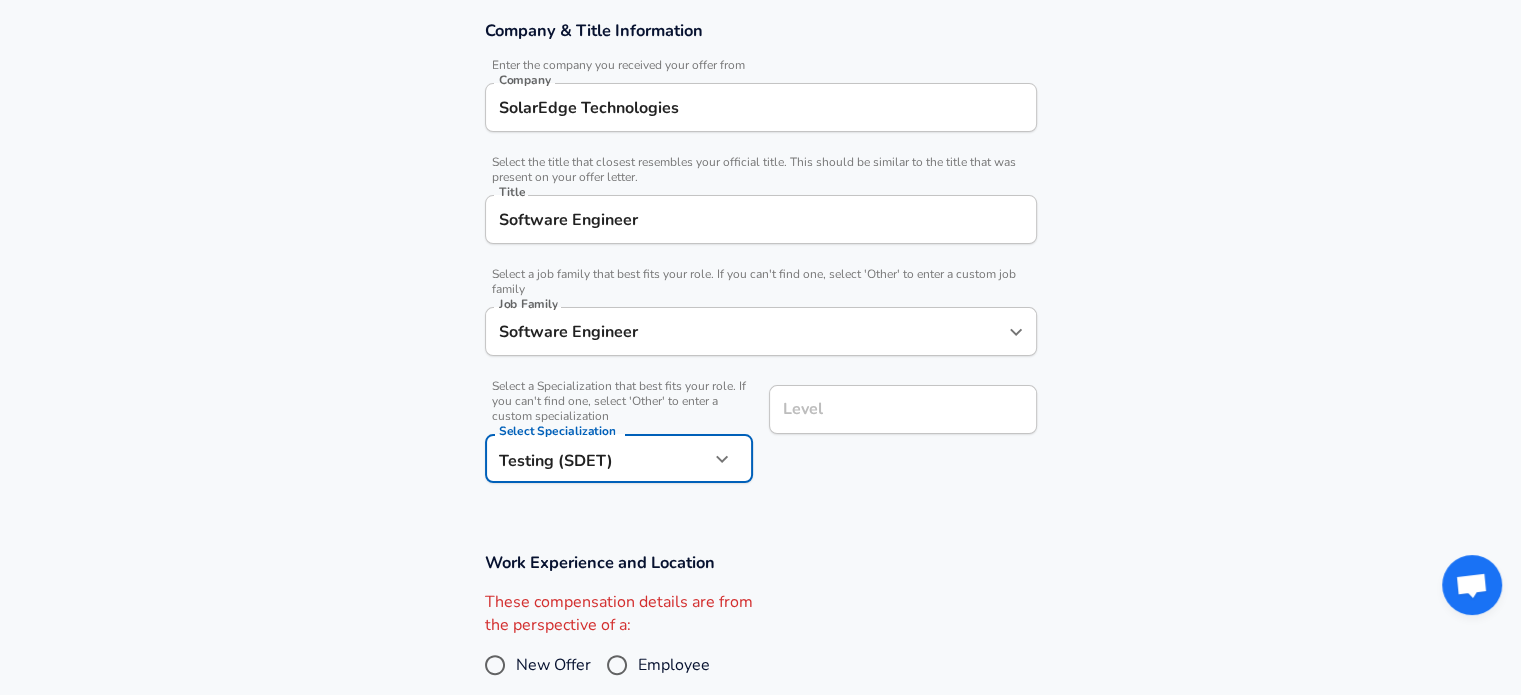 click on "Job Family Software Engineer Job Family" at bounding box center [761, 330] 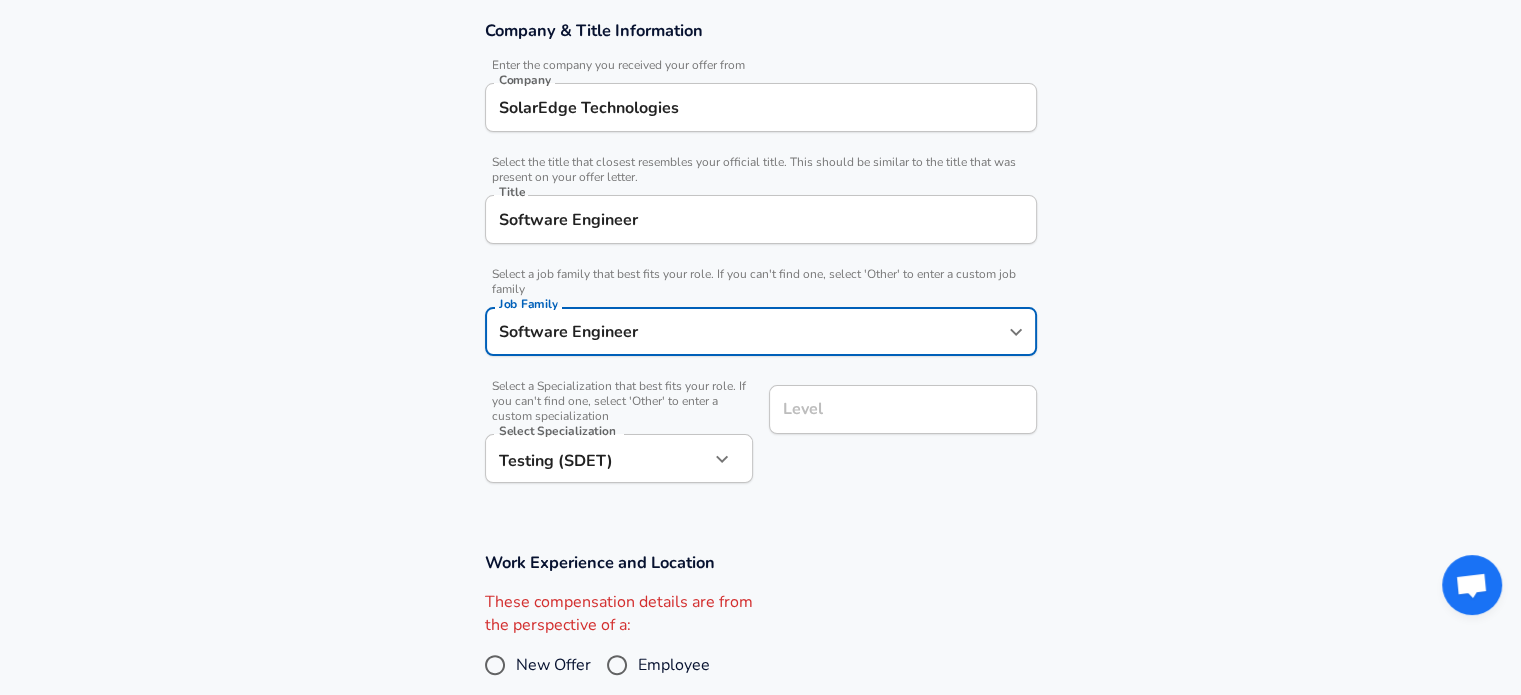 click on "Level" at bounding box center (903, 409) 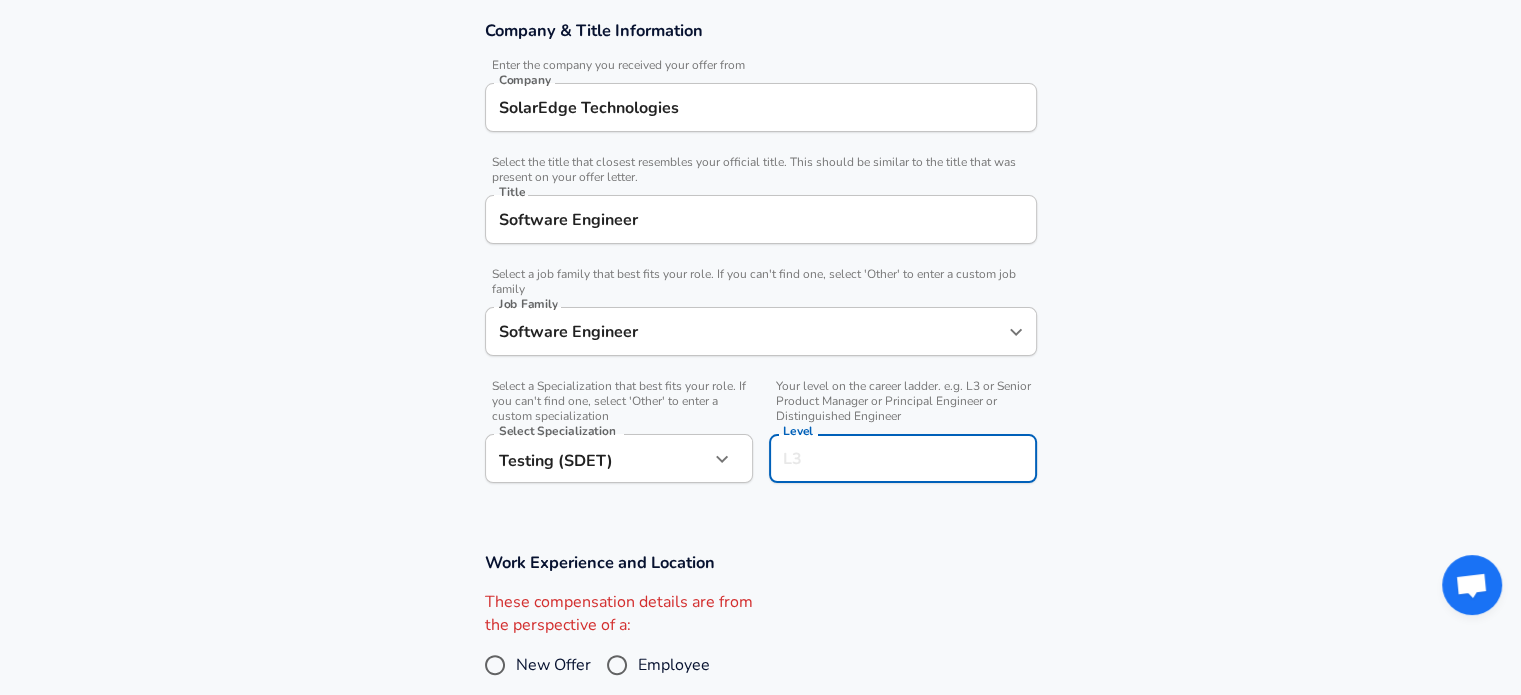scroll, scrollTop: 400, scrollLeft: 0, axis: vertical 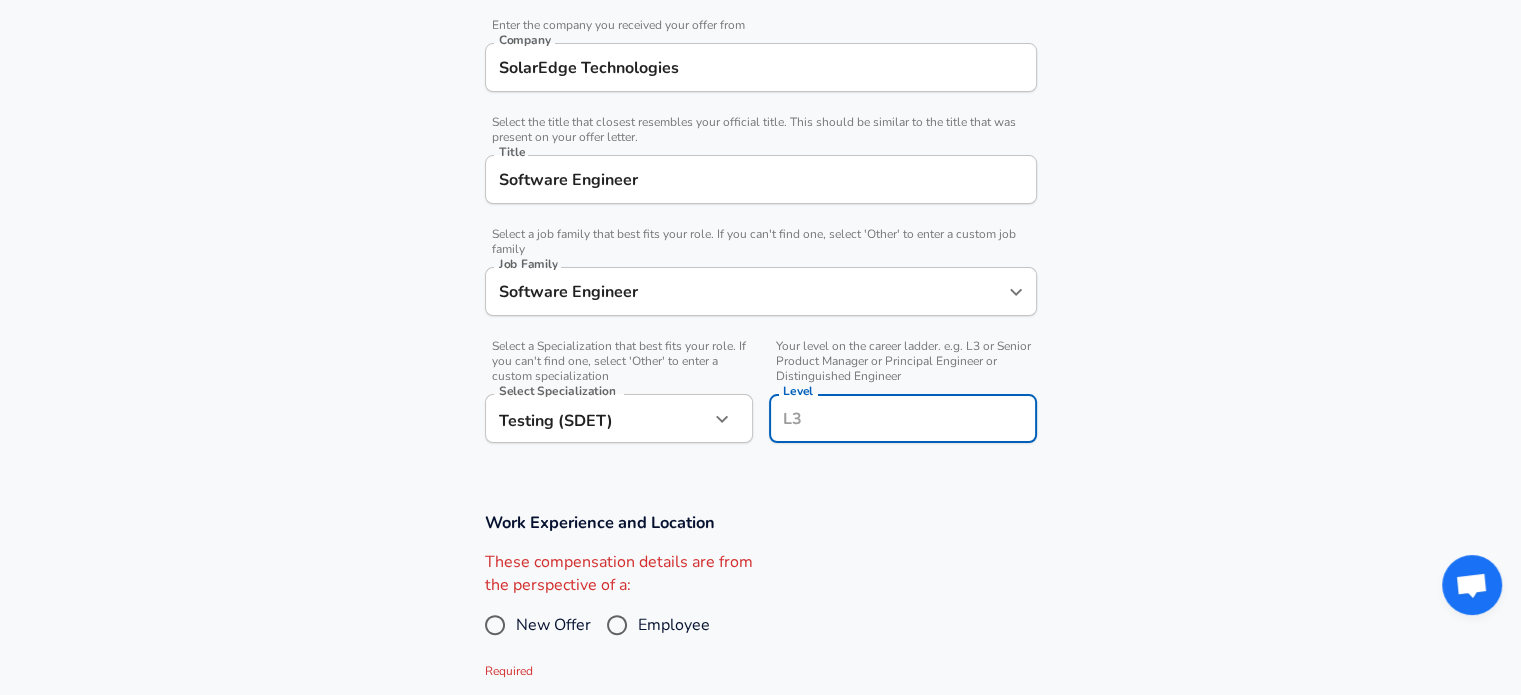 click on "Level" at bounding box center (903, 418) 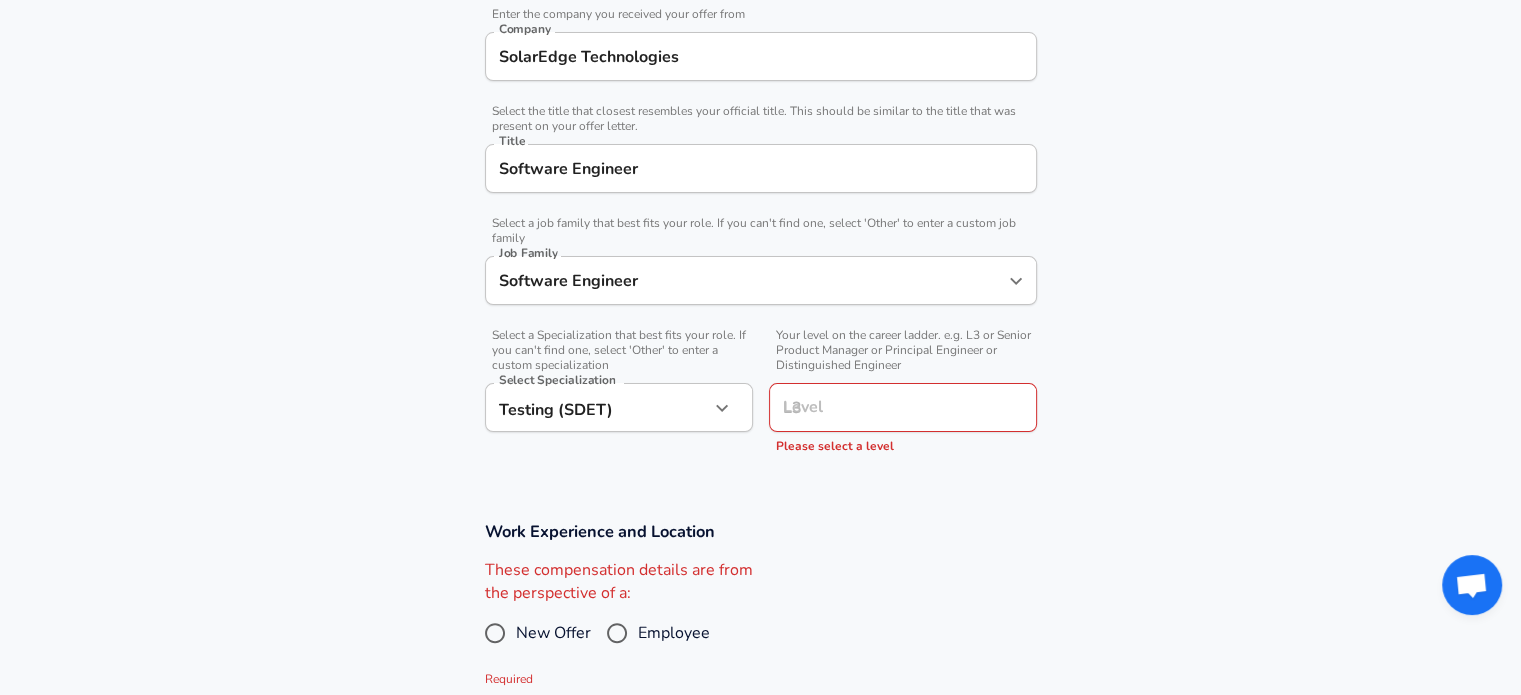 scroll, scrollTop: 600, scrollLeft: 0, axis: vertical 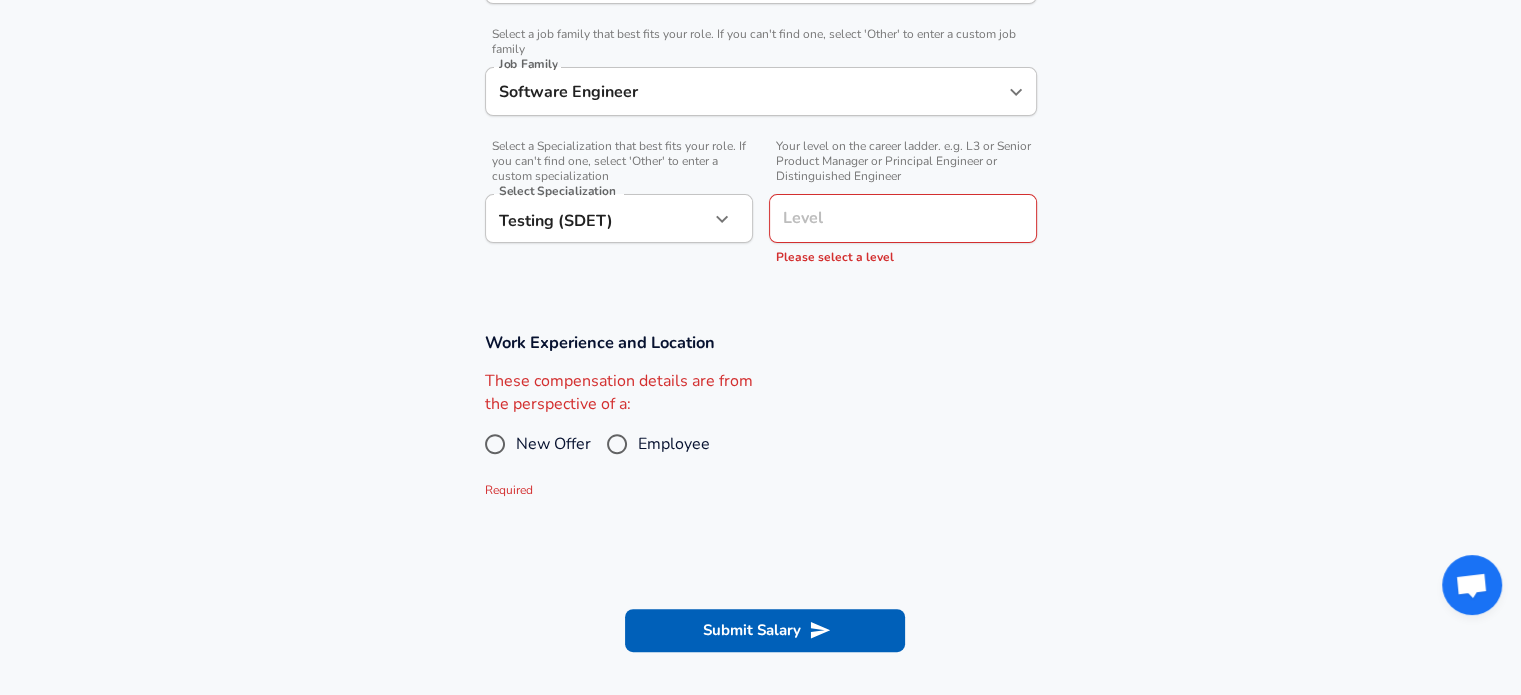 click on "Level" at bounding box center (903, 218) 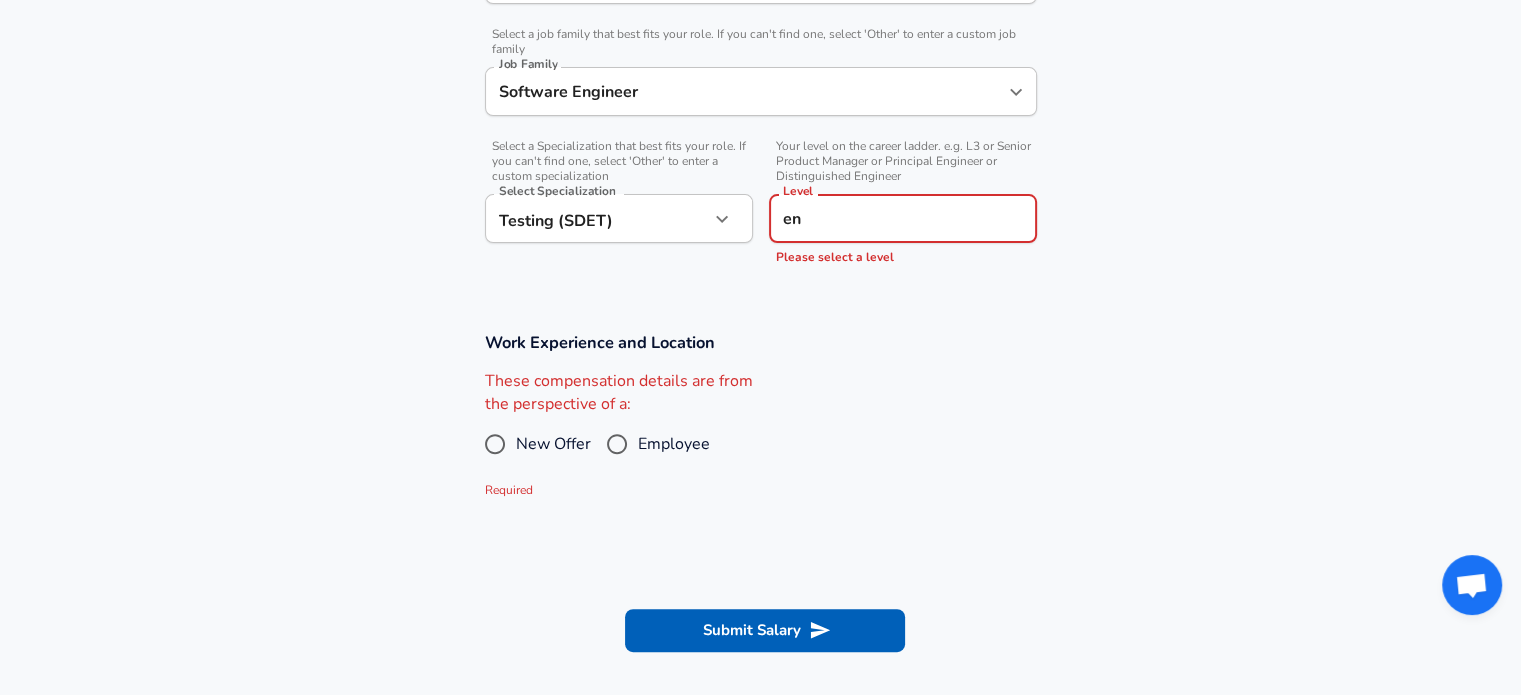 type on "e" 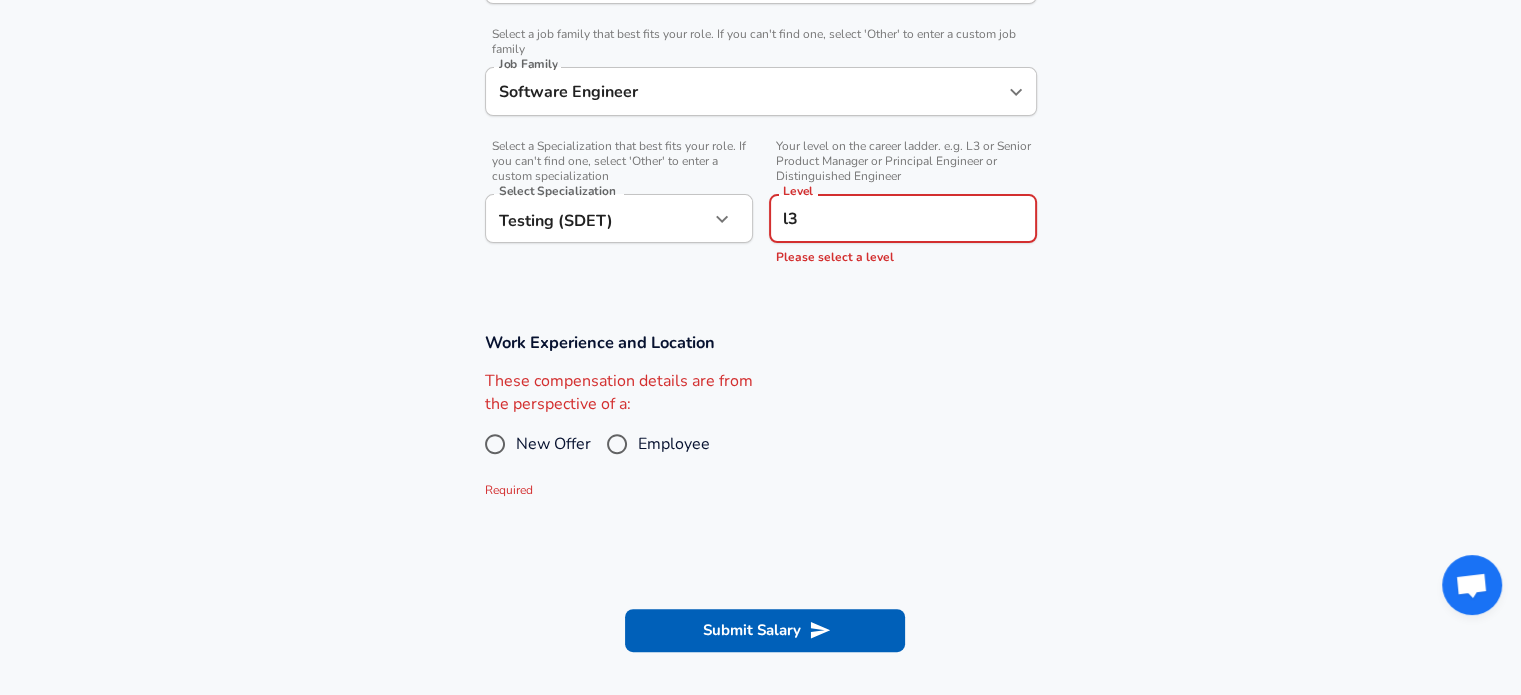 type on "l3" 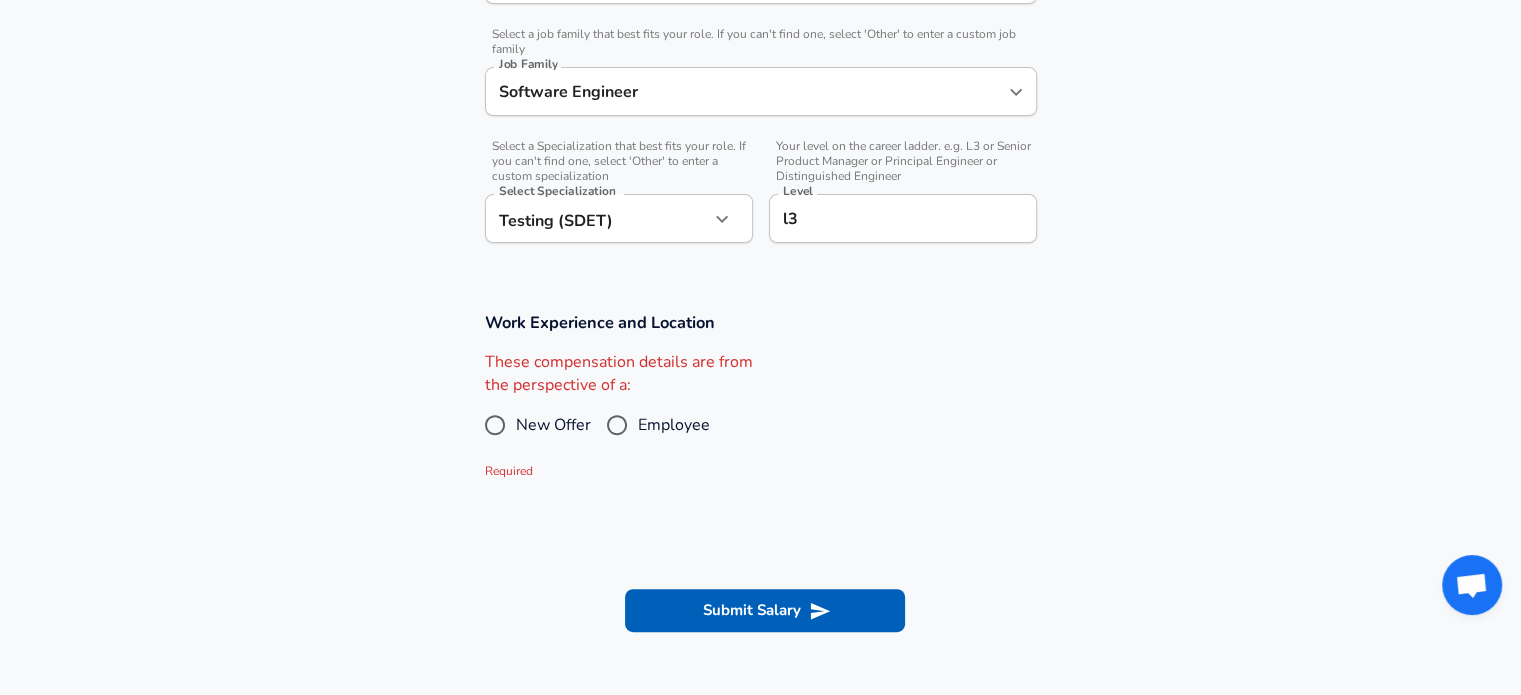 drag, startPoint x: 796, startPoint y: 371, endPoint x: 796, endPoint y: 360, distance: 11 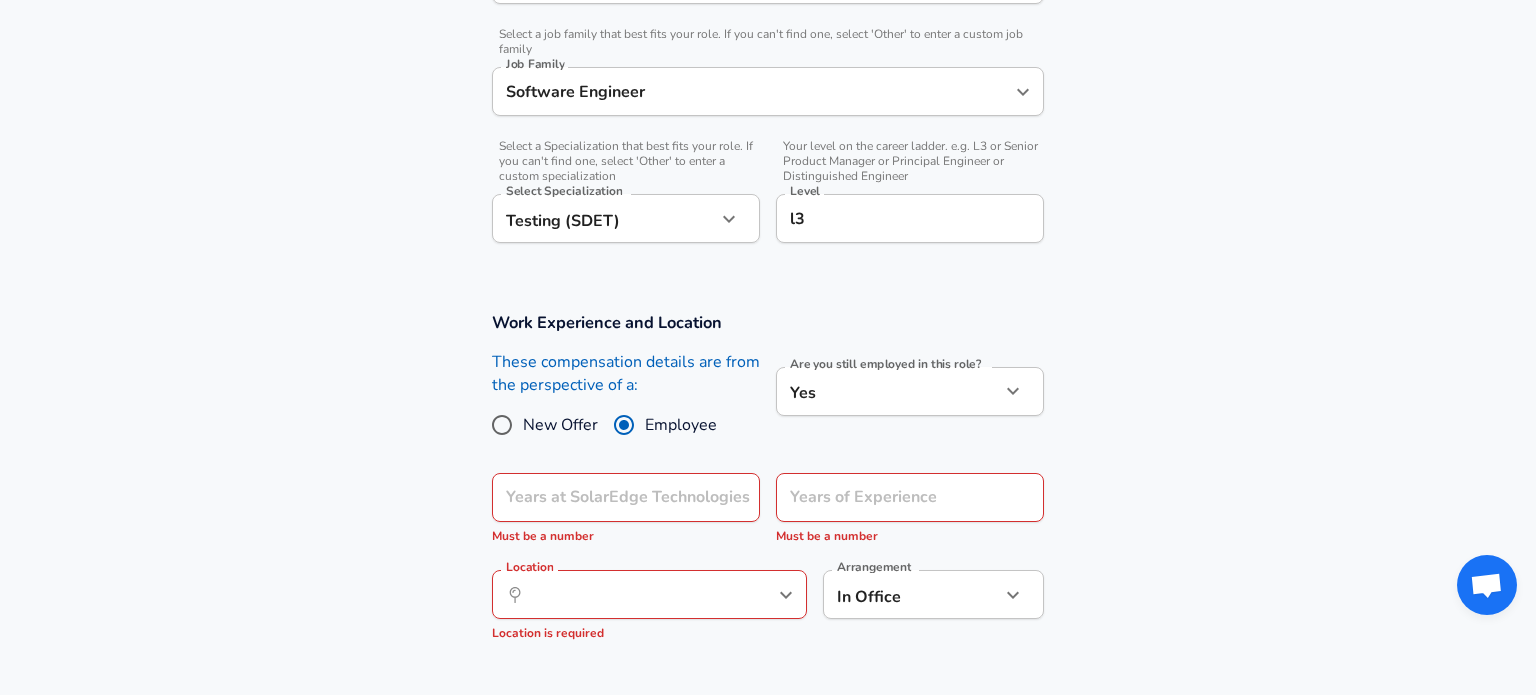 click on "Restart Add Your Salary Upload your offer letter   to verify your submission Enhance Privacy and Anonymity No Automatically hides specific fields until there are enough submissions to safely display the full details.   More Details Based on your submission and the data points that we have already collected, we will automatically hide and anonymize specific fields if there aren't enough data points to remain sufficiently anonymous. Company & Title Information   Enter the company you received your offer from Company SolarEdge Technologies Company   Select the title that closest resembles your official title. This should be similar to the title that was present on your offer letter. Title Software Engineer Title   Select a job family that best fits your role. If you can't find one, select 'Other' to enter a custom job family Job Family Software Engineer Job Family   Select a Specialization that best fits your role. If you can't find one, select 'Other' to enter a custom specialization Select Specialization   l3" at bounding box center (768, -253) 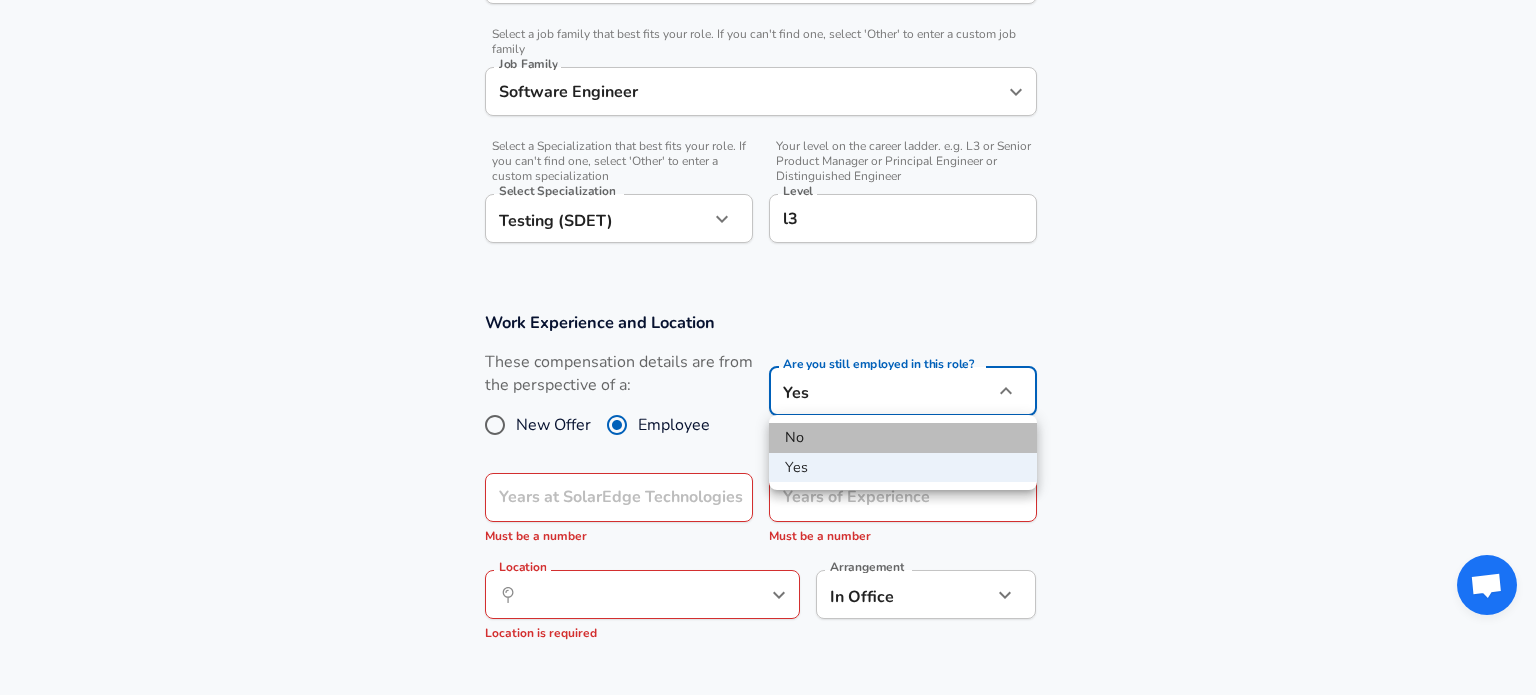 click on "No" at bounding box center (903, 438) 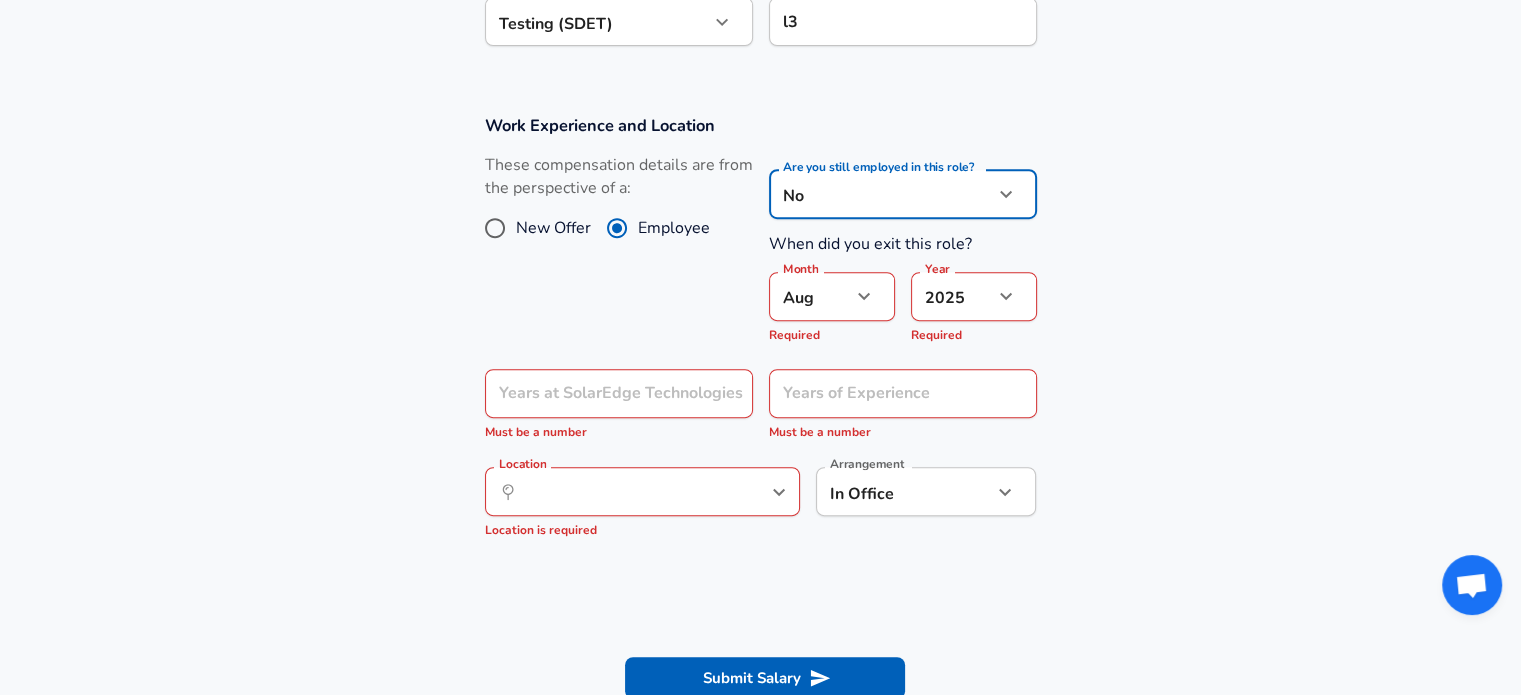 scroll, scrollTop: 800, scrollLeft: 0, axis: vertical 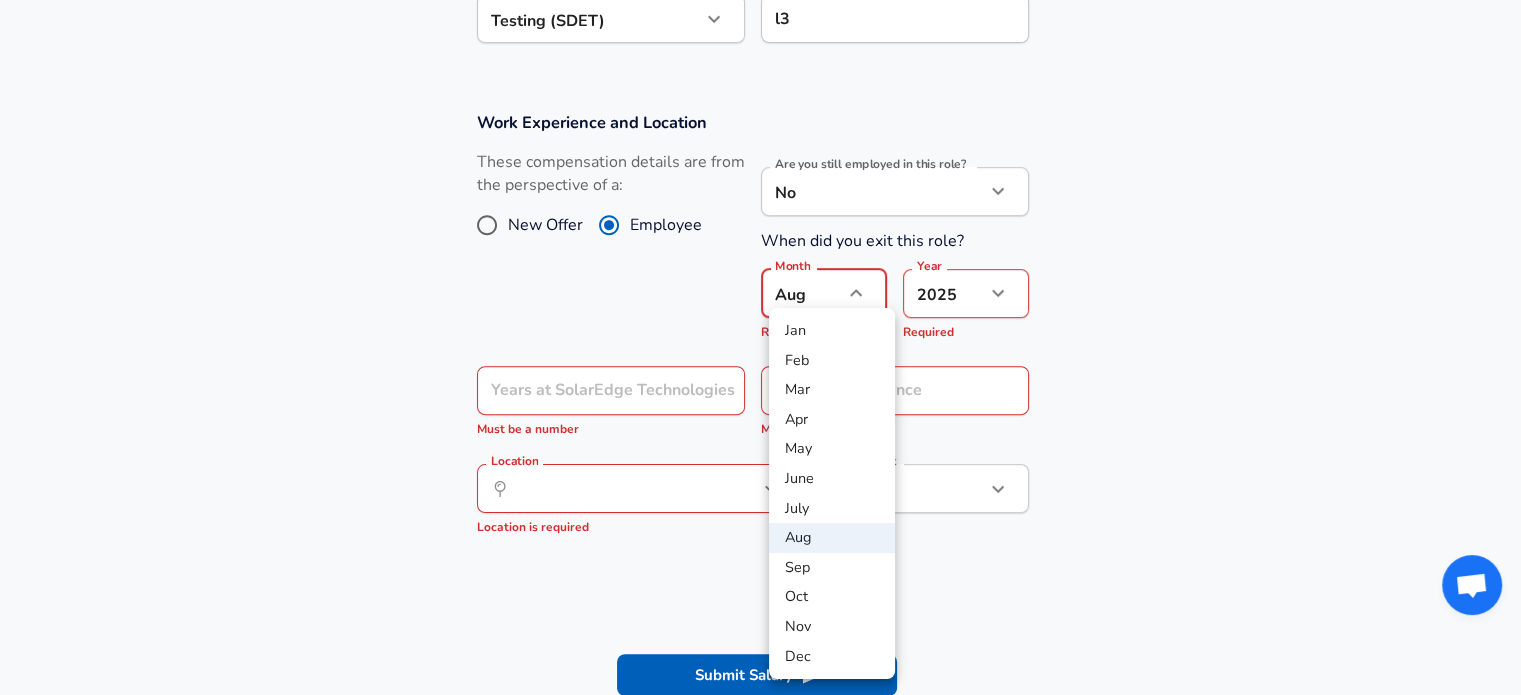 click on "Restart Add Your Salary Upload your offer letter   to verify your submission Enhance Privacy and Anonymity No Automatically hides specific fields until there are enough submissions to safely display the full details.   More Details Based on your submission and the data points that we have already collected, we will automatically hide and anonymize specific fields if there aren't enough data points to remain sufficiently anonymous. Company & Title Information   Enter the company you received your offer from Company SolarEdge Technologies Company   Select the title that closest resembles your official title. This should be similar to the title that was present on your offer letter. Title Software Engineer Title   Select a job family that best fits your role. If you can't find one, select 'Other' to enter a custom job family Job Family Software Engineer Job Family   Select a Specialization that best fits your role. If you can't find one, select 'Other' to enter a custom specialization Select Specialization   l3" at bounding box center [760, -453] 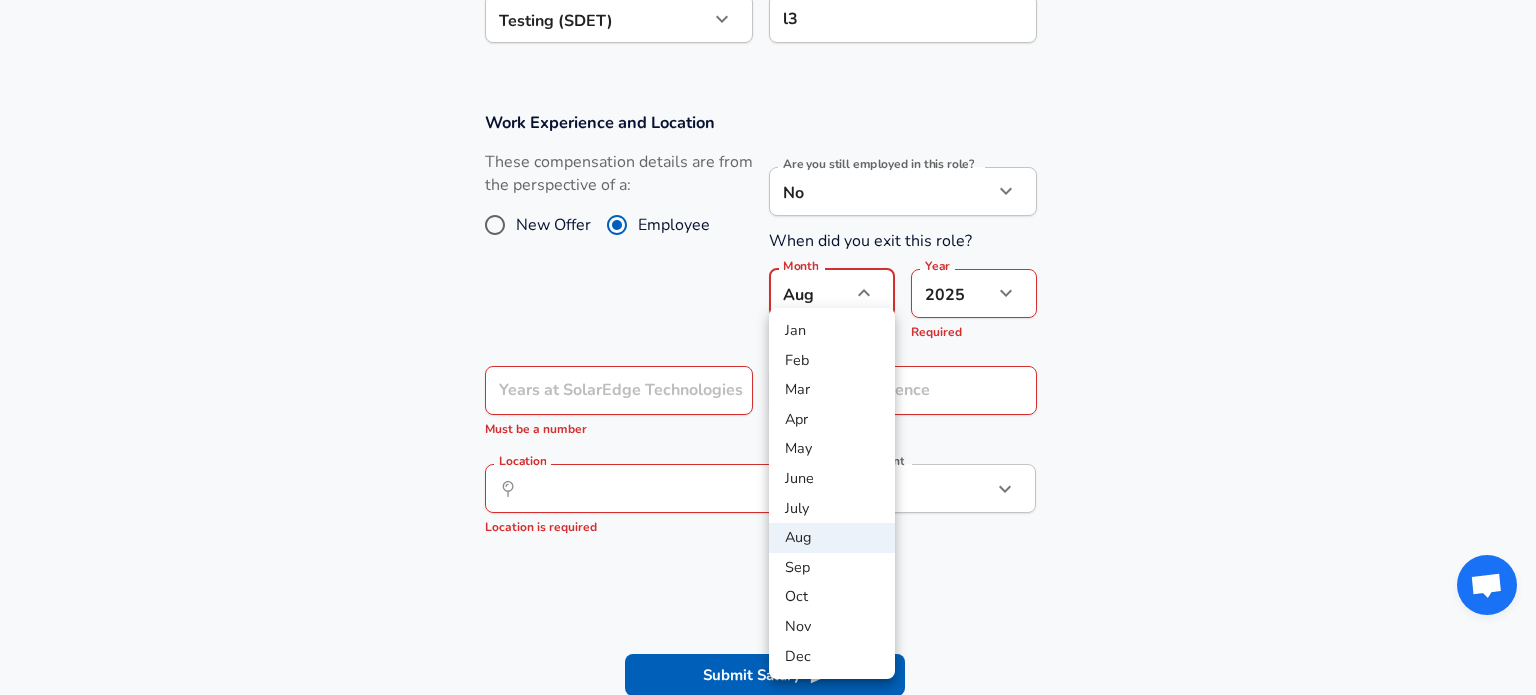 click at bounding box center [768, 347] 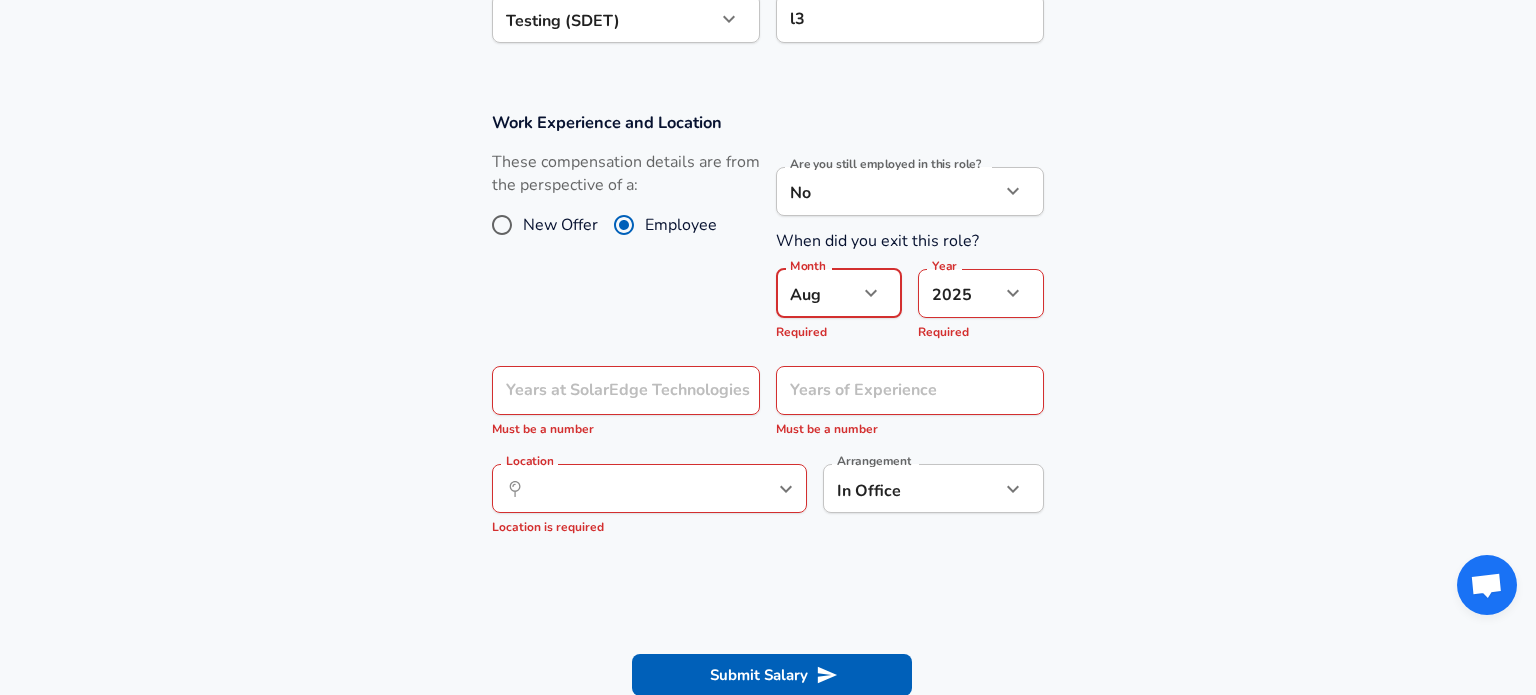 click on "Restart Add Your Salary Upload your offer letter   to verify your submission Enhance Privacy and Anonymity No Automatically hides specific fields until there are enough submissions to safely display the full details.   More Details Based on your submission and the data points that we have already collected, we will automatically hide and anonymize specific fields if there aren't enough data points to remain sufficiently anonymous. Company & Title Information   Enter the company you received your offer from Company SolarEdge Technologies Company   Select the title that closest resembles your official title. This should be similar to the title that was present on your offer letter. Title Software Engineer Title   Select a job family that best fits your role. If you can't find one, select 'Other' to enter a custom job family Job Family Software Engineer Job Family   Select a Specialization that best fits your role. If you can't find one, select 'Other' to enter a custom specialization Select Specialization   l3" at bounding box center [768, -453] 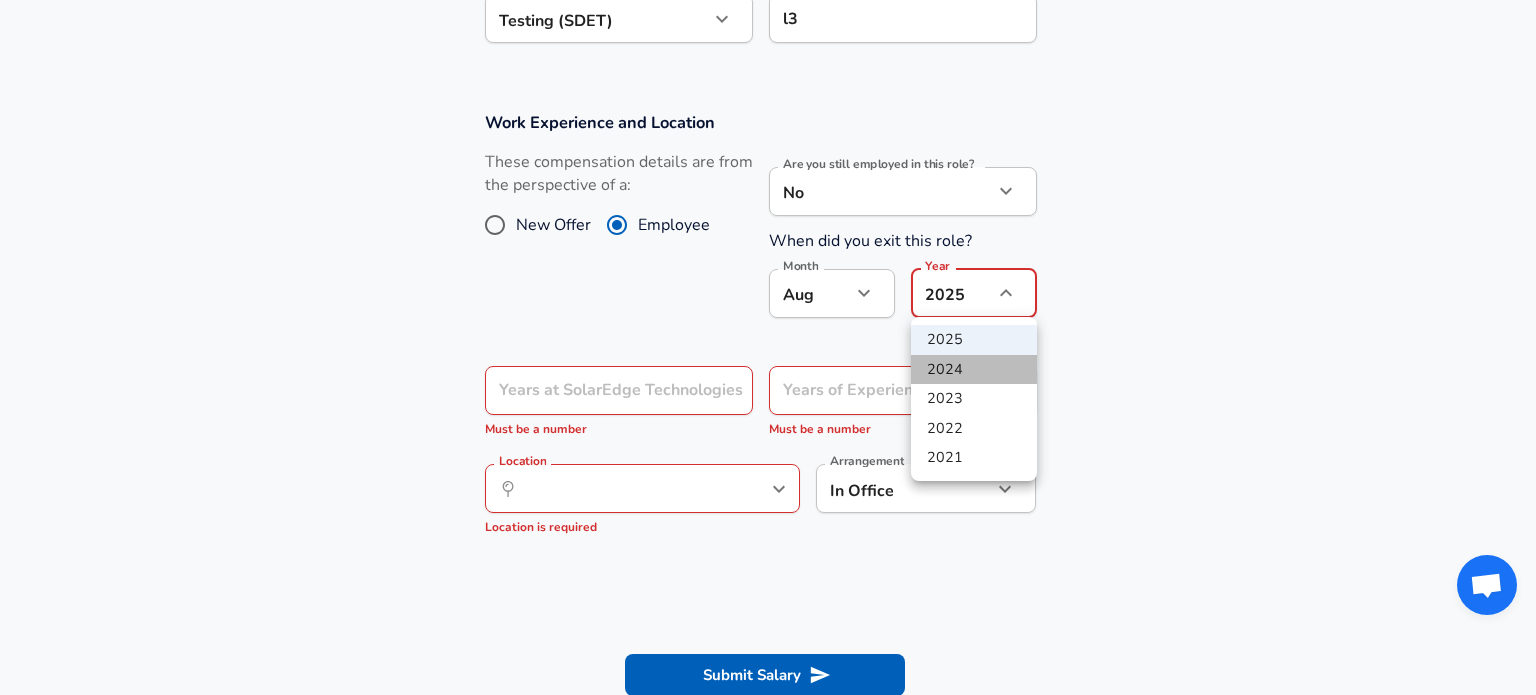 click on "2024" at bounding box center (974, 370) 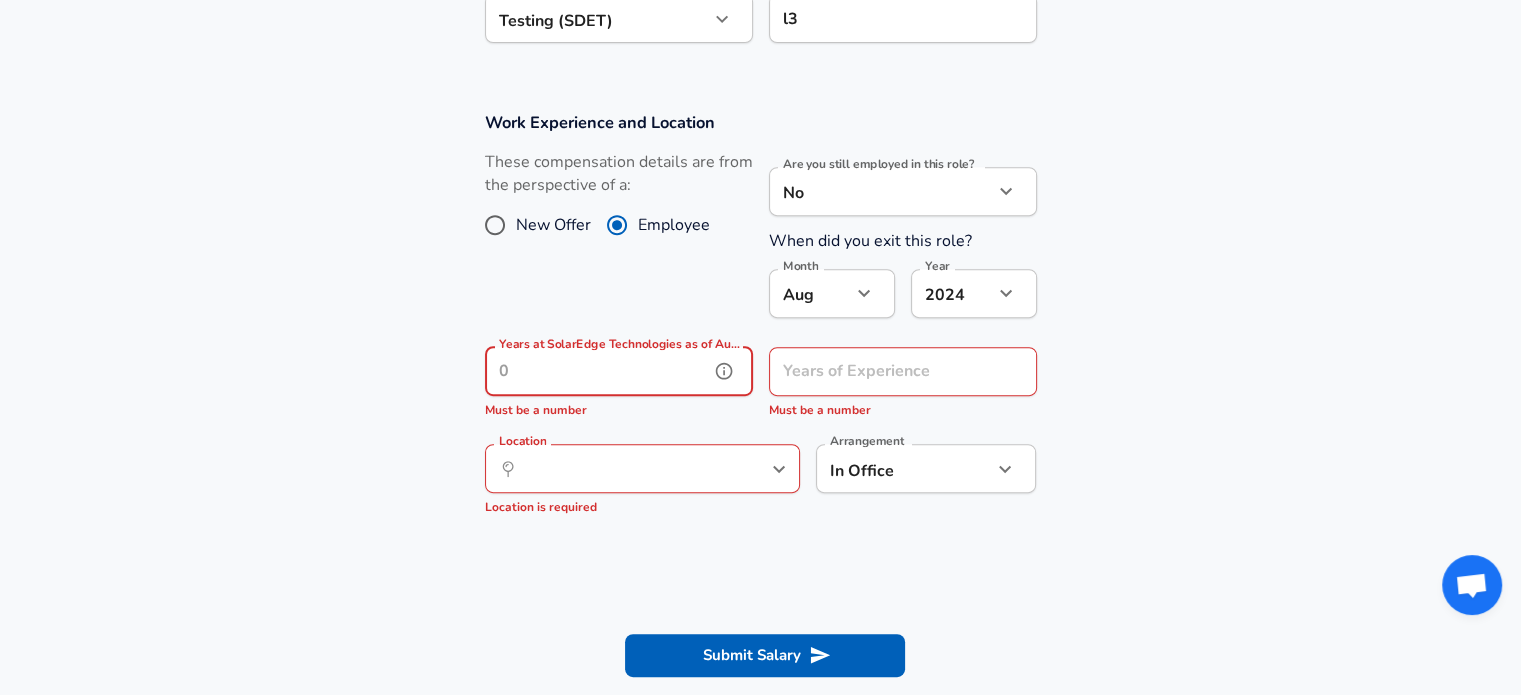 click on "Years at SolarEdge Technologies as of Aug [YEAR]" at bounding box center [597, 371] 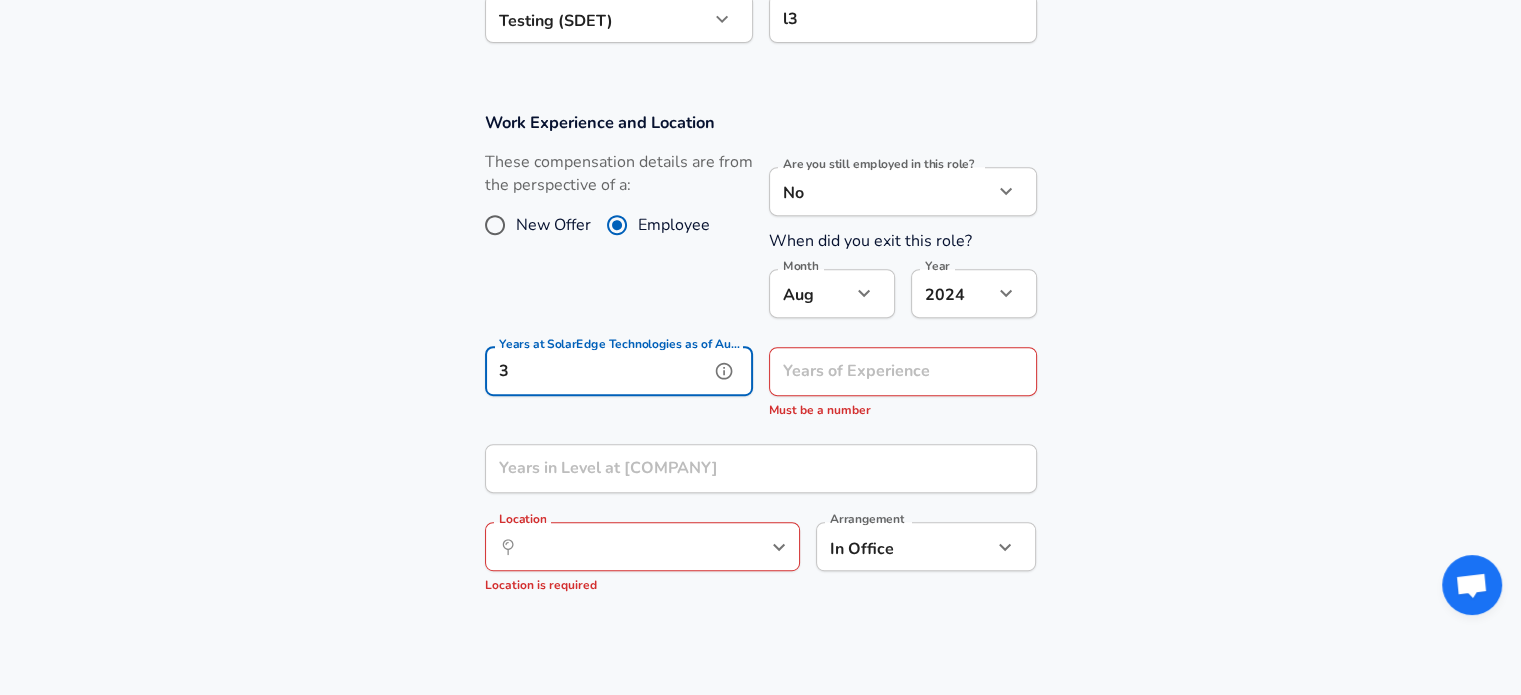 type on "3" 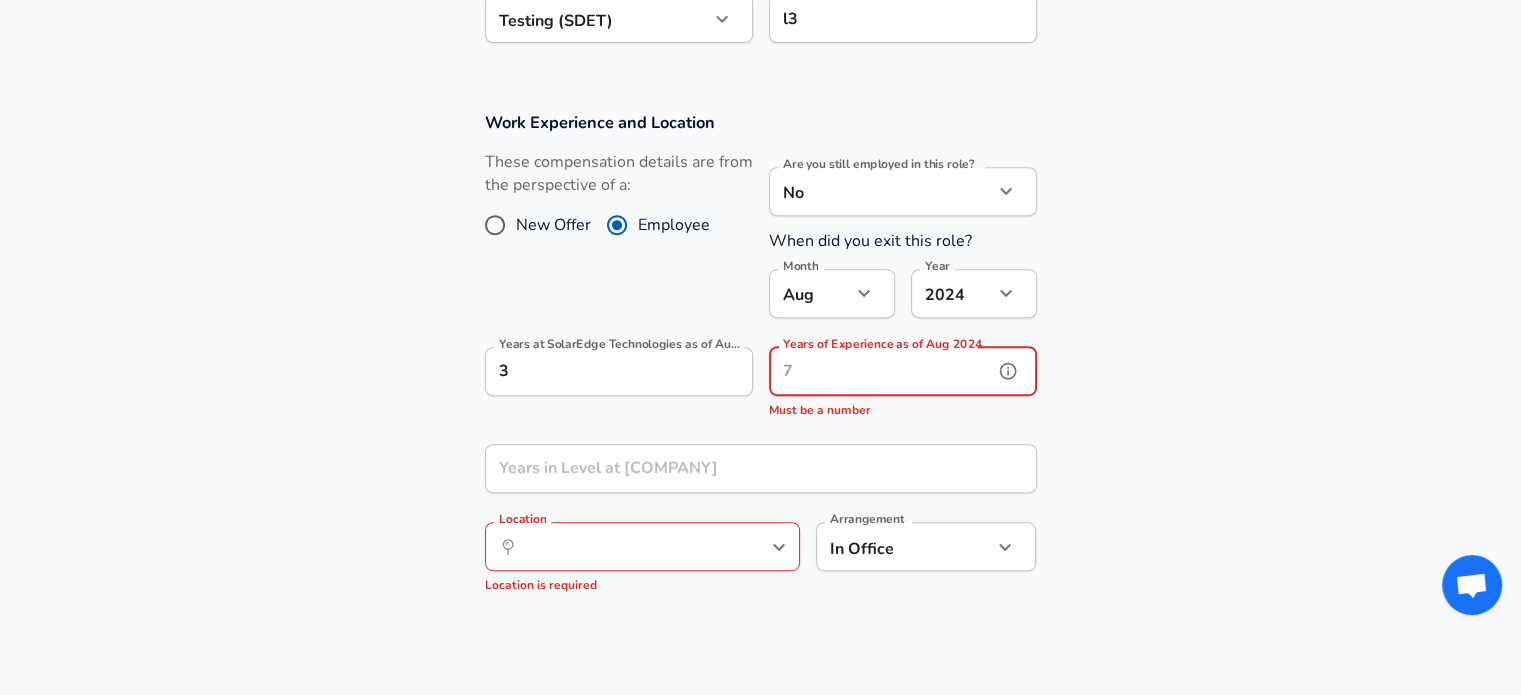 click on "Years of Experience as of Aug 2024" at bounding box center (881, 371) 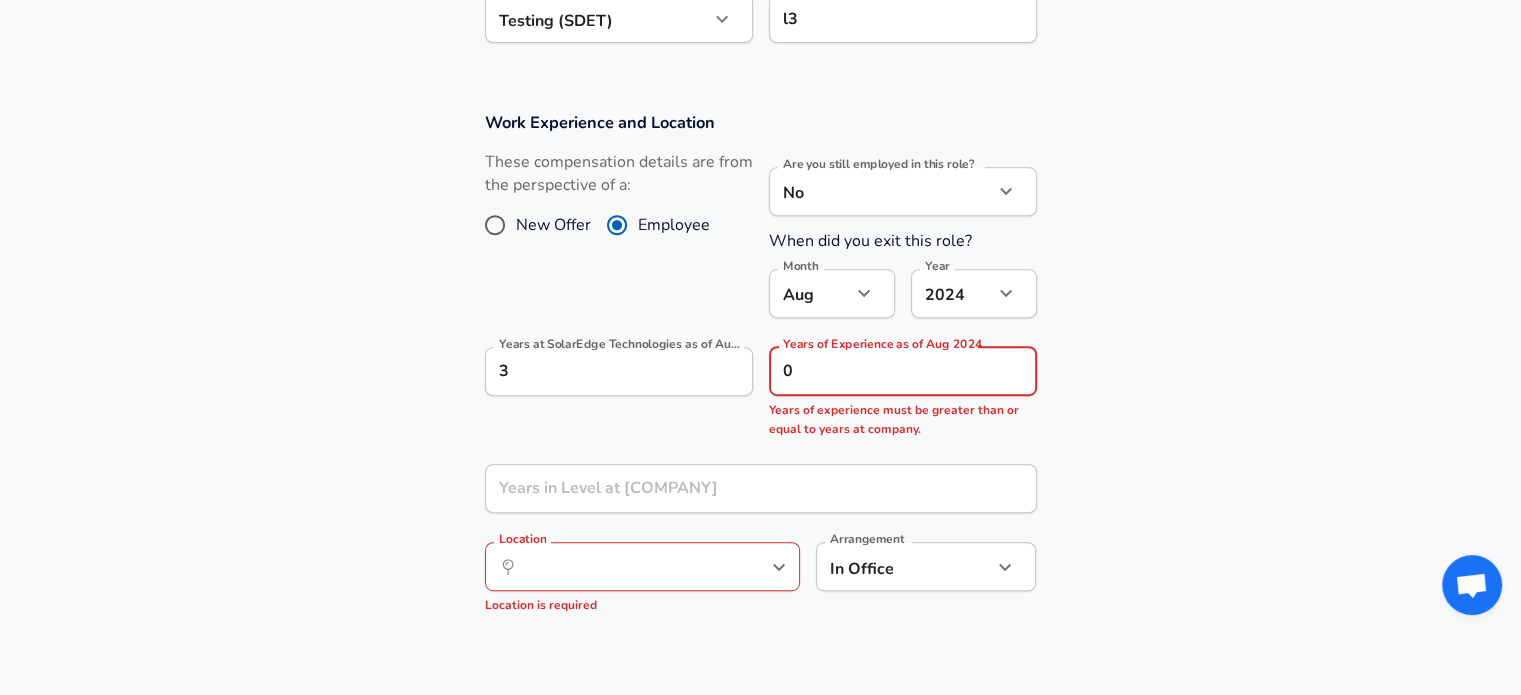 click on "Work Experience and Location These compensation details are from the perspective of a: New Offer Employee Are you still employed in this role? No no Are you still employed in this role? When did you exit this role? Month Aug 8 Month Year 2024 2024 Year Years at SolarEdge Technologies as of Aug 2024 3 Years at SolarEdge Technologies as of Aug 2024 Years of Experience as of Aug 2024 0 Years of Experience as of Aug 2024 Years in Level at SolarEdge Technologies Years in Level at SolarEdge Technologies Location ​ Location Location is required Arrangement In Office office Arrangement" at bounding box center [760, 372] 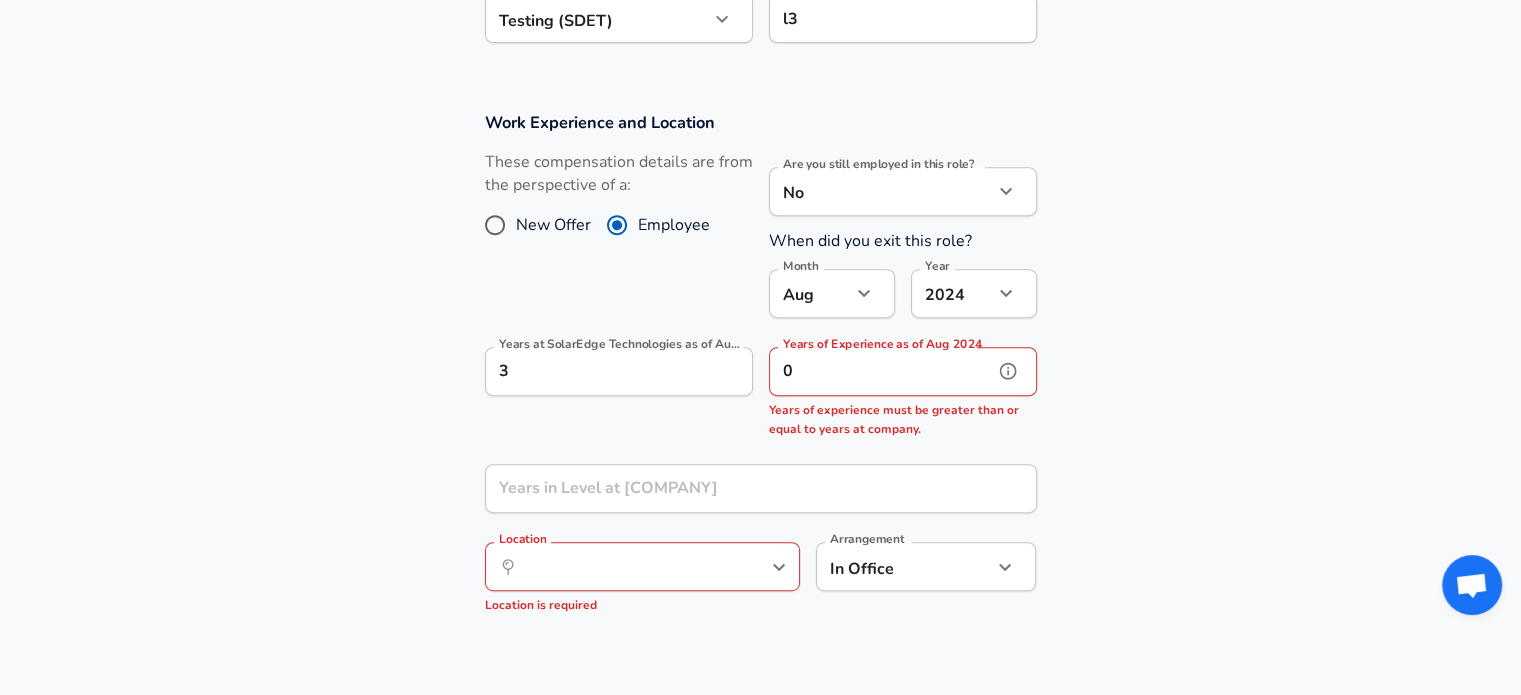 click on "0" at bounding box center [881, 371] 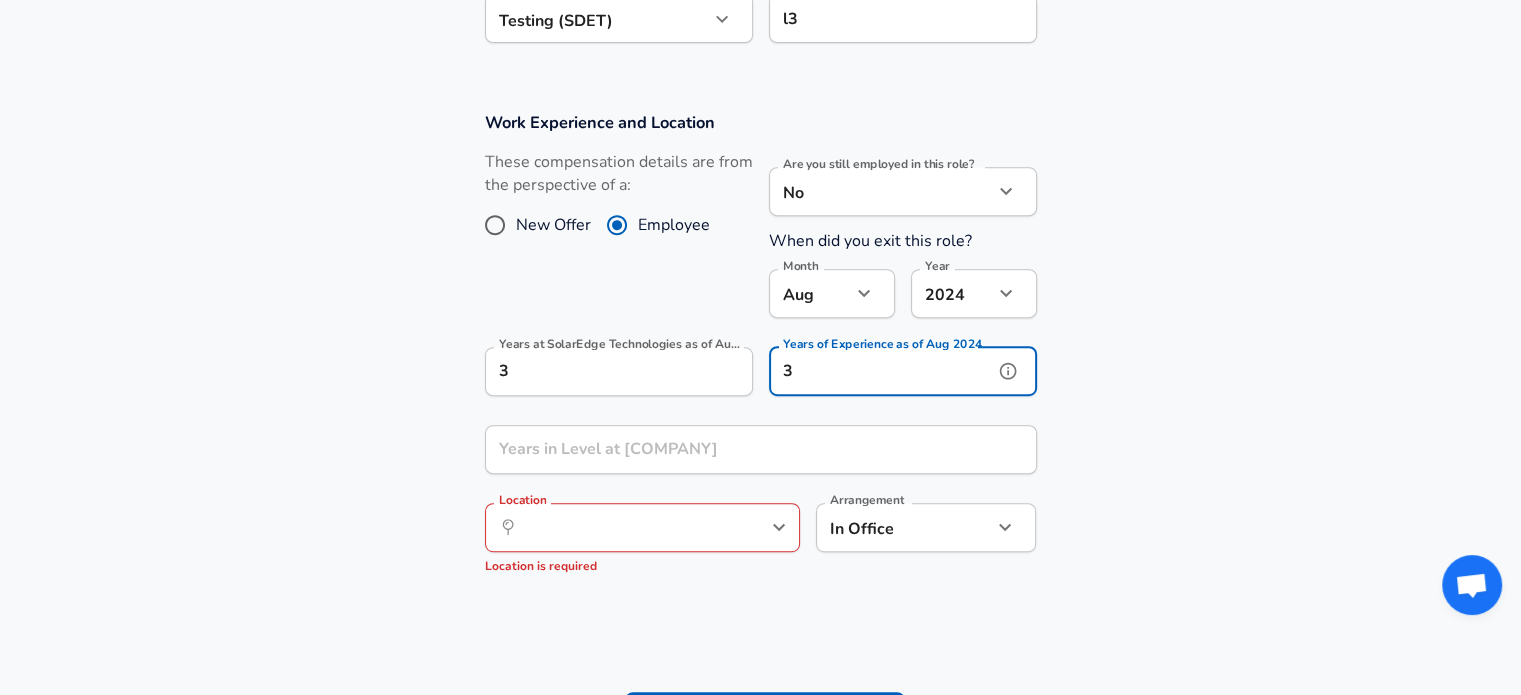 type on "3" 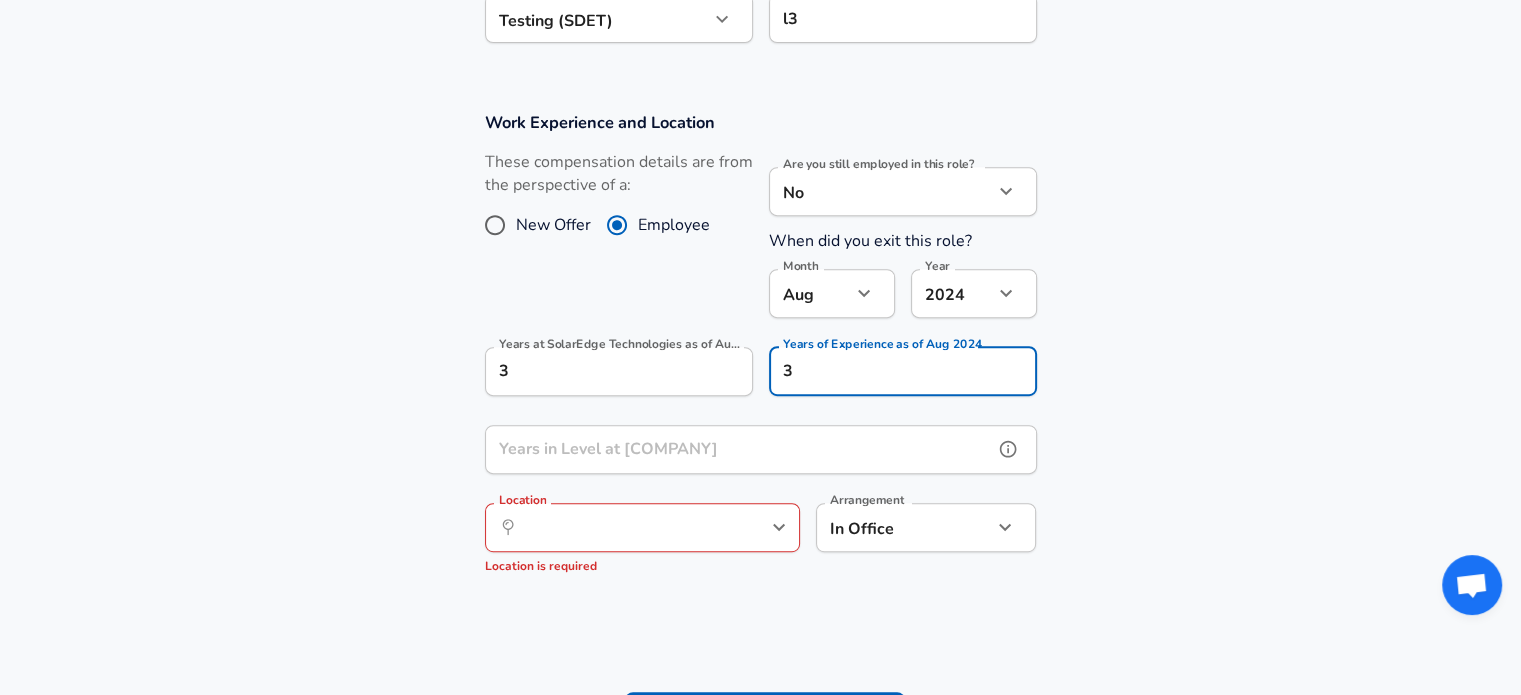 click on "Years in Level at [COMPANY]" at bounding box center [739, 449] 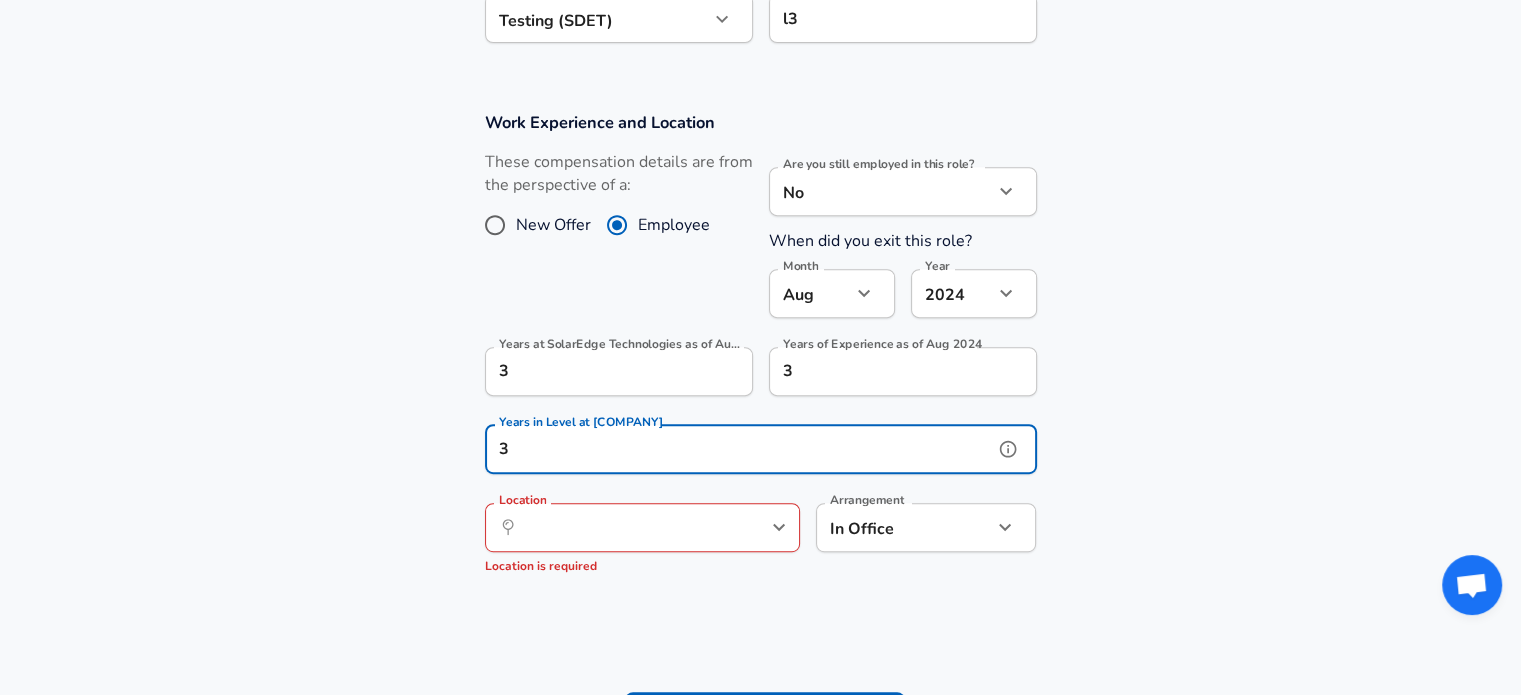 type on "3" 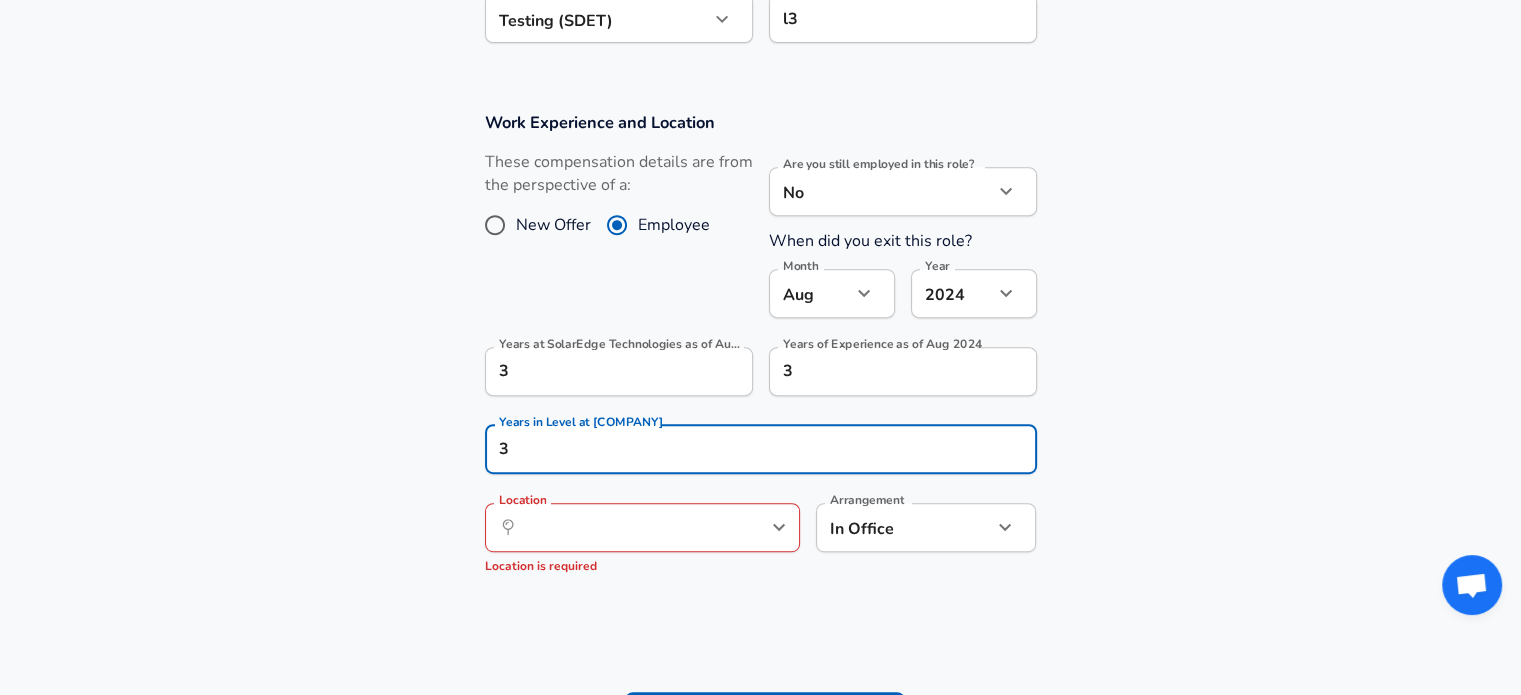 click on "Work Experience and Location These compensation details are from the perspective of a: New Offer Employee Are you still employed in this role? No no Are you still employed in this role? When did you exit this role? Month Aug 8 Month Year 2024 2024 Year Years at SolarEdge Technologies as of Aug 2024 3 Years at SolarEdge Technologies as of Aug 2024 Years of Experience as of Aug 2024 3 Years of Experience as of Aug 2024 Years in Level at SolarEdge Technologies 3 Years in Level at SolarEdge Technologies Location ​ Location Location is required Arrangement In Office office Arrangement" at bounding box center (760, 352) 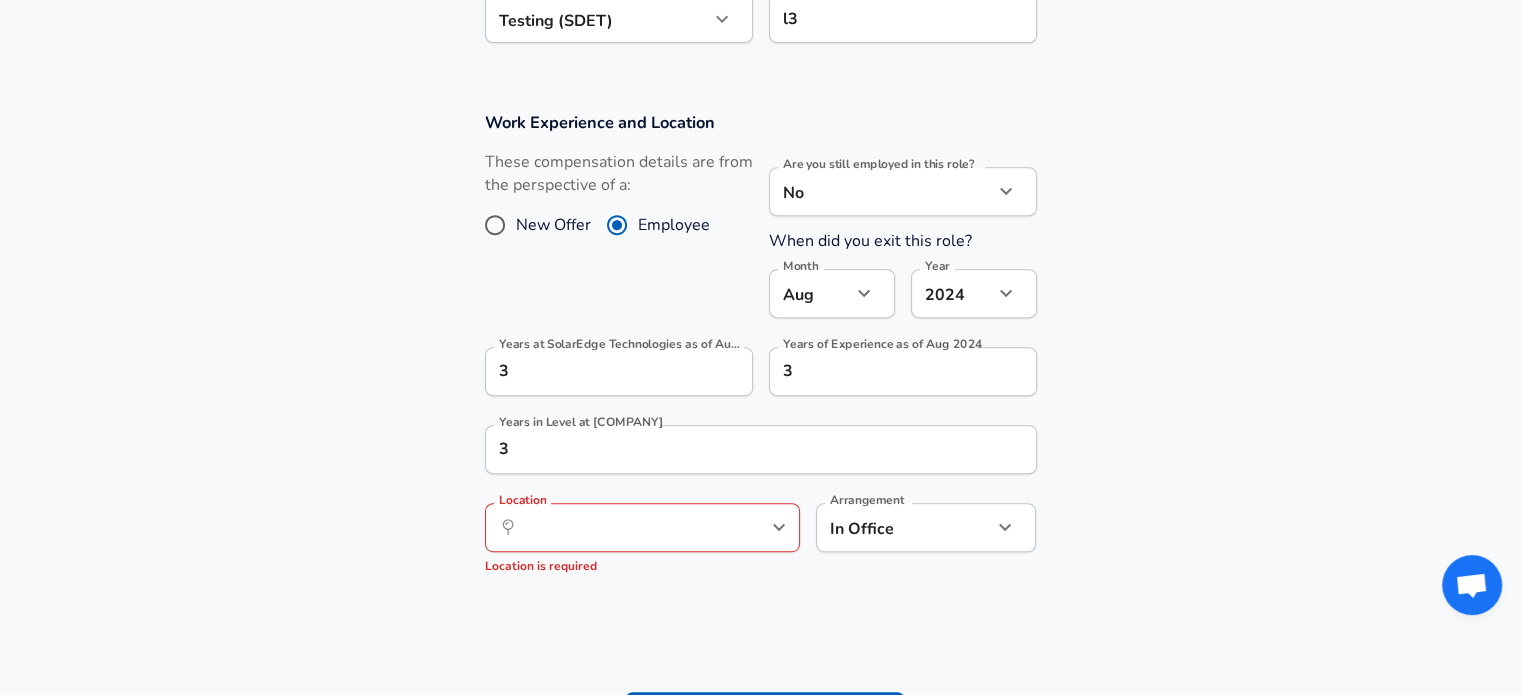 click on "​ Location" at bounding box center (642, 527) 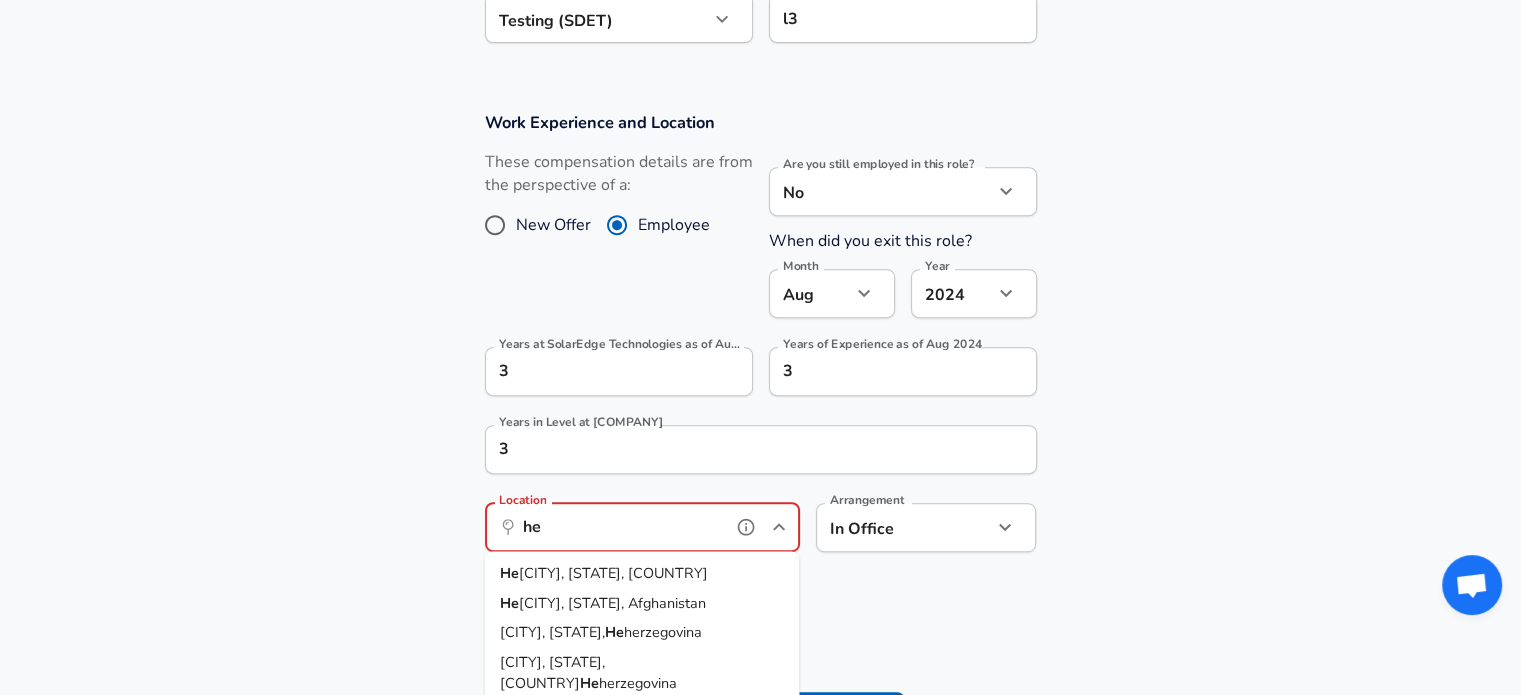 type on "h" 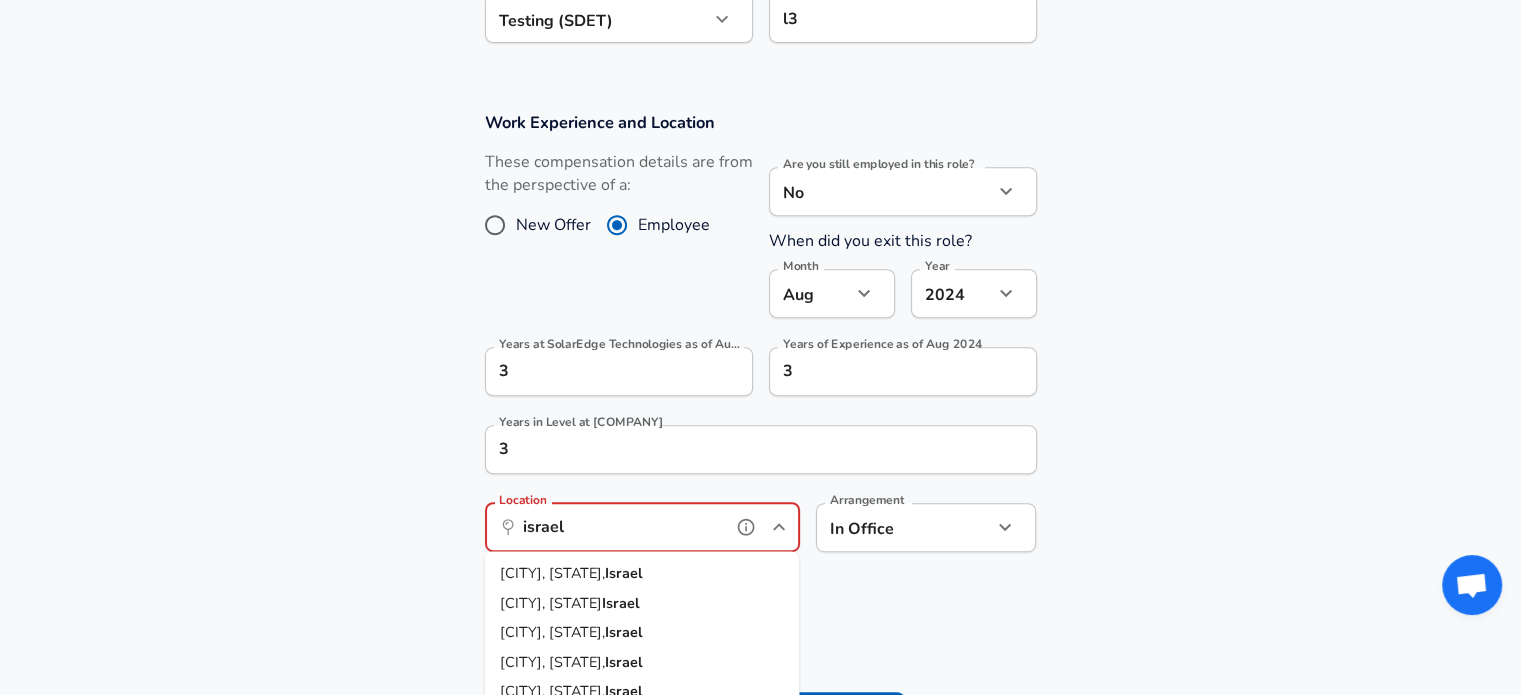 scroll, scrollTop: 0, scrollLeft: 0, axis: both 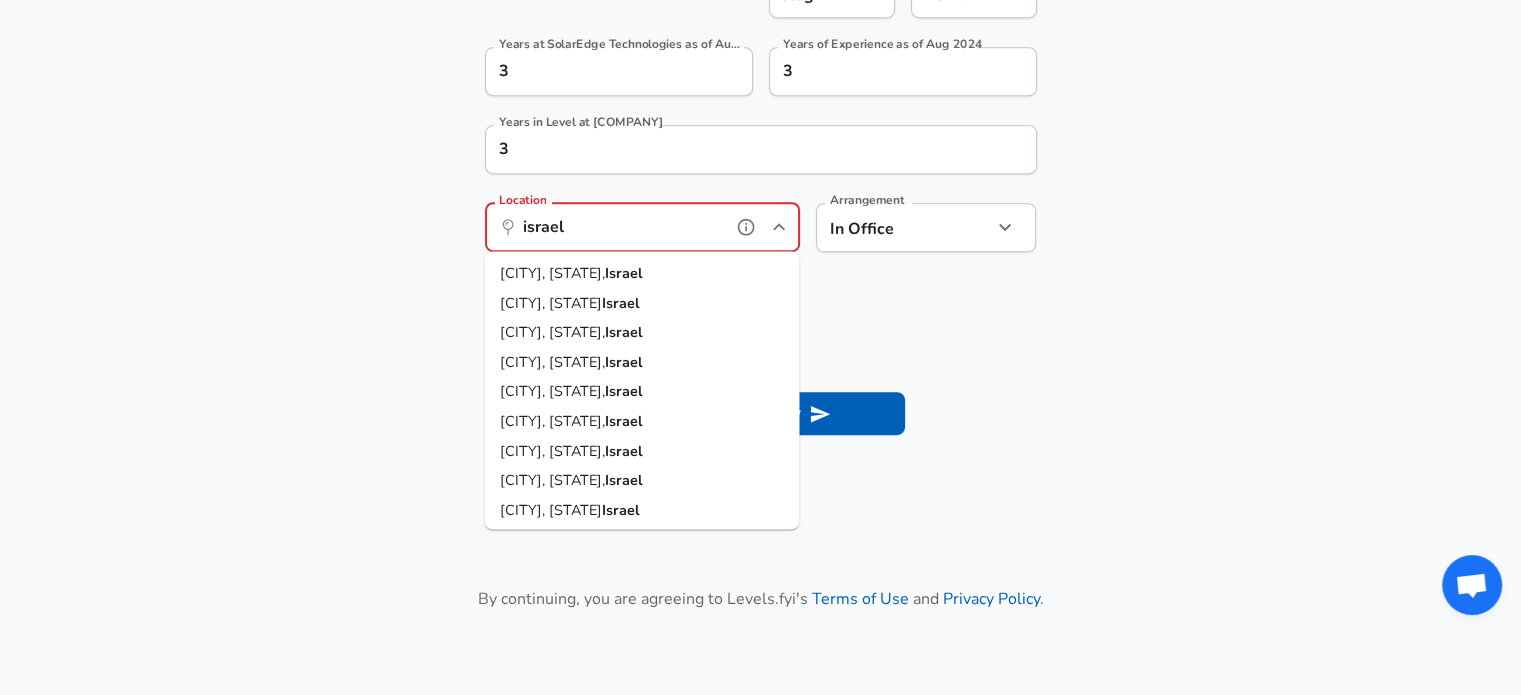 click on "[CITY], [STATE], [COUNTRY]" at bounding box center [641, 333] 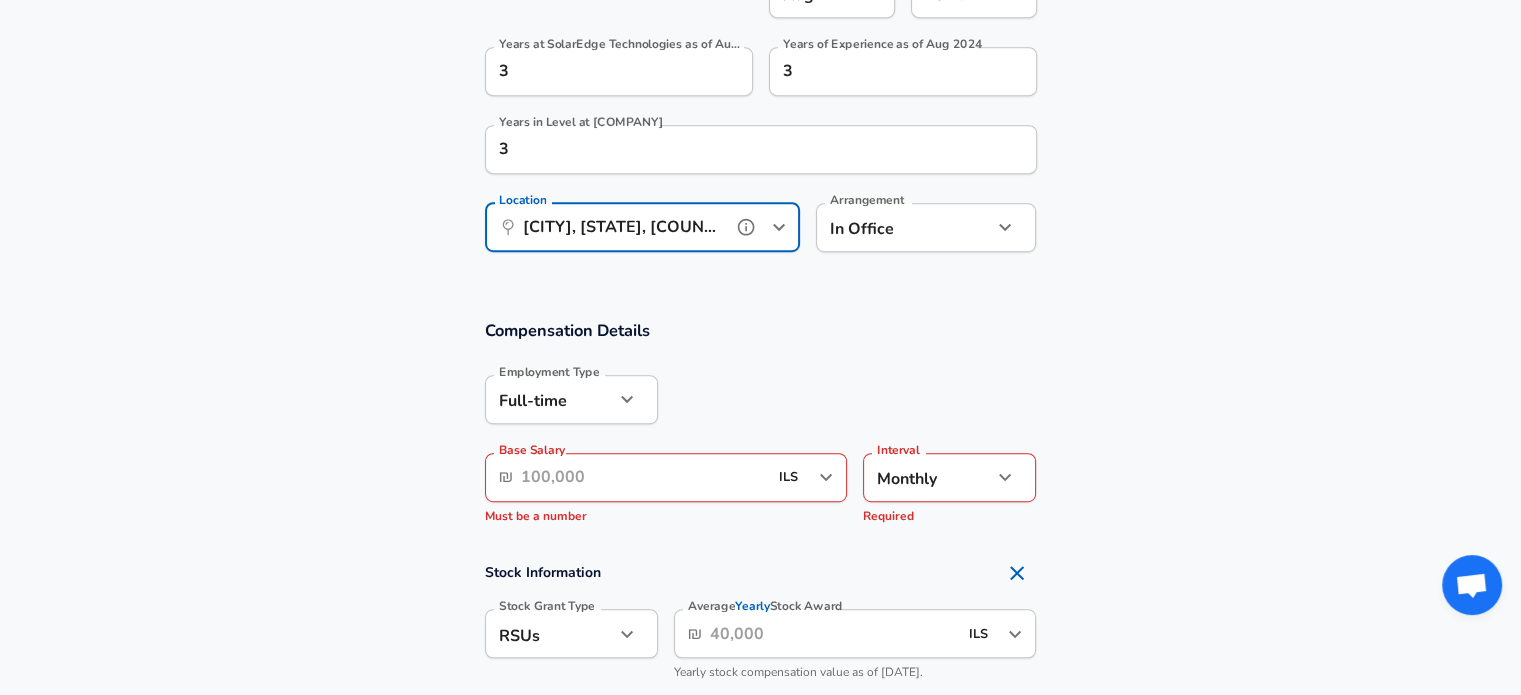 type on "[CITY], [STATE], [COUNTRY]" 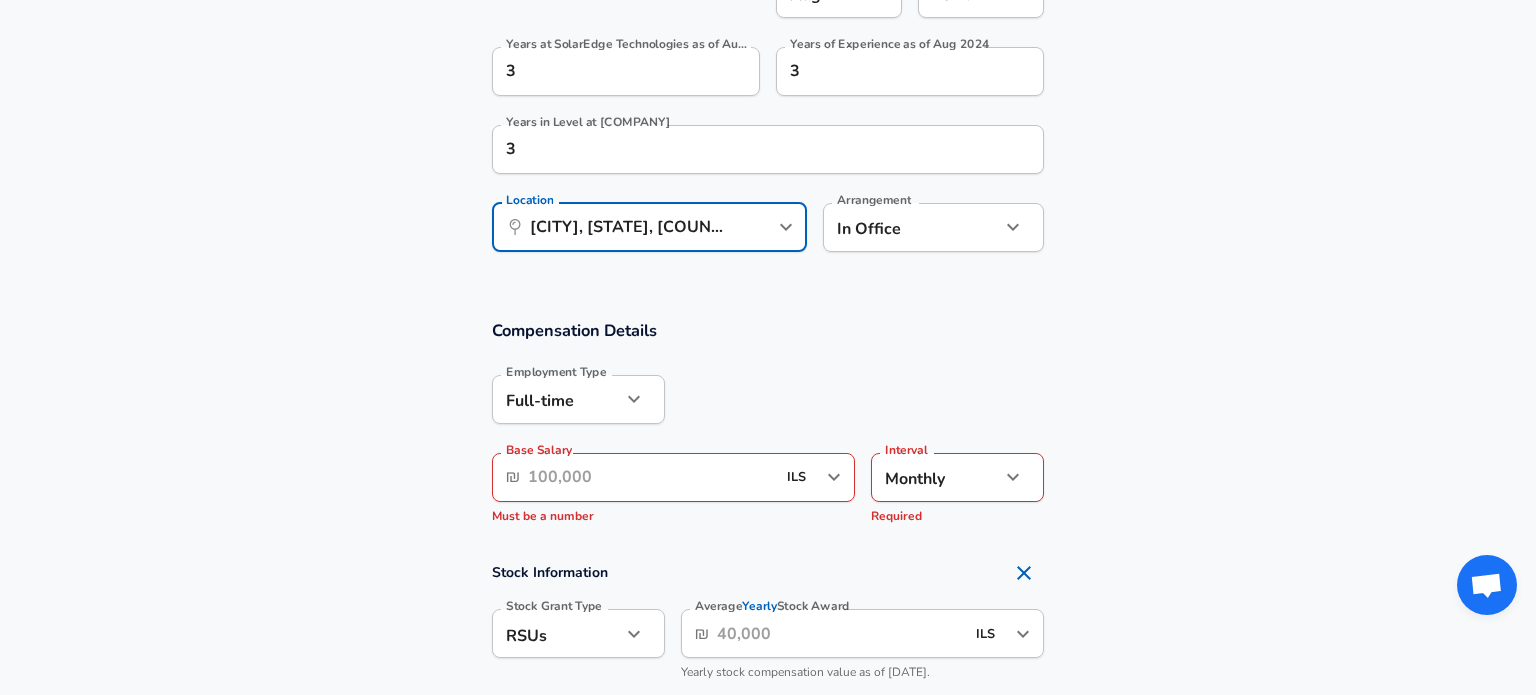 click on "Restart Add Your Salary Upload your offer letter   to verify your submission Enhance Privacy and Anonymity No Automatically hides specific fields until there are enough submissions to safely display the full details.   More Details Based on your submission and the data points that we have already collected, we will automatically hide and anonymize specific fields if there aren't enough data points to remain sufficiently anonymous. Company & Title Information   Enter the company you received your offer from Company SolarEdge Technologies Company   Select the title that closest resembles your official title. This should be similar to the title that was present on your offer letter. Title Software Engineer Title   Select a job family that best fits your role. If you can't find one, select 'Other' to enter a custom job family Job Family Software Engineer Job Family   Select a Specialization that best fits your role. If you can't find one, select 'Other' to enter a custom specialization Select Specialization   l3" at bounding box center [768, -753] 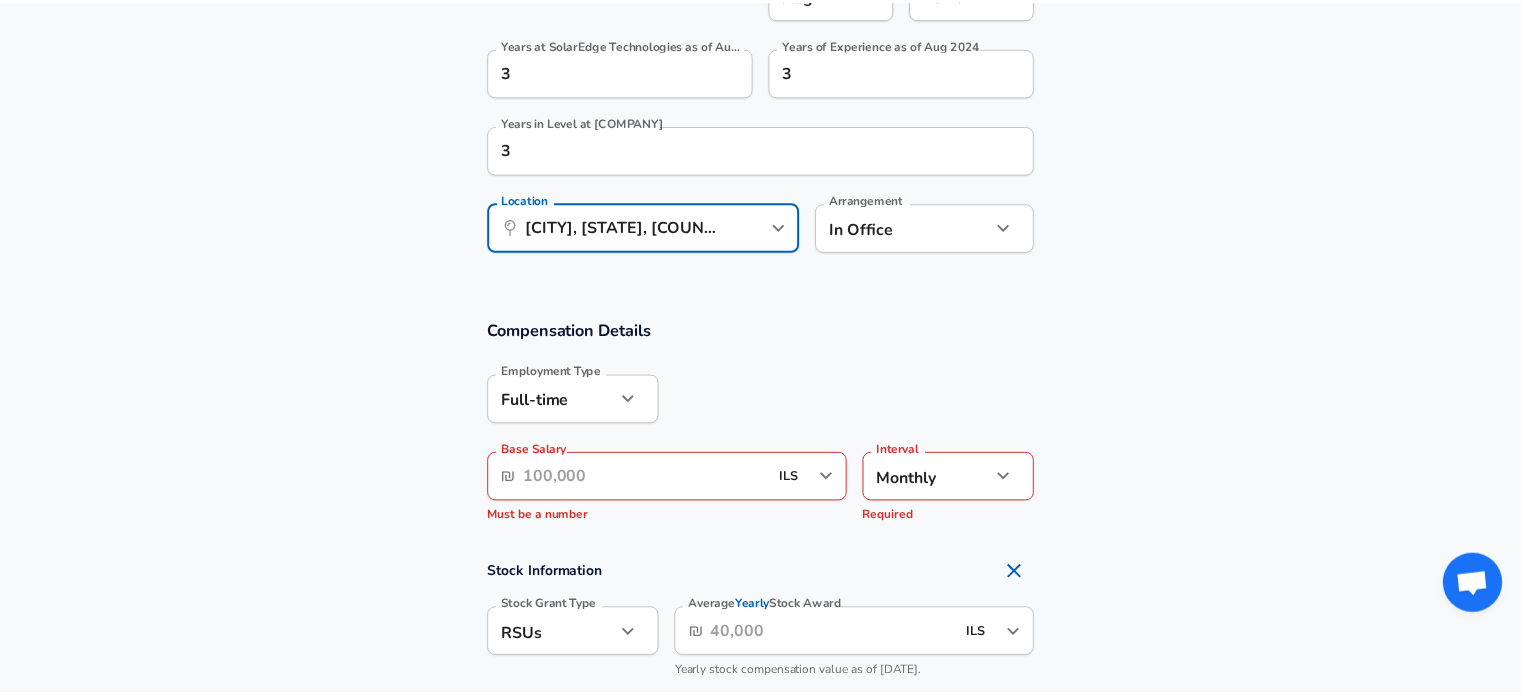 scroll, scrollTop: 0, scrollLeft: 0, axis: both 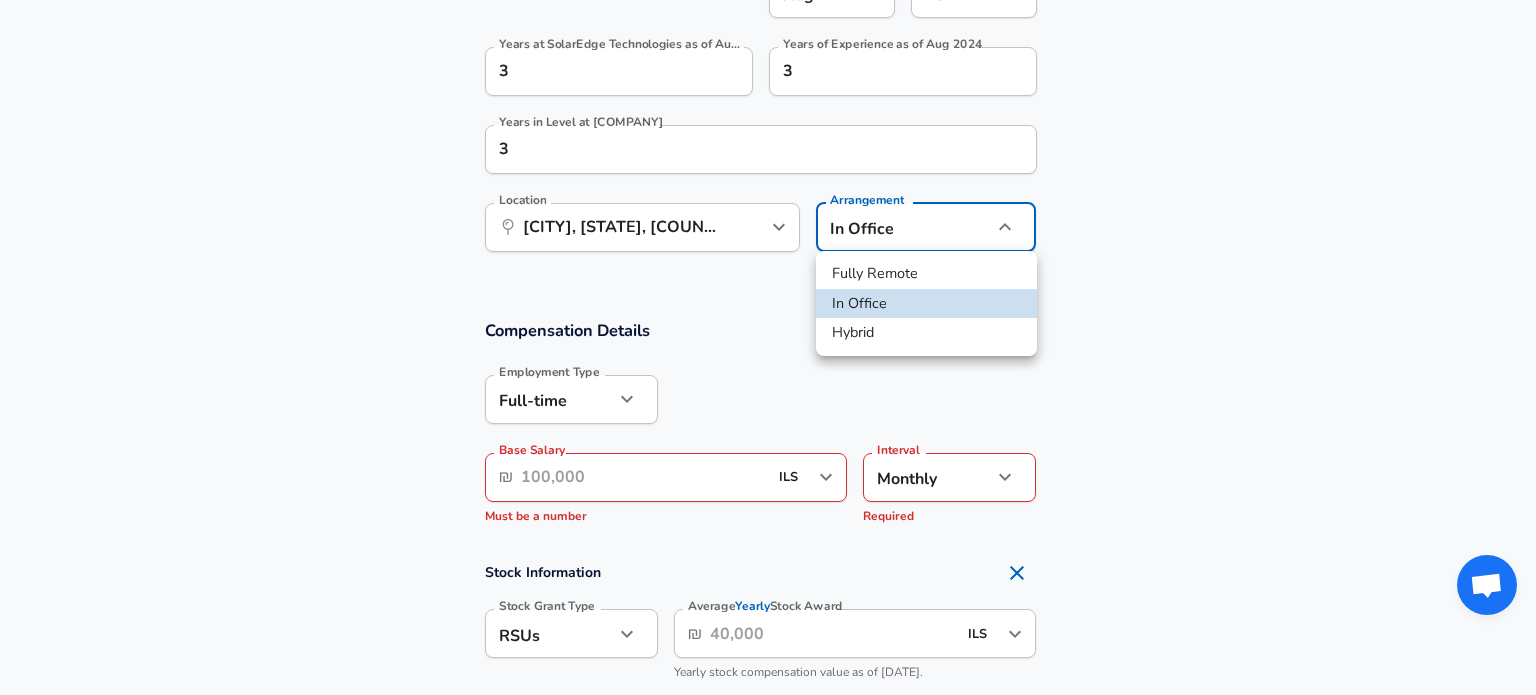click on "Hybrid" at bounding box center [926, 333] 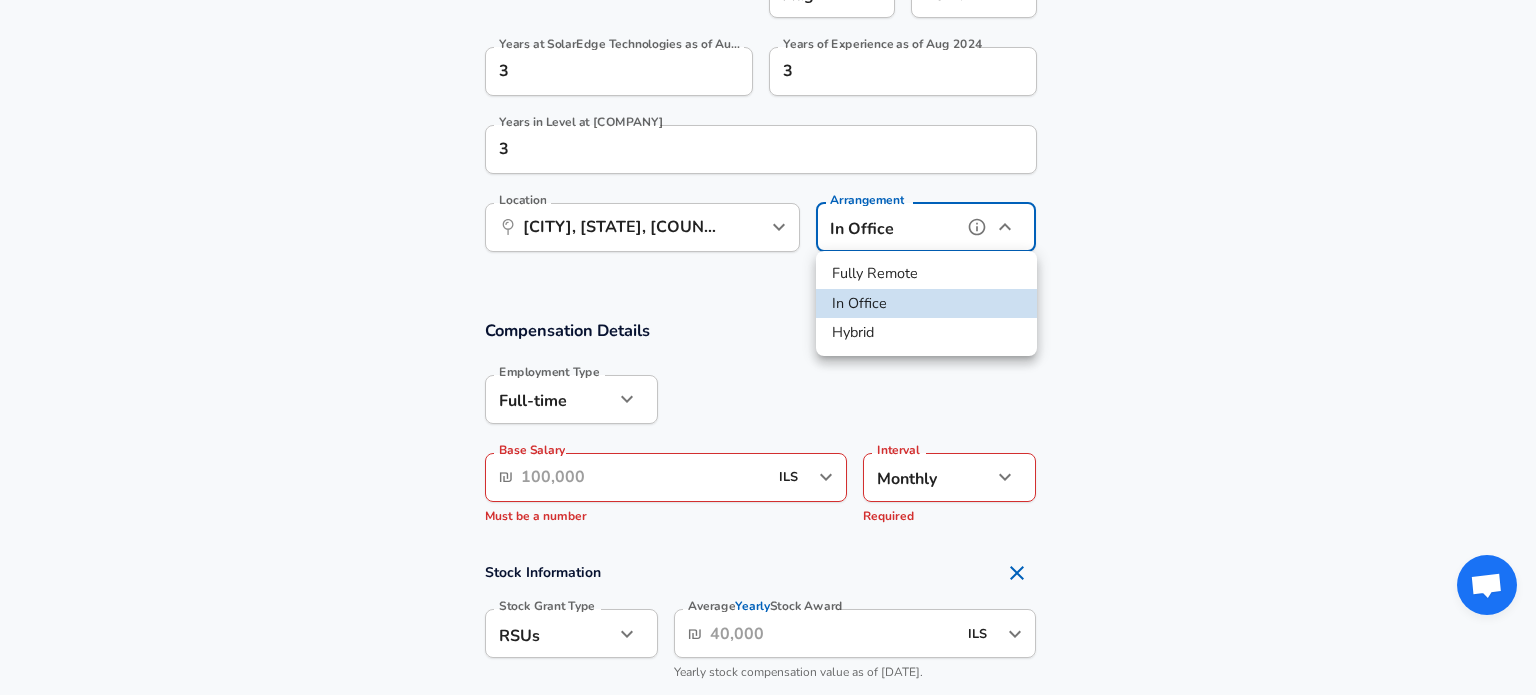 type on "hybrid" 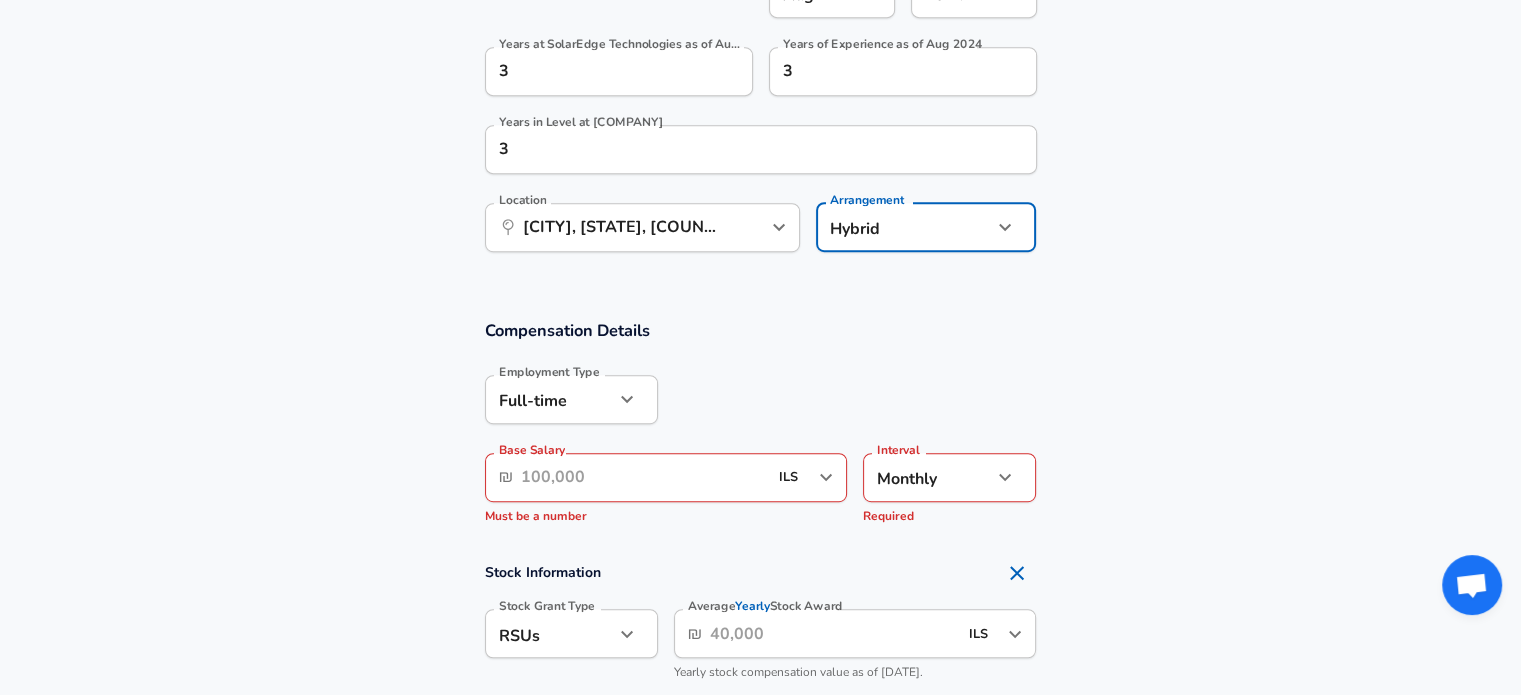 click on "Base Salary" at bounding box center [644, 477] 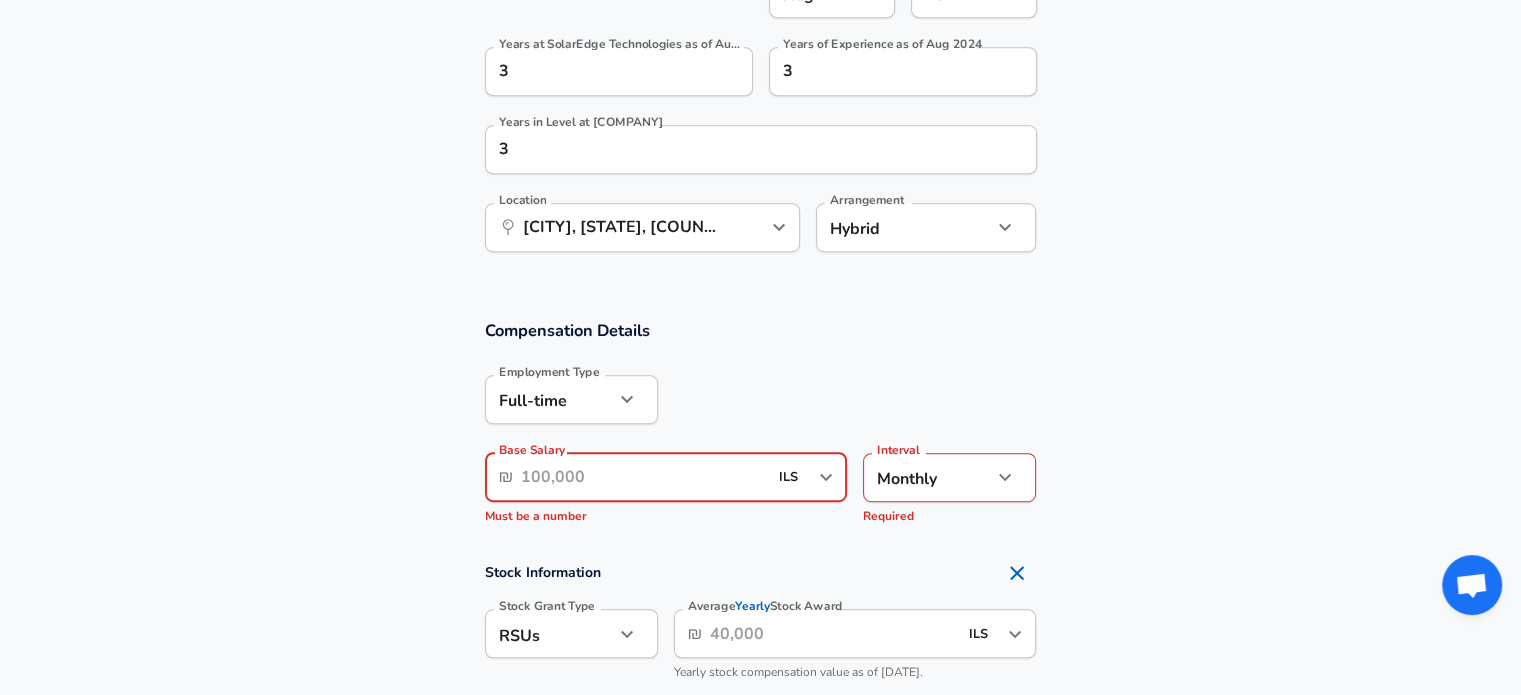 scroll, scrollTop: 1200, scrollLeft: 0, axis: vertical 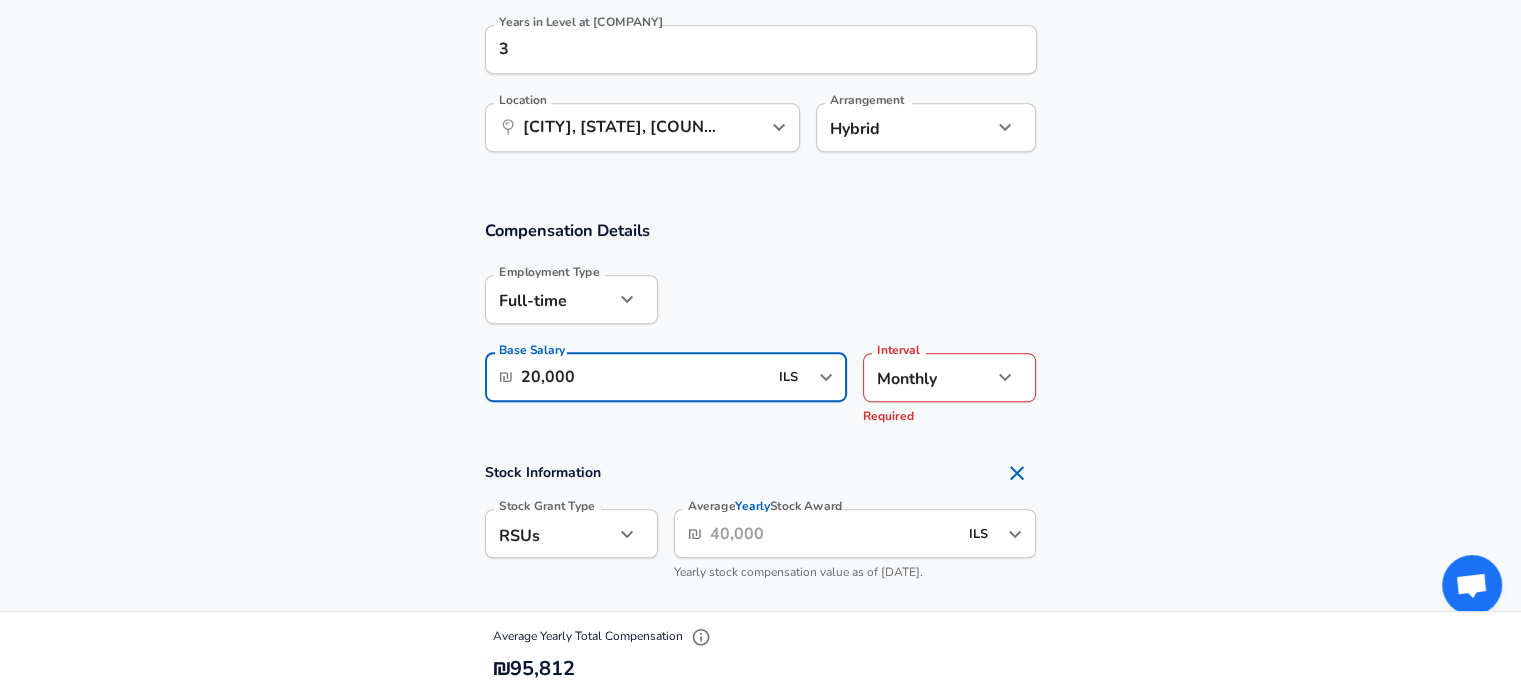 type on "20,000" 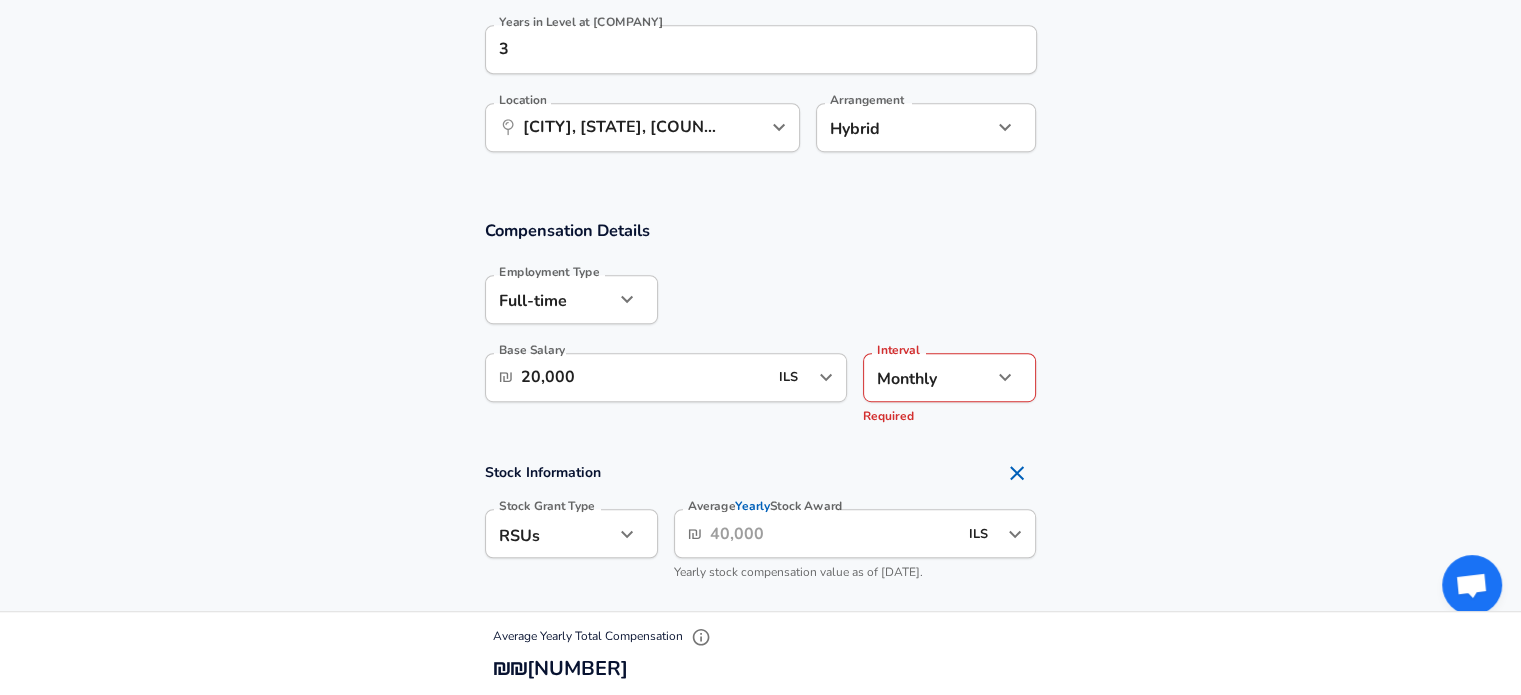 click on "Stock Information  Stock Grant Type RSUs stock Stock Grant Type Average  Yearly  Stock Award ​ ₪ ILS ​ Average  Yearly  Stock Award   Yearly stock compensation value as of Aug 2024." at bounding box center [760, 522] 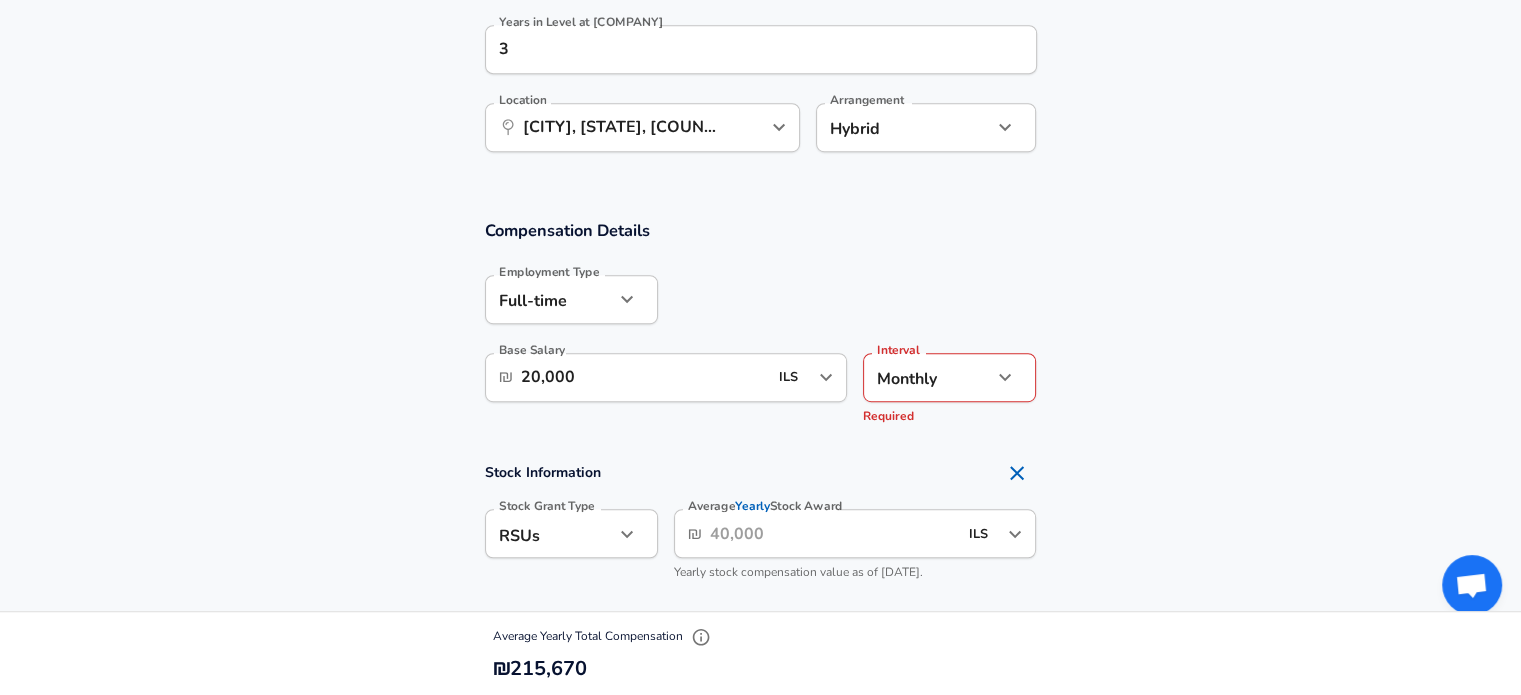 scroll, scrollTop: 1400, scrollLeft: 0, axis: vertical 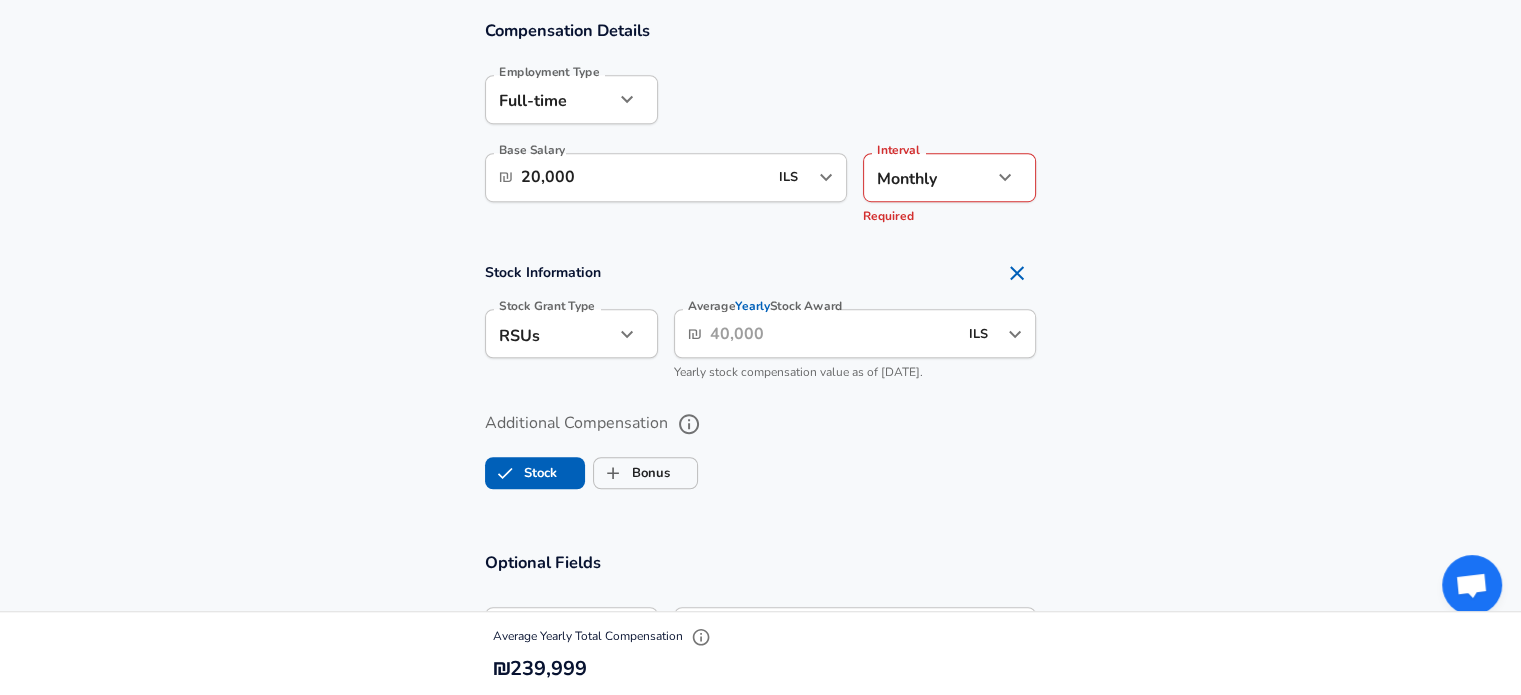 click on "Average  Yearly  Stock Award" at bounding box center (833, 333) 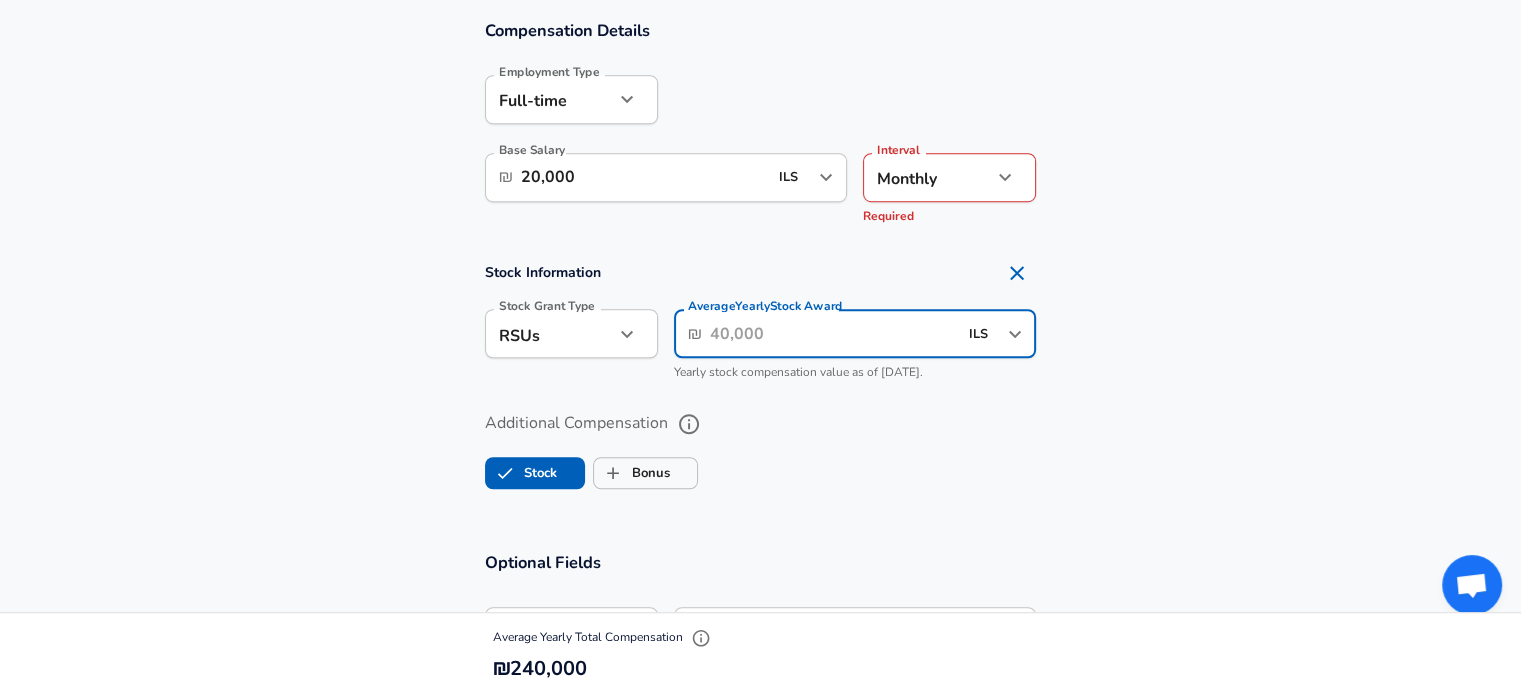 type on "7" 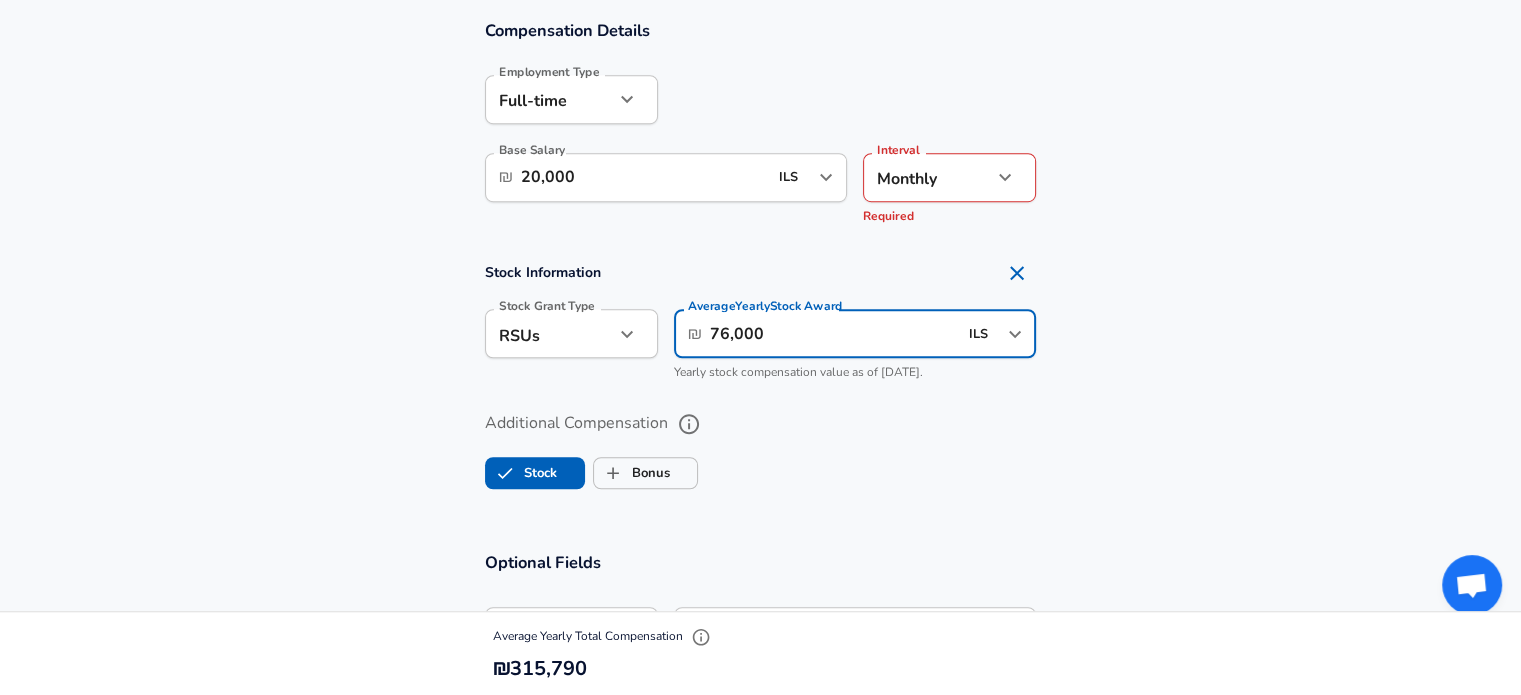 click on "76,000" at bounding box center (833, 333) 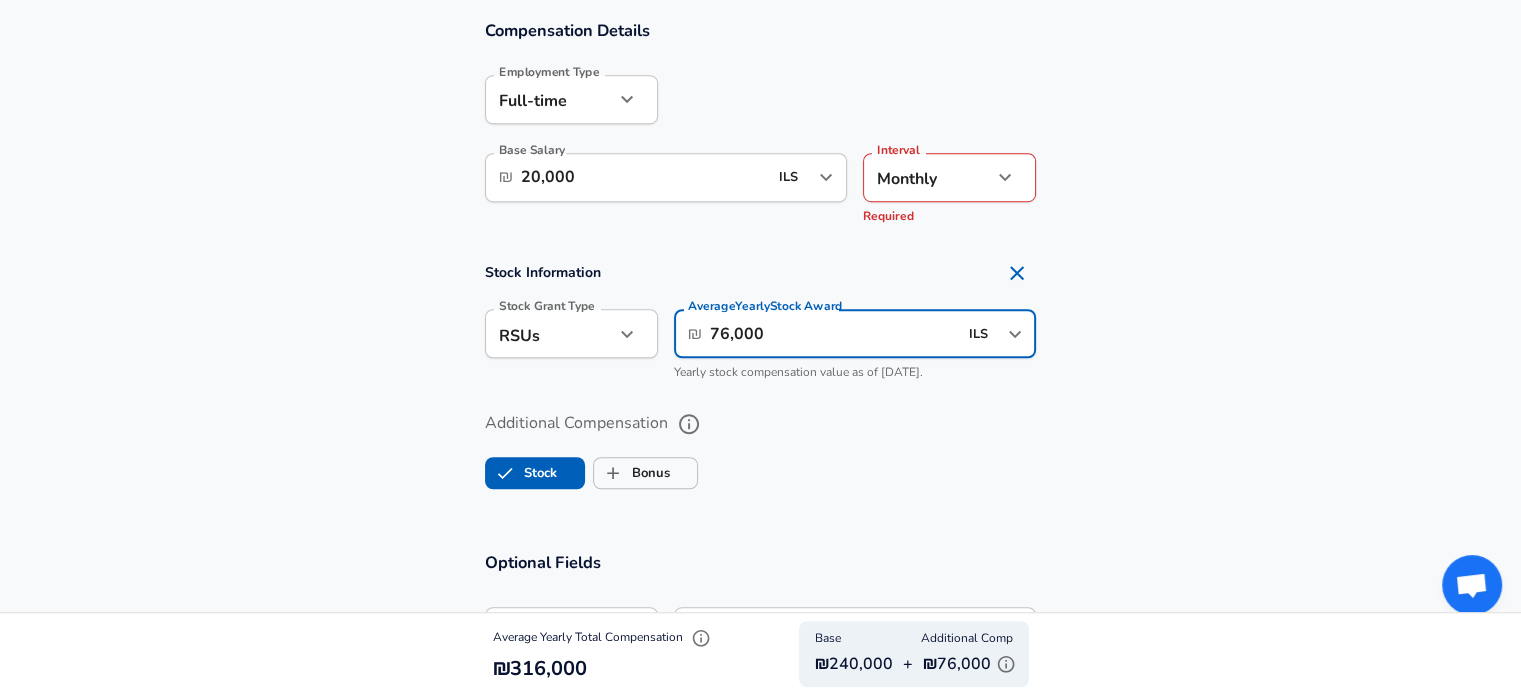 type on "76,000" 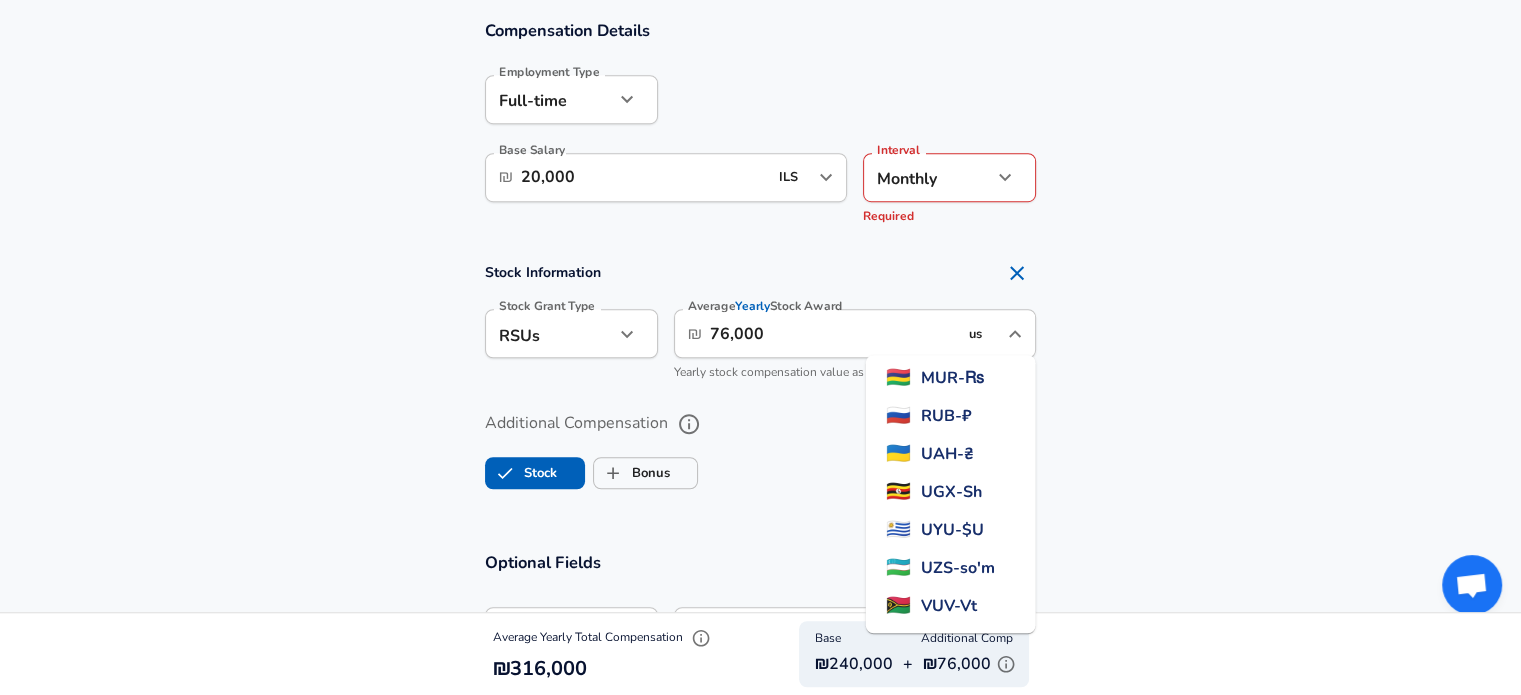 scroll, scrollTop: 0, scrollLeft: 0, axis: both 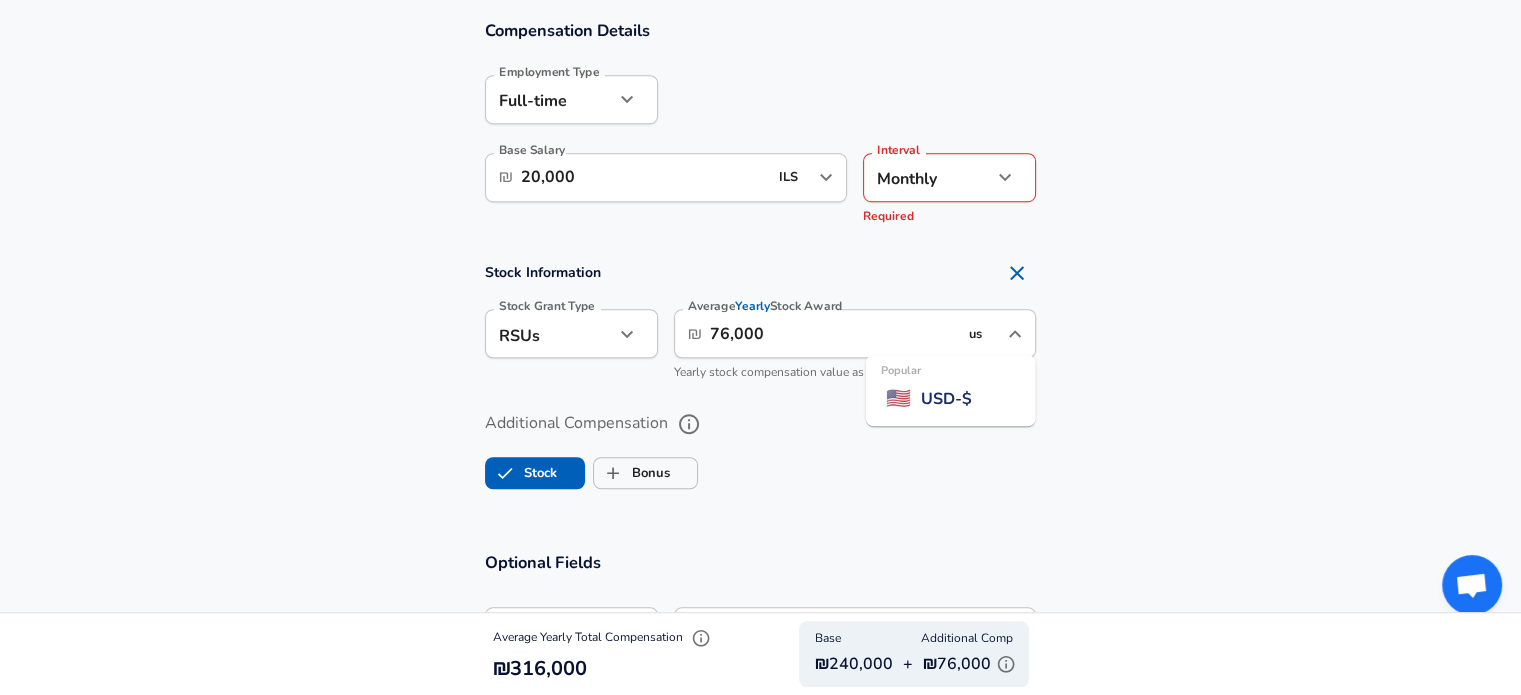 click on "Popular 🇺🇸 USD  -  $" at bounding box center (951, 399) 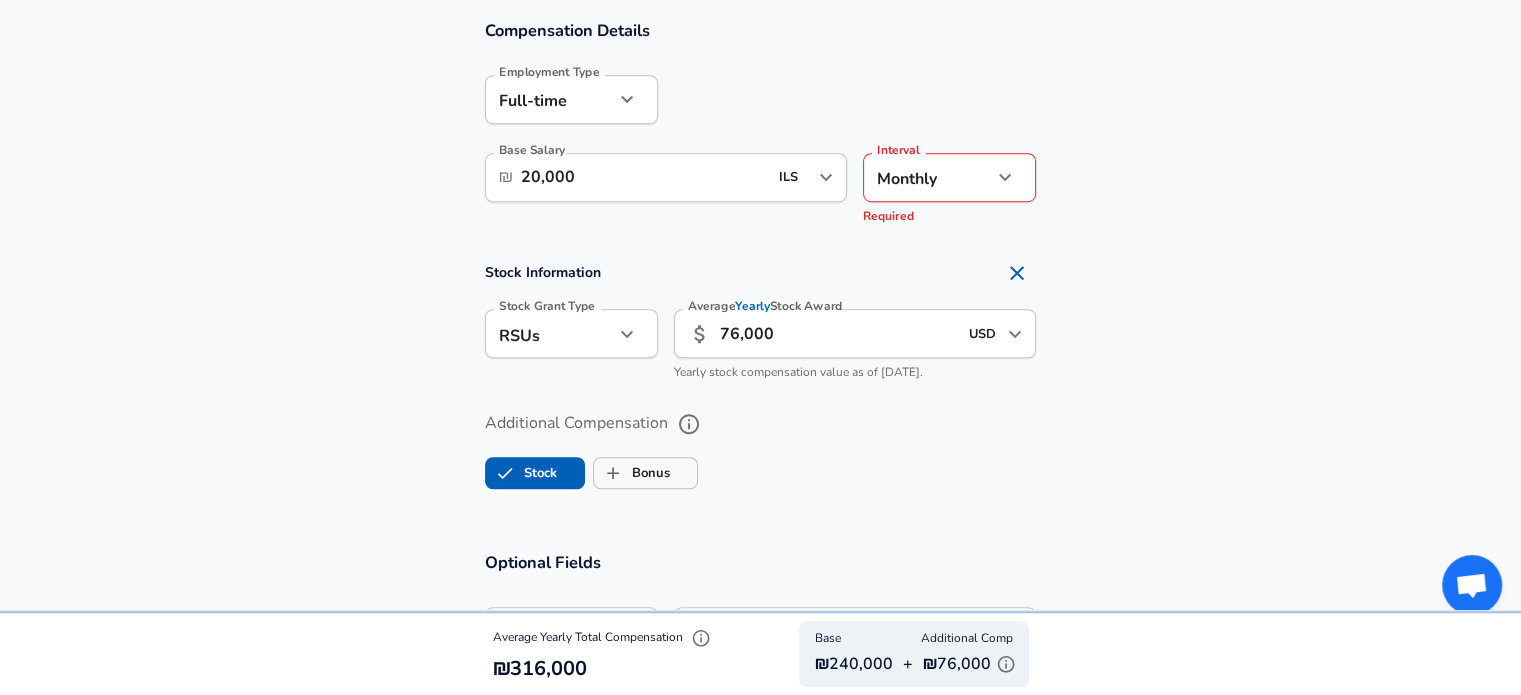 type on "USD" 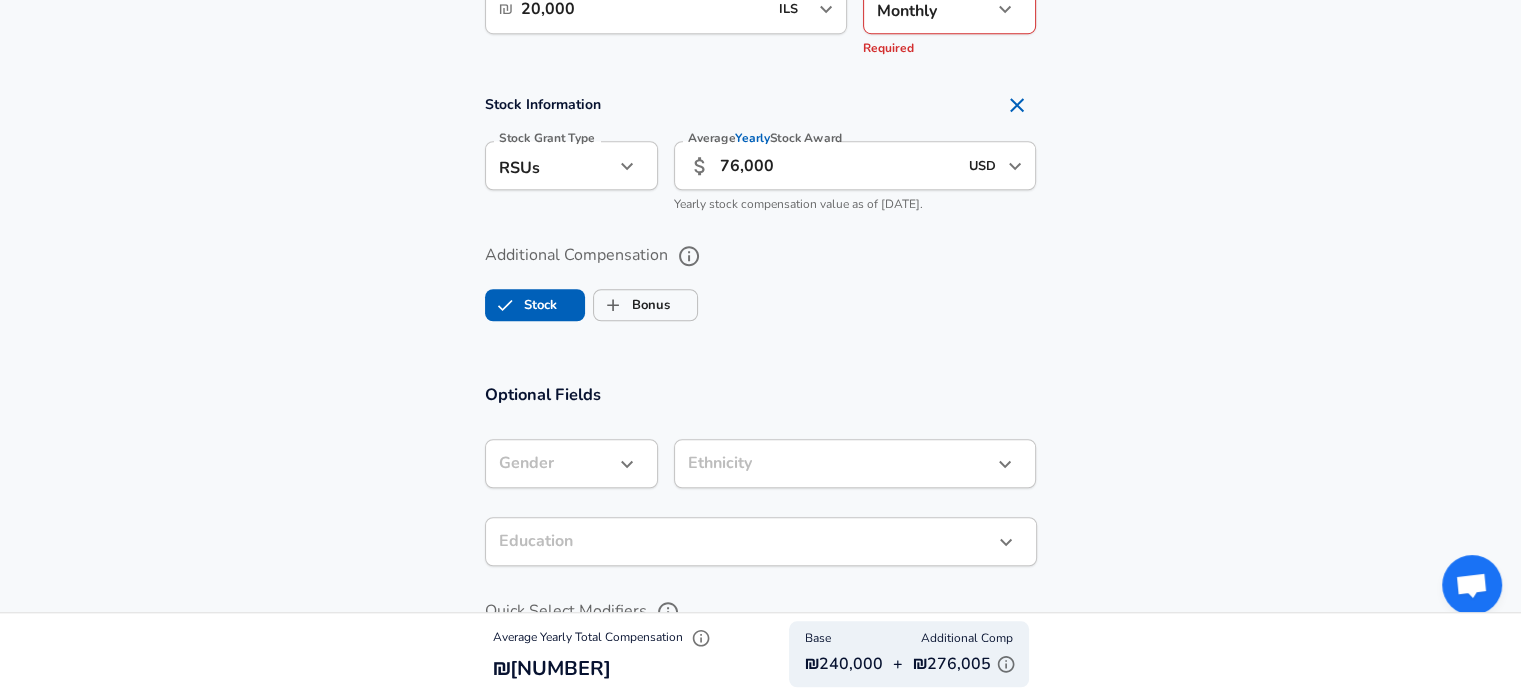 scroll, scrollTop: 1600, scrollLeft: 0, axis: vertical 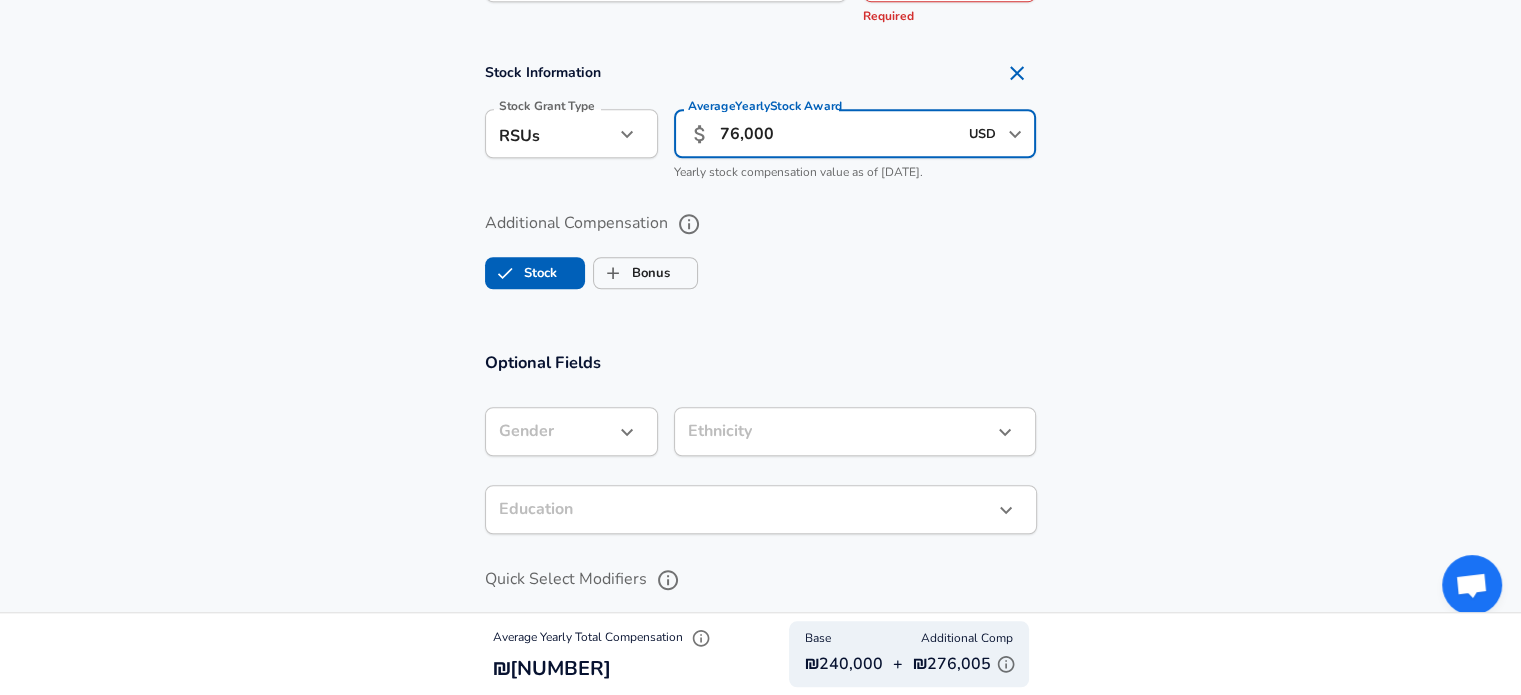 drag, startPoint x: 793, startPoint y: 124, endPoint x: 706, endPoint y: 117, distance: 87.28116 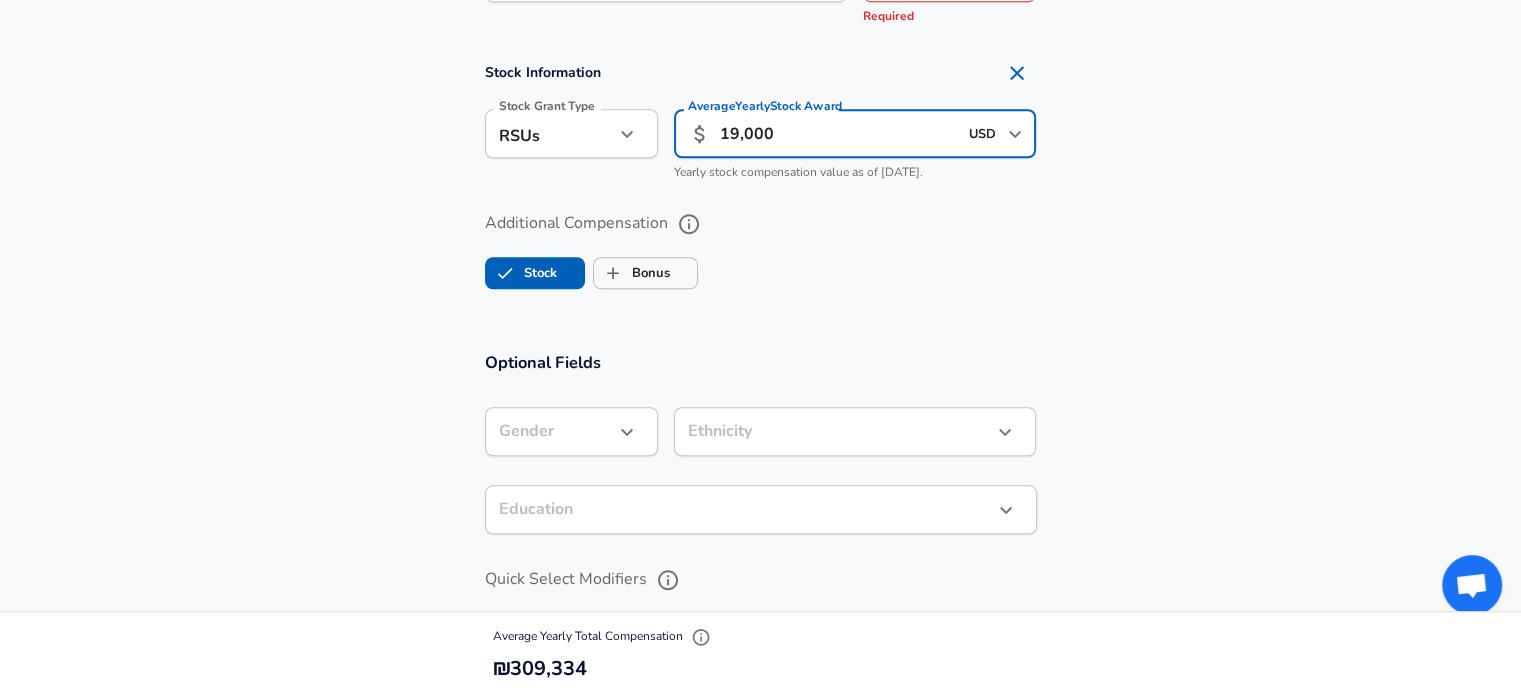 type on "19,000" 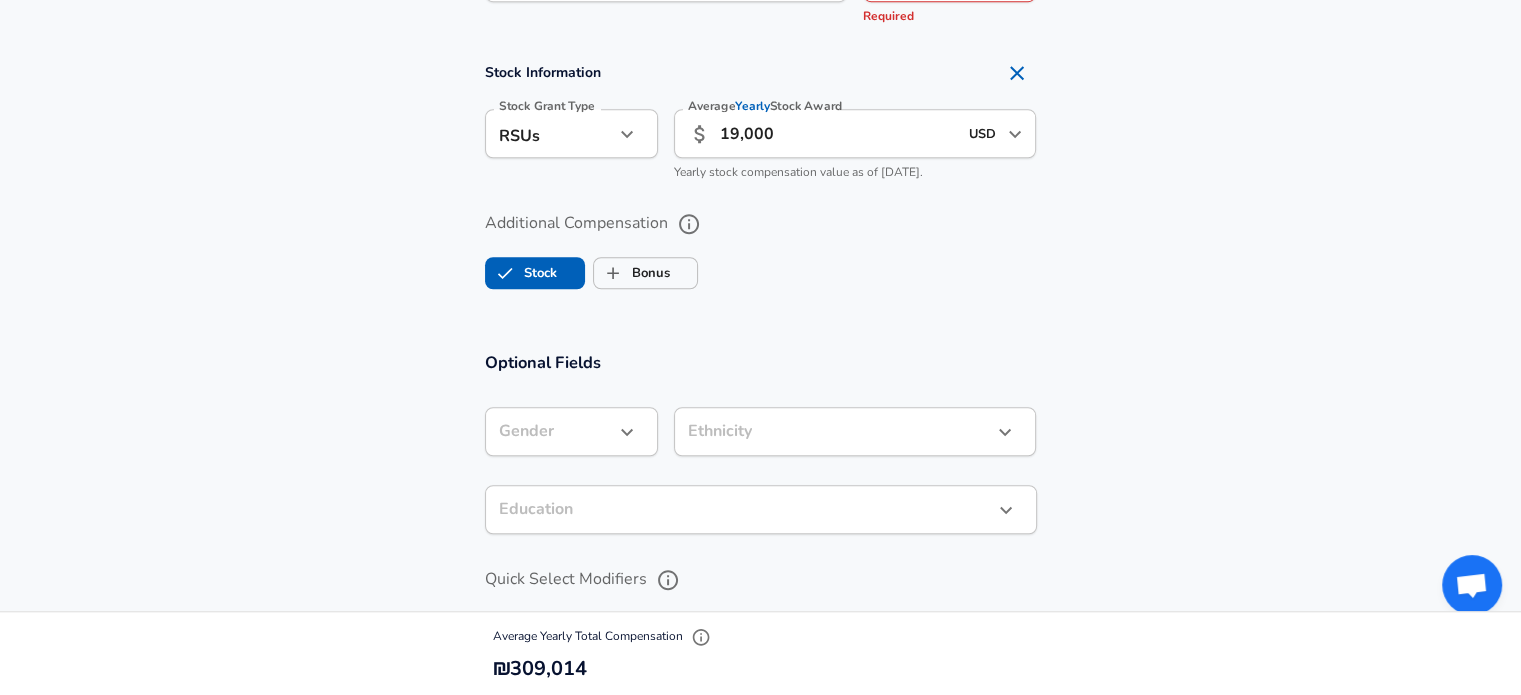 click on "Optional Fields Gender ​ Gender Ethnicity ​ Ethnicity Education ​ Education Quick Select Modifiers   Stock Appreciation Out Of Band Offer High Performer Promotion Academic H-1B Negotiated Additional Details x Additional Details 0 /500 characters Email Address Email Address   Providing an email allows for editing or removal of your submission. We may also reach out if we have any questions. Your email will not be published." at bounding box center [760, 677] 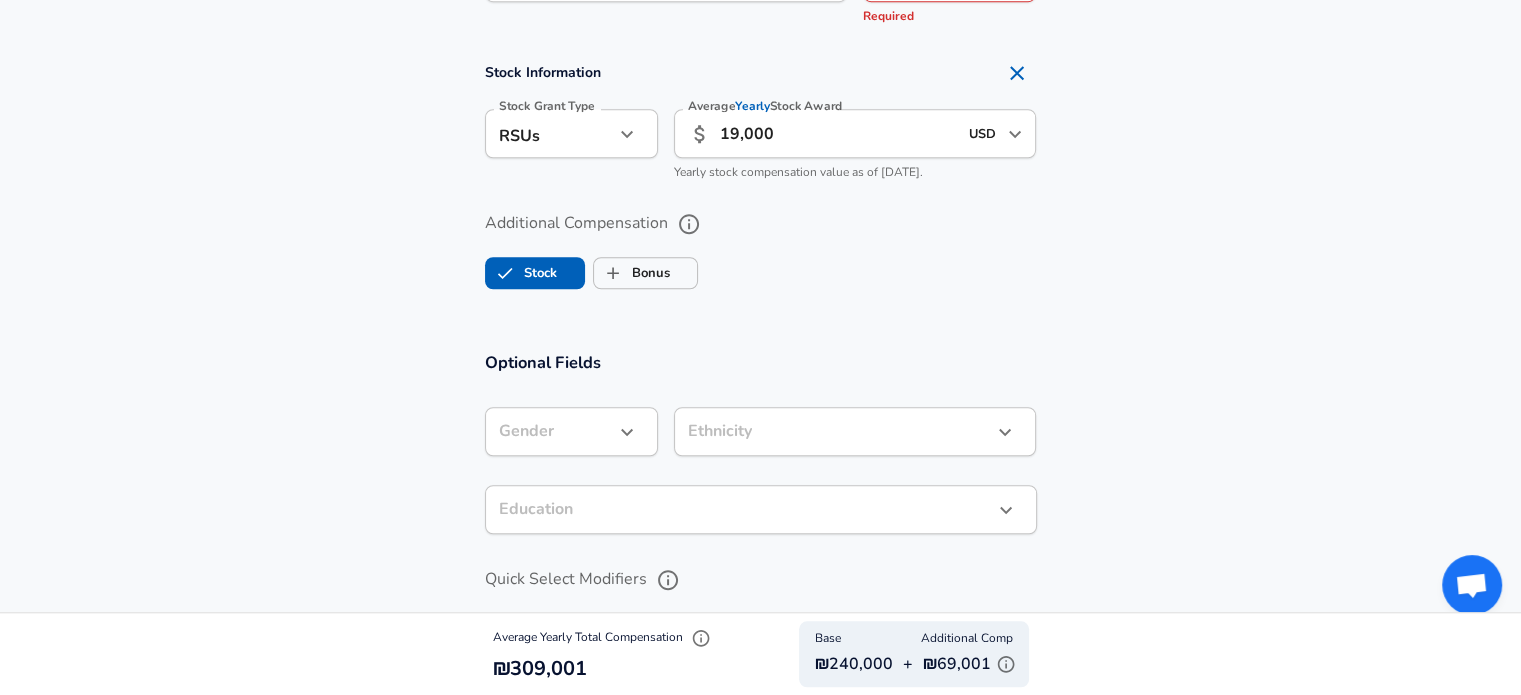scroll, scrollTop: 1700, scrollLeft: 0, axis: vertical 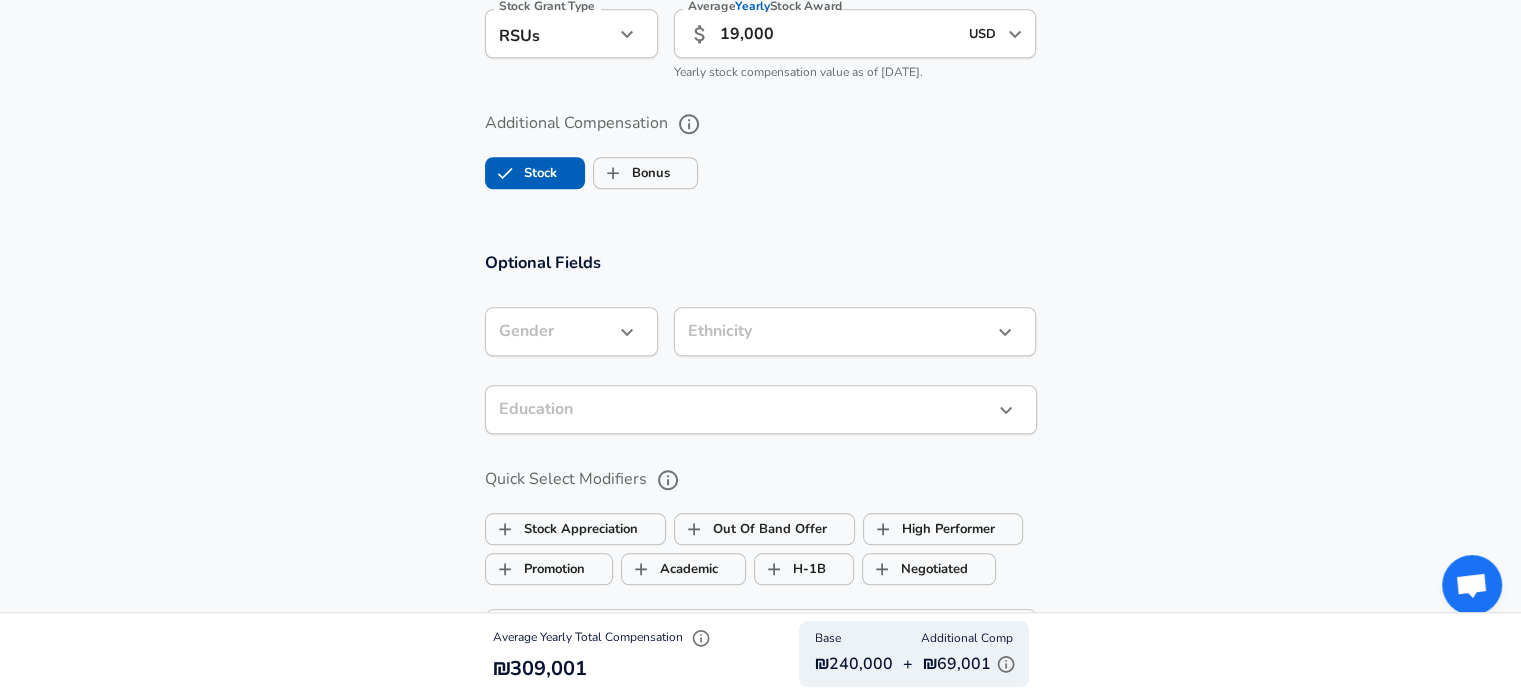 click on "Gender ​ Gender" at bounding box center [563, 330] 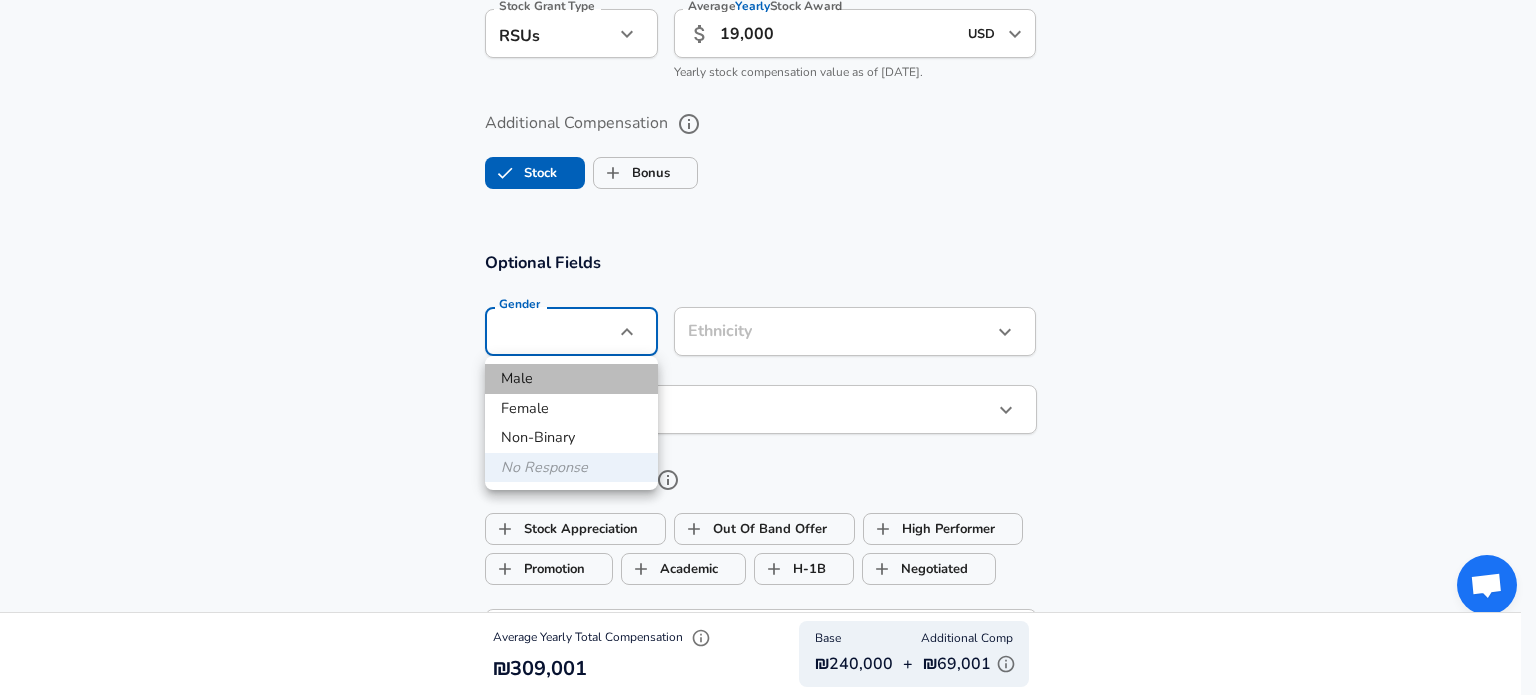 click on "Male" at bounding box center (571, 379) 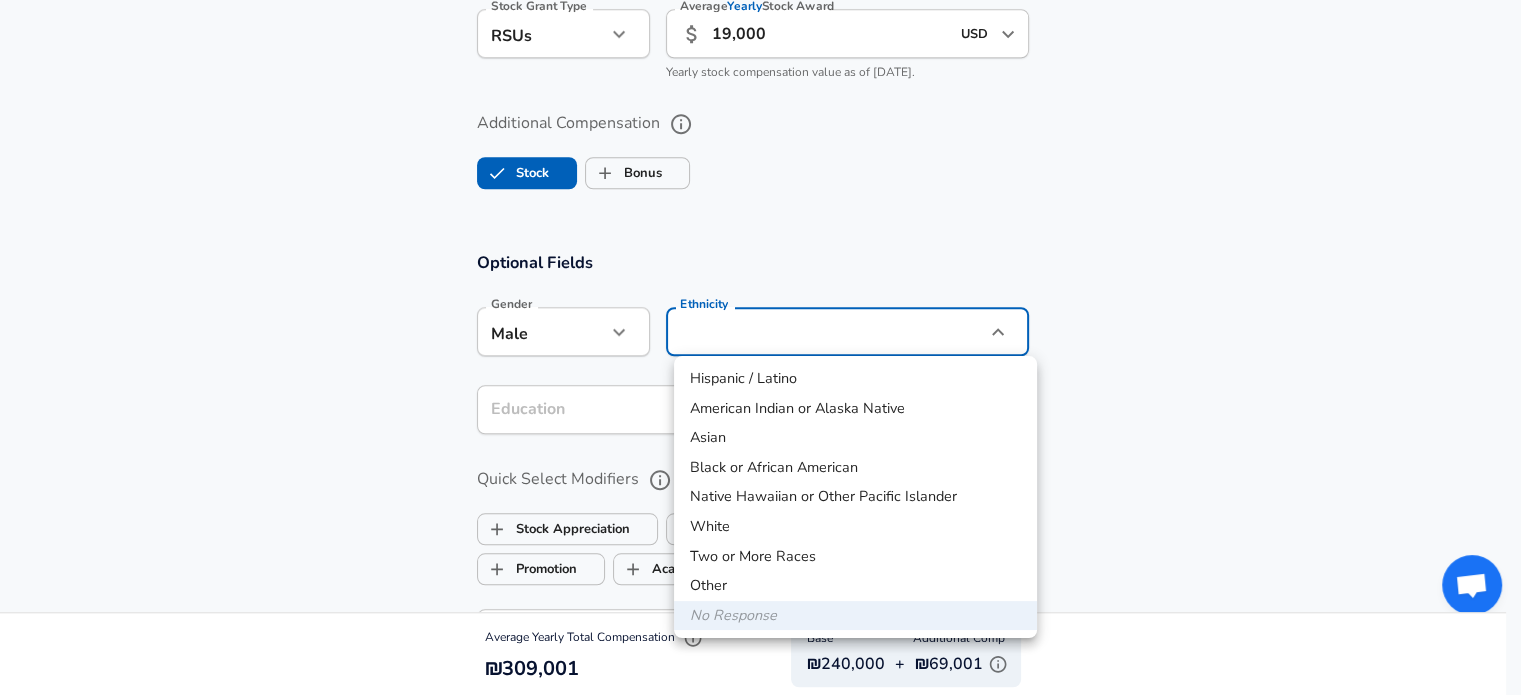 click on "Restart Add Your Salary Upload your offer letter   to verify your submission Enhance Privacy and Anonymity No Automatically hides specific fields until there are enough submissions to safely display the full details.   More Details Based on your submission and the data points that we have already collected, we will automatically hide and anonymize specific fields if there aren't enough data points to remain sufficiently anonymous. Company & Title Information   Enter the company you received your offer from Company SolarEdge Technologies Company   Select the title that closest resembles your official title. This should be similar to the title that was present on your offer letter. Title Software Engineer Title   Select a job family that best fits your role. If you can't find one, select 'Other' to enter a custom job family Job Family Software Engineer Job Family   Select a Specialization that best fits your role. If you can't find one, select 'Other' to enter a custom specialization Select Specialization   l3" at bounding box center (760, -1353) 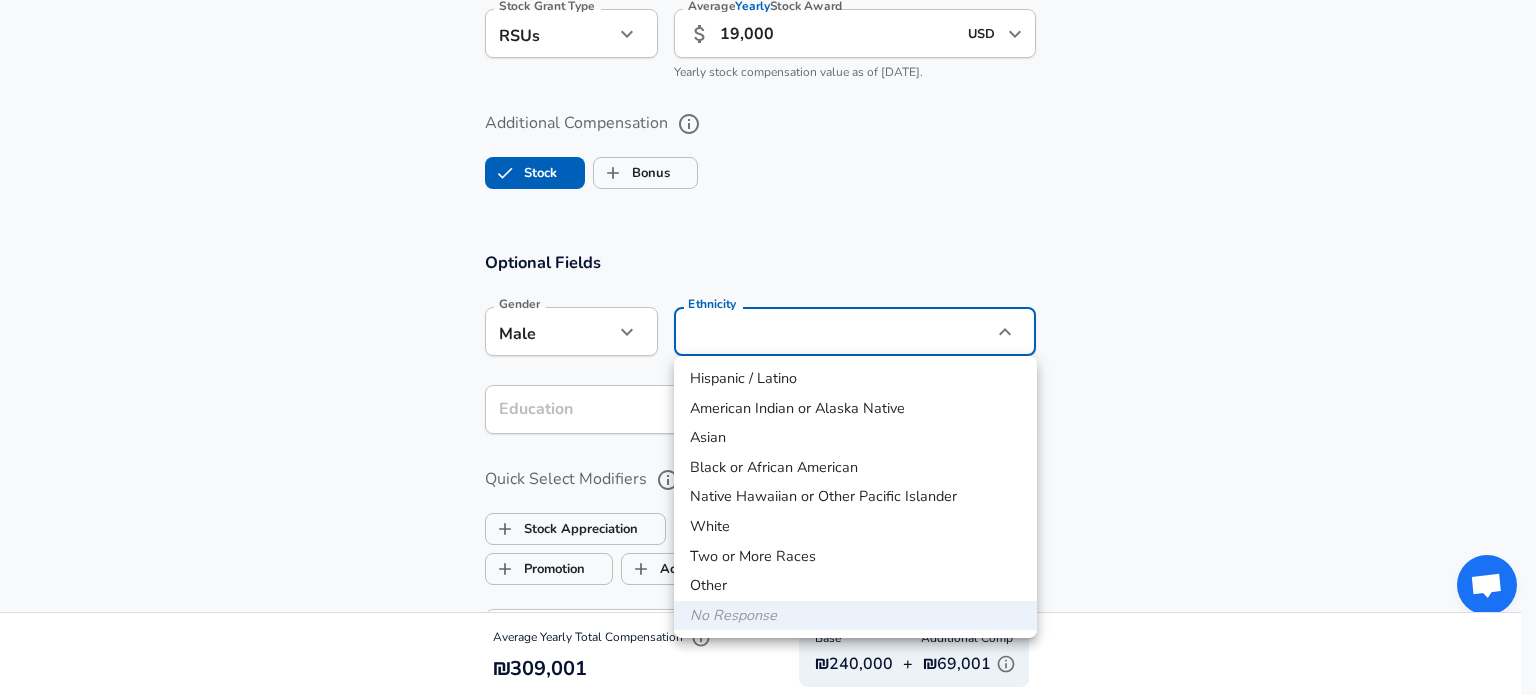 click at bounding box center [768, 347] 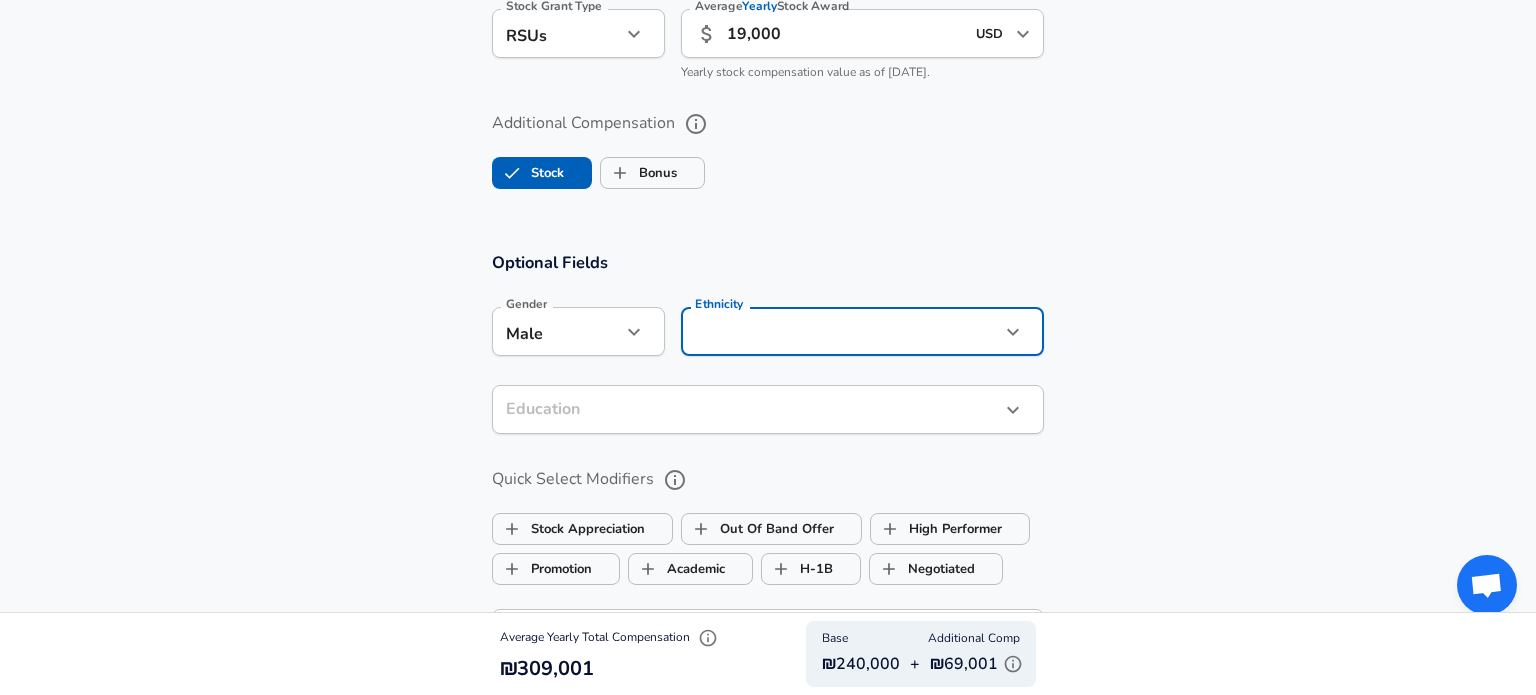 click on "Restart Add Your Salary Upload your offer letter   to verify your submission Enhance Privacy and Anonymity No Automatically hides specific fields until there are enough submissions to safely display the full details.   More Details Based on your submission and the data points that we have already collected, we will automatically hide and anonymize specific fields if there aren't enough data points to remain sufficiently anonymous. Company & Title Information   Enter the company you received your offer from Company SolarEdge Technologies Company   Select the title that closest resembles your official title. This should be similar to the title that was present on your offer letter. Title Software Engineer Title   Select a job family that best fits your role. If you can't find one, select 'Other' to enter a custom job family Job Family Software Engineer Job Family   Select a Specialization that best fits your role. If you can't find one, select 'Other' to enter a custom specialization Select Specialization   l3" at bounding box center [768, -1353] 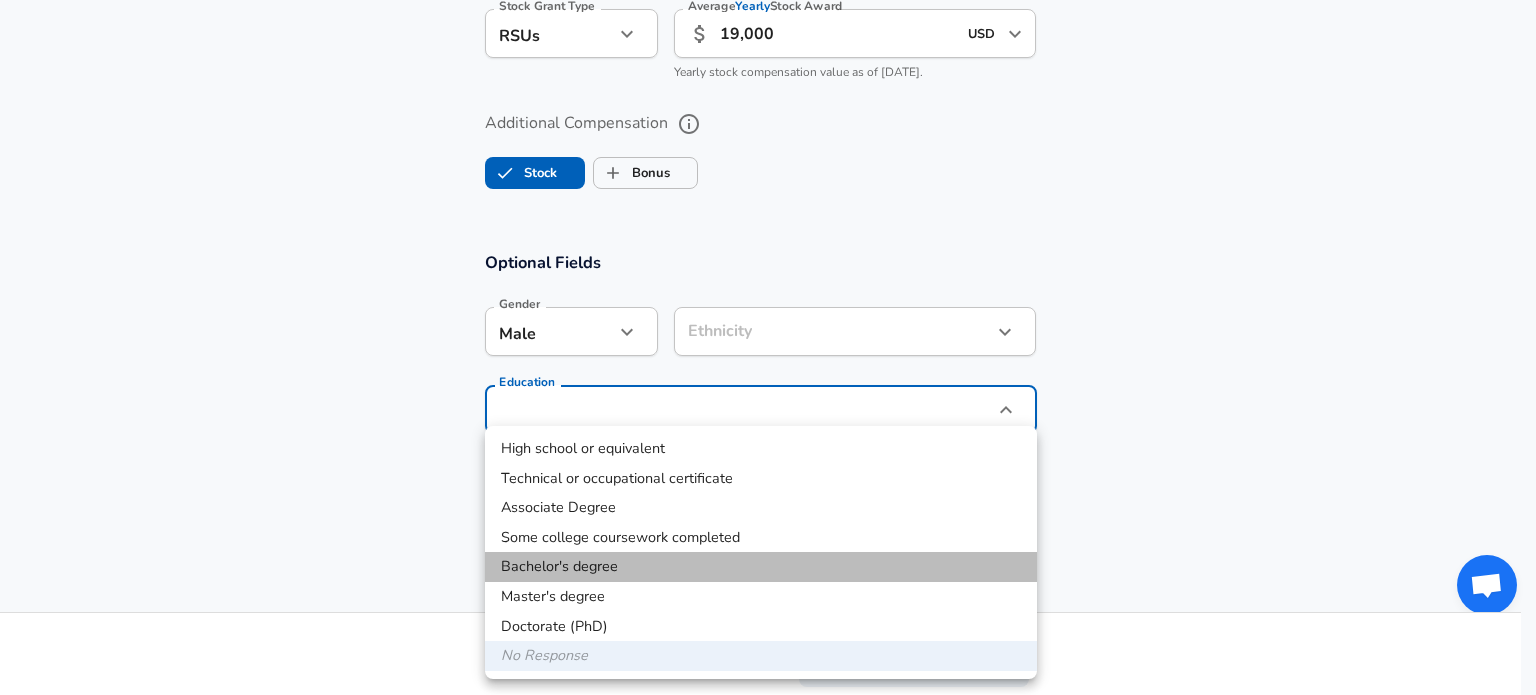 click on "Bachelor's degree" at bounding box center (761, 567) 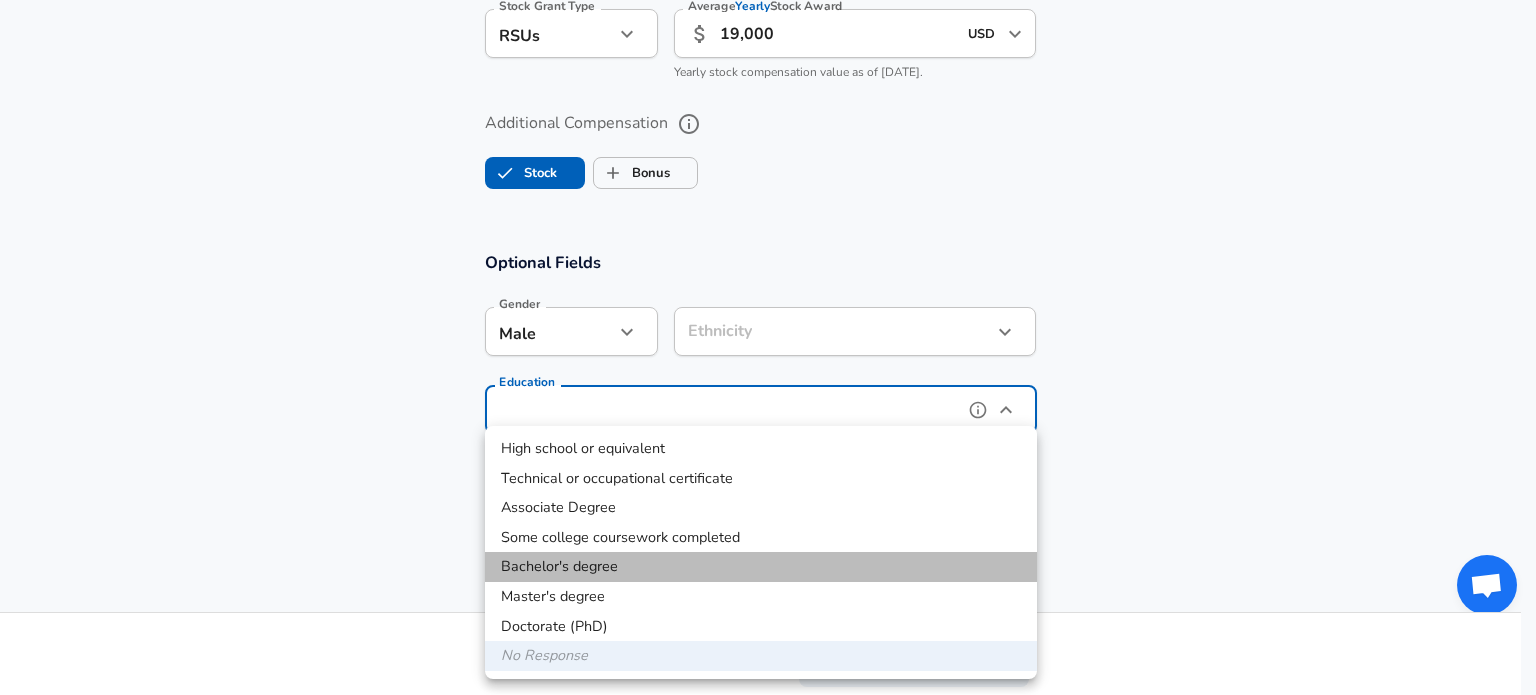 type on "Bachelors degree" 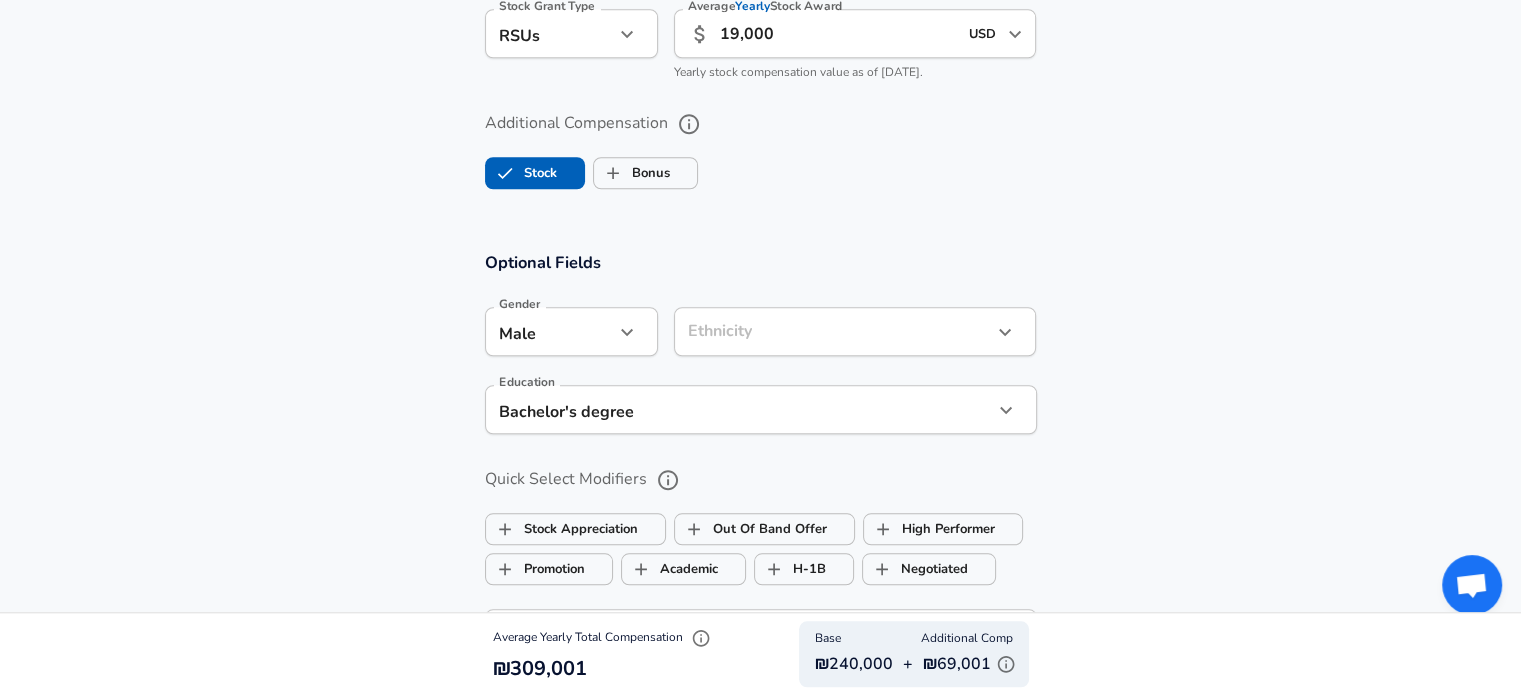 click on "Optional Fields Gender Male male Gender Ethnicity ​ Ethnicity Education Bachelor's degree Bachelors degree Education Quick Select Modifiers   Stock Appreciation Out Of Band Offer High Performer Promotion Academic H-1B Negotiated Additional Details x Additional Details 0 /500 characters Email Address Email Address   Providing an email allows for editing or removal of your submission. We may also reach out if we have any questions. Your email will not be published." at bounding box center (760, 577) 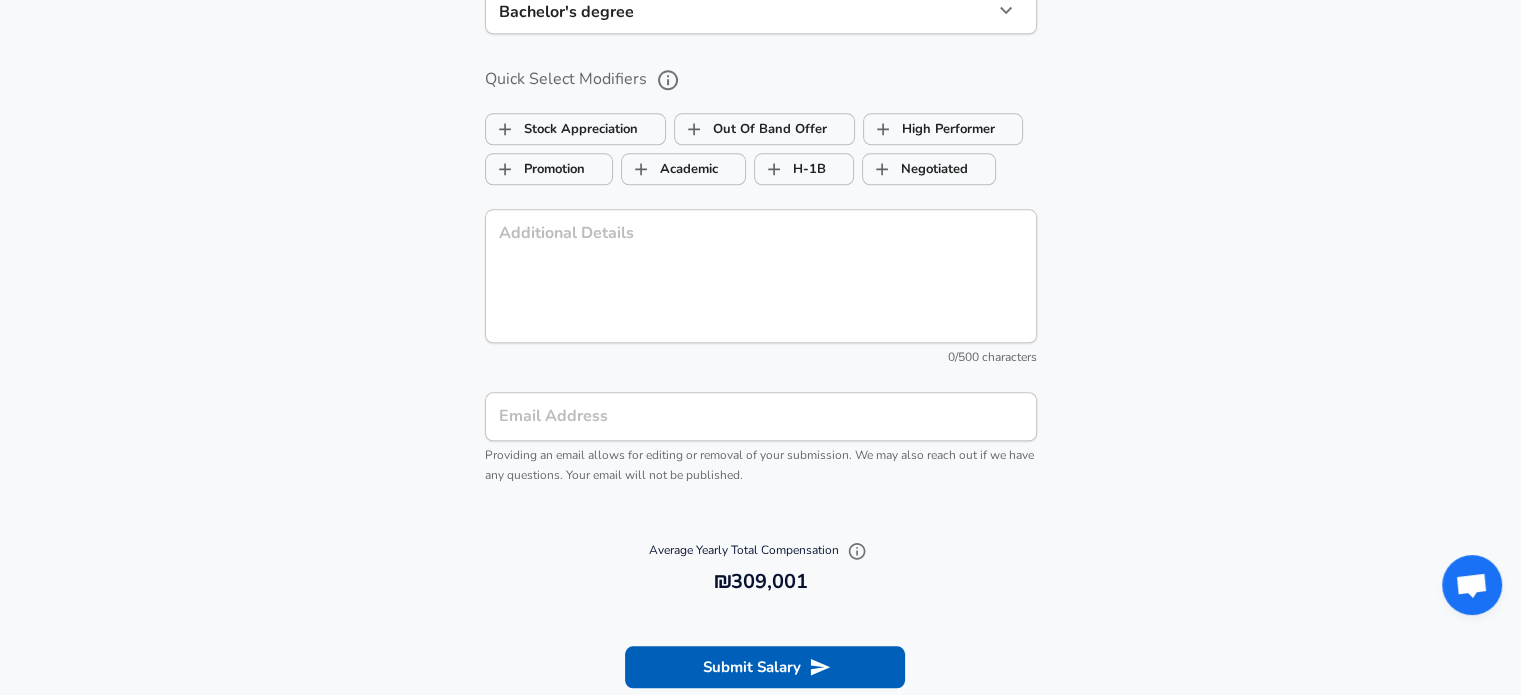 scroll, scrollTop: 2200, scrollLeft: 0, axis: vertical 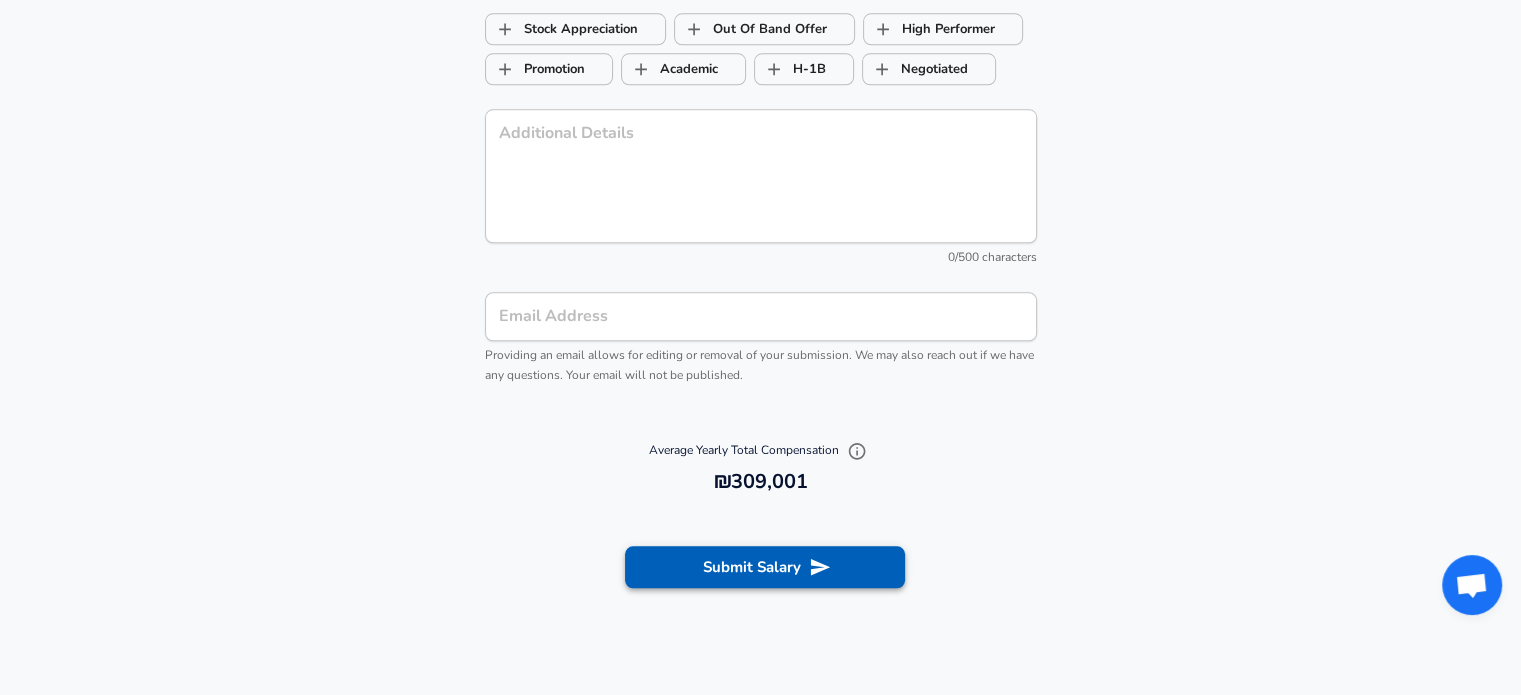 click on "Submit Salary" at bounding box center (765, 567) 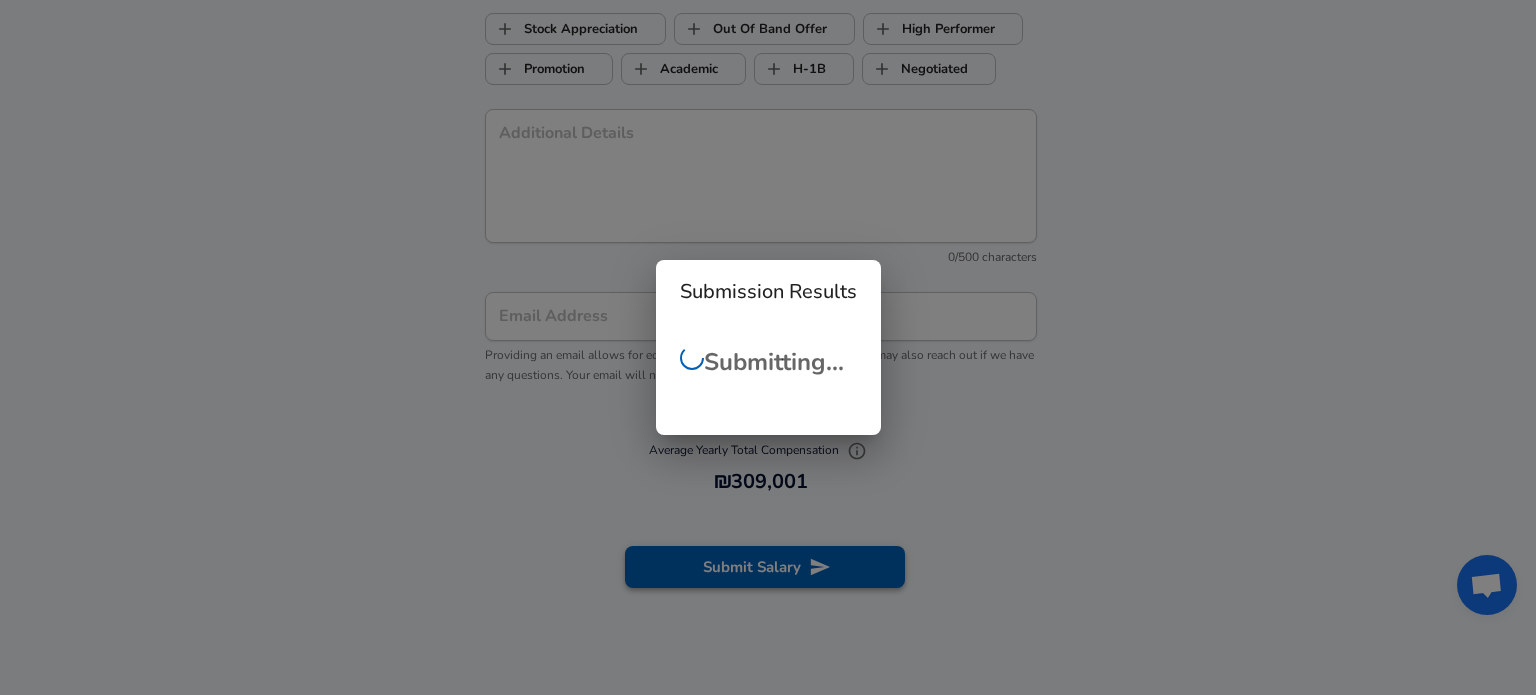 scroll, scrollTop: 492, scrollLeft: 0, axis: vertical 